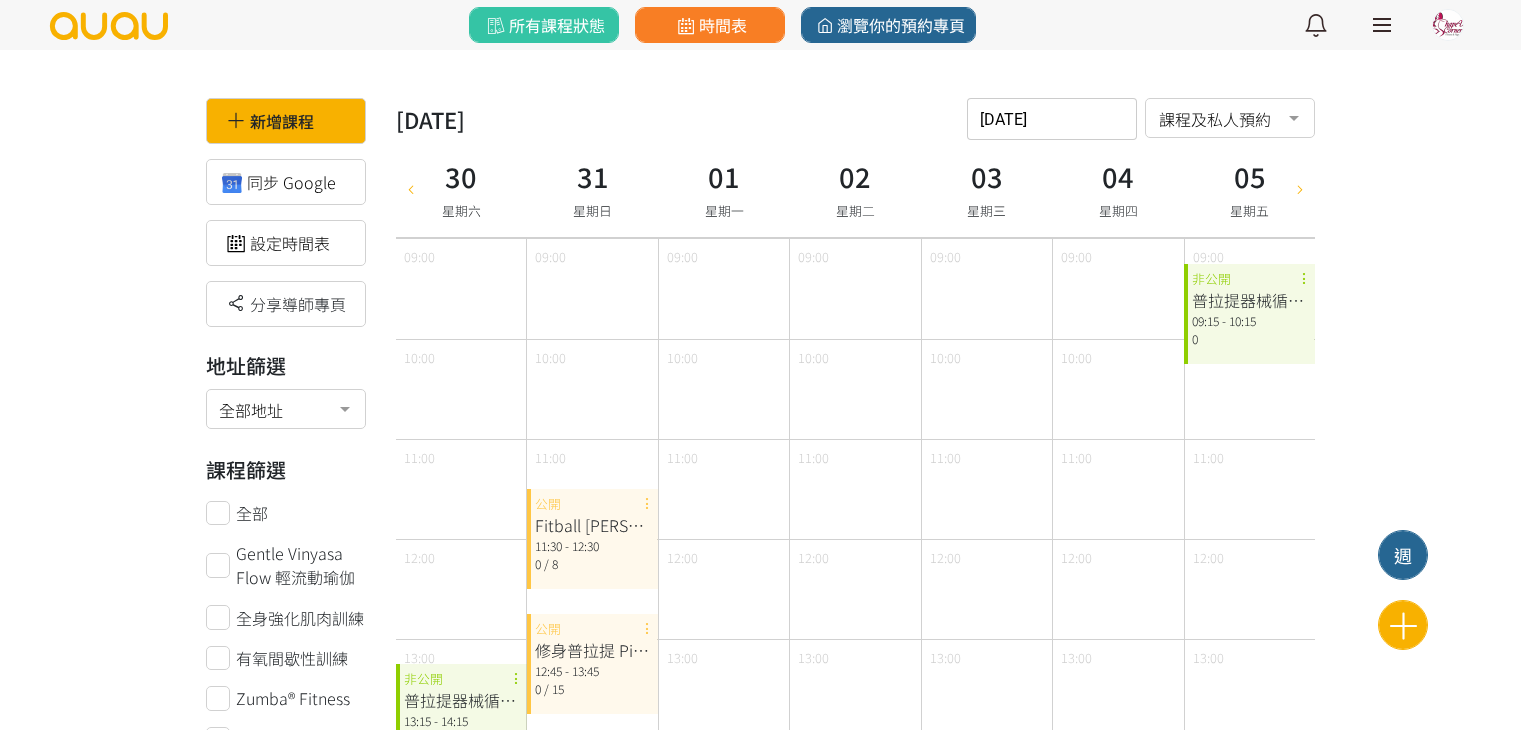 scroll, scrollTop: 1200, scrollLeft: 0, axis: vertical 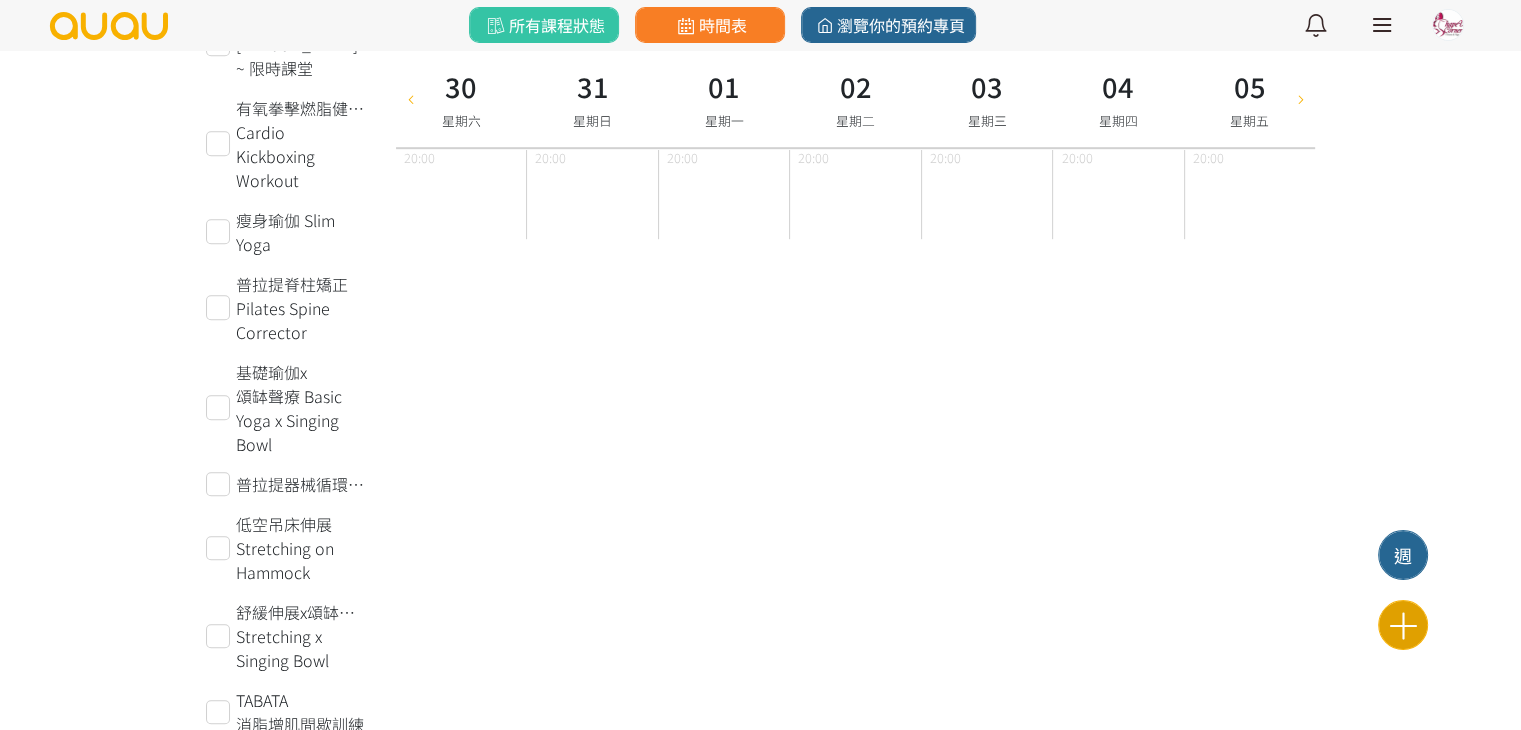 click at bounding box center [1403, 625] 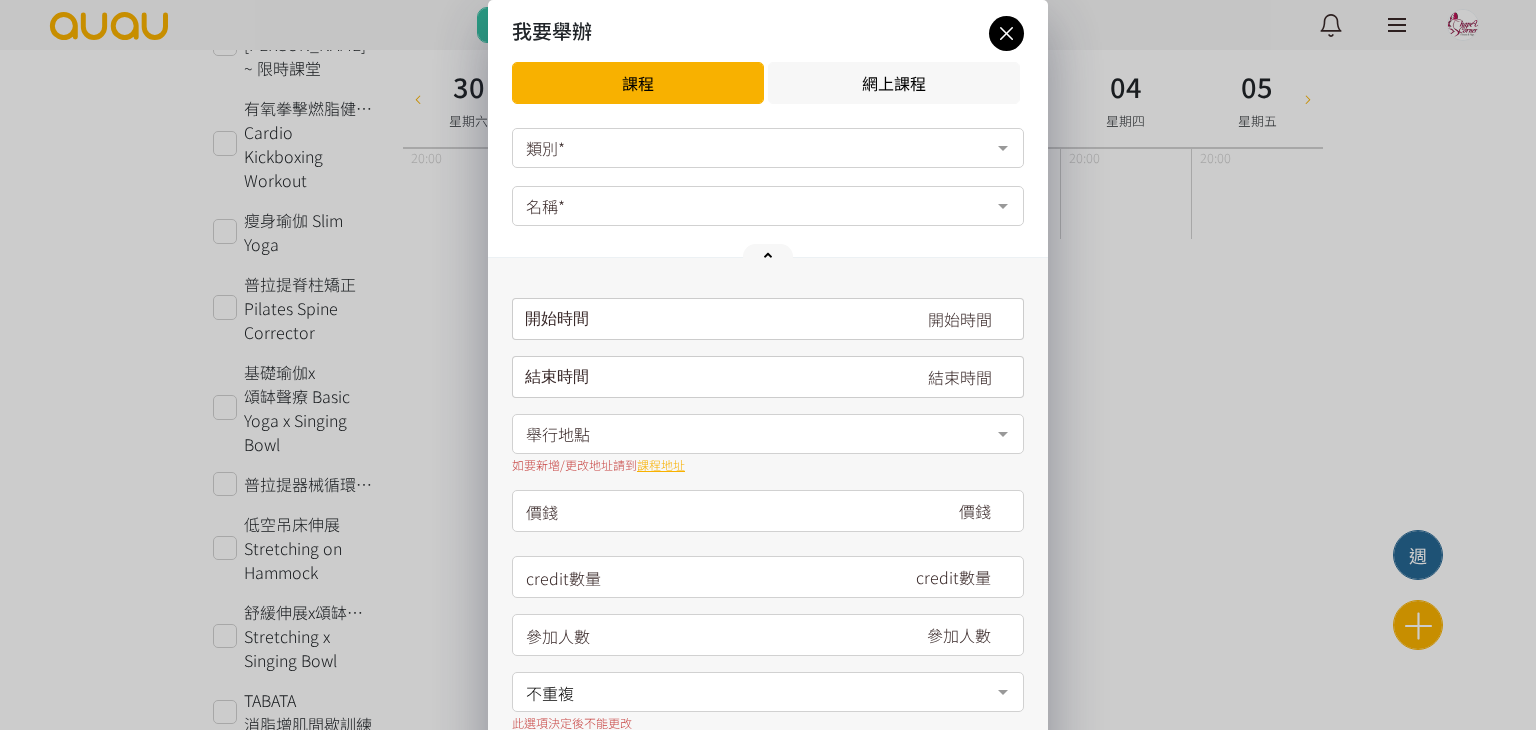 click on "我要舉辦
課程
網上課程
類別*
健身   瑜伽   舞蹈   其他   場地預約   空中藝術   普拉提   伸展運動     No elements found. Consider changing the search query.   List is empty.
名稱*
No elements found. Consider changing the search query.   請填寫名稱
開始時間
[DATE]
Sun
Mon
Tue
Wed
Thu
Fri
Sat
1
2
3
4
5
6
7
8
9
10
11
12
13" at bounding box center [768, 522] 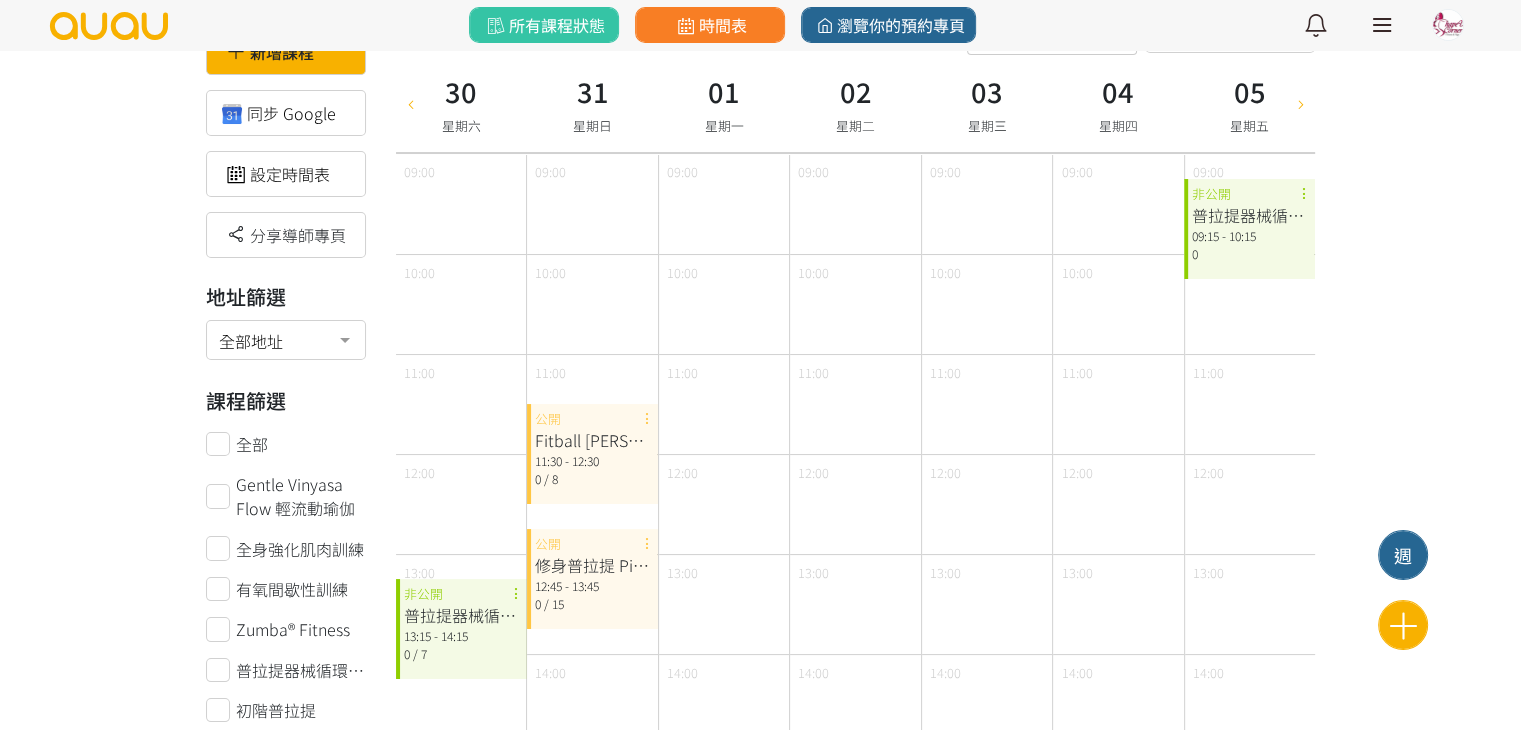 scroll, scrollTop: 0, scrollLeft: 0, axis: both 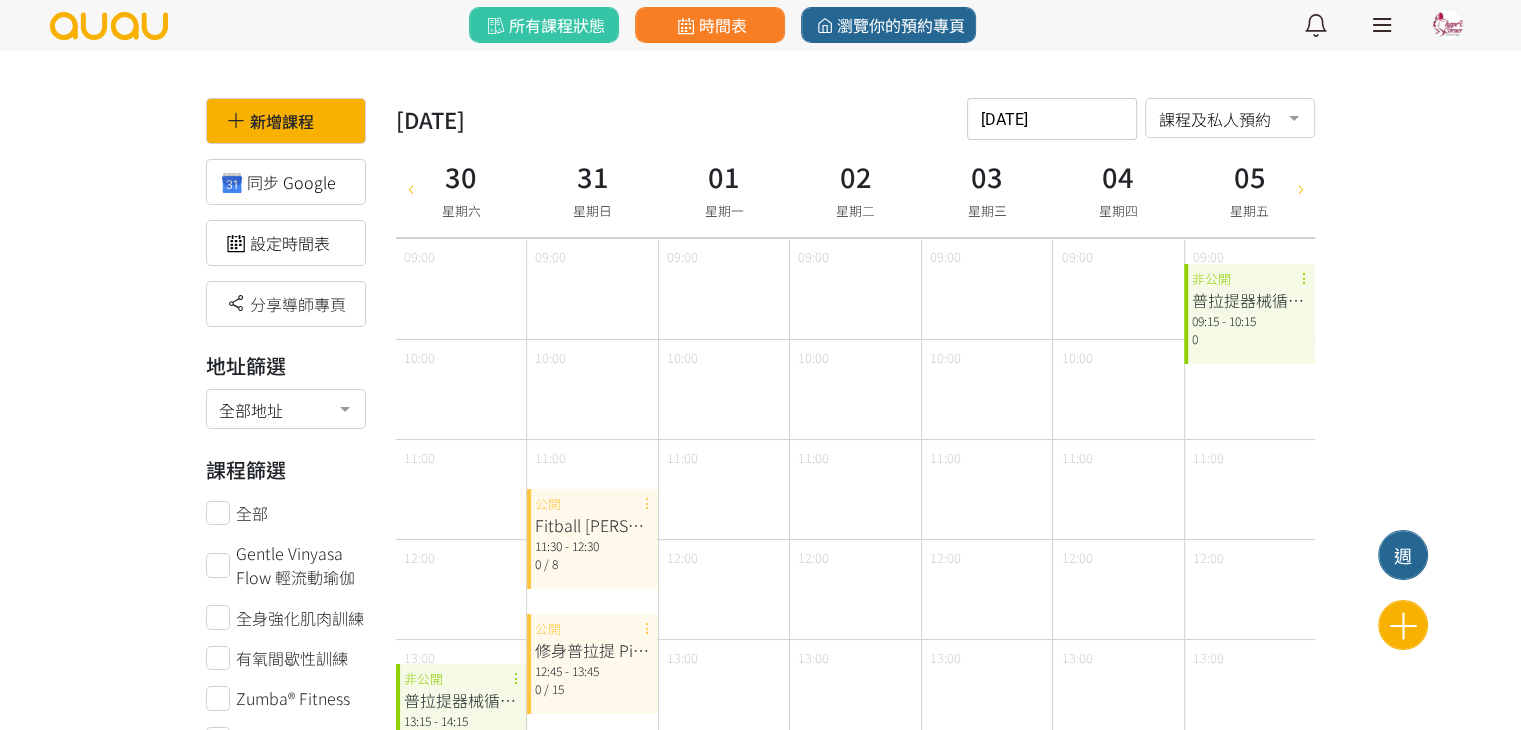 click at bounding box center (410, 188) 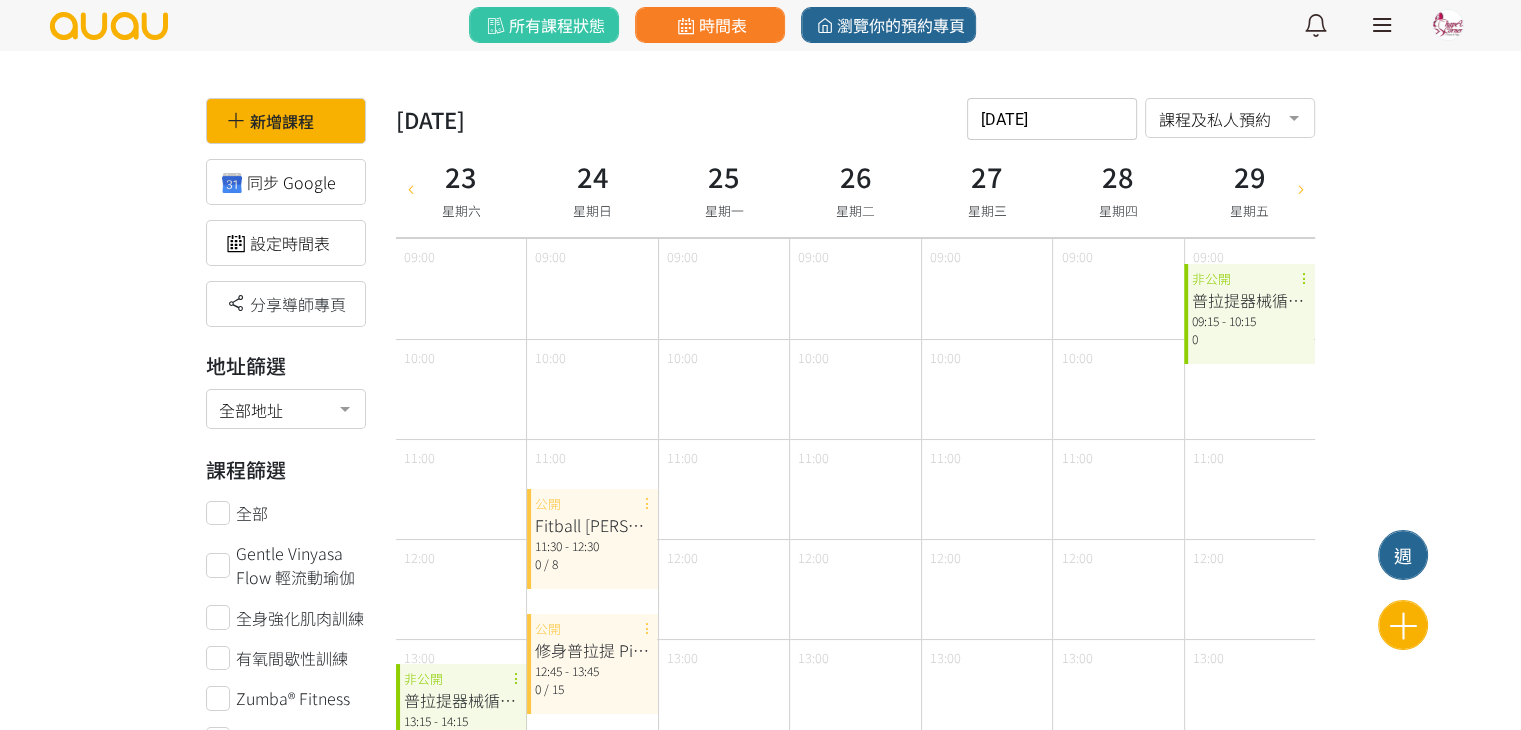 type on "[DATE]" 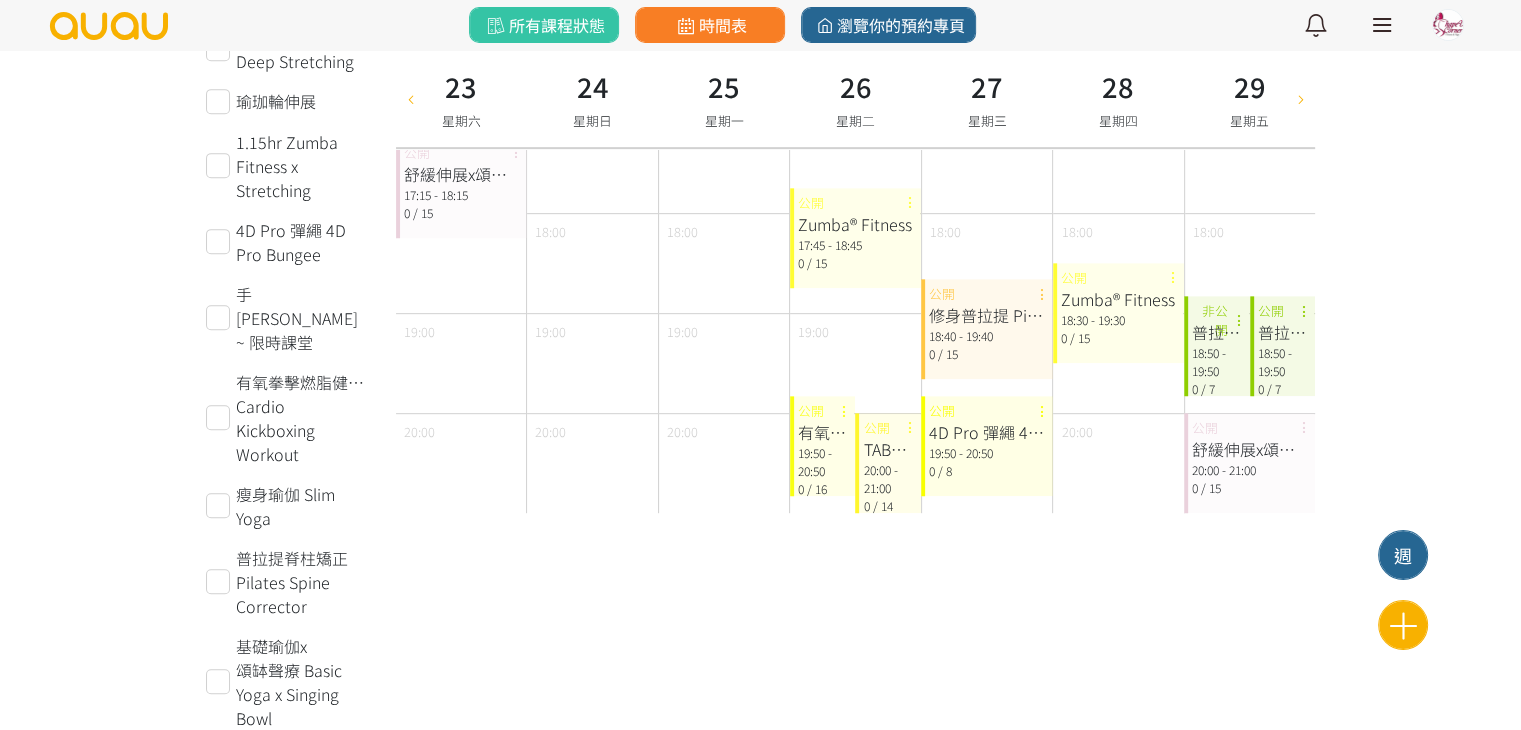 scroll, scrollTop: 1100, scrollLeft: 0, axis: vertical 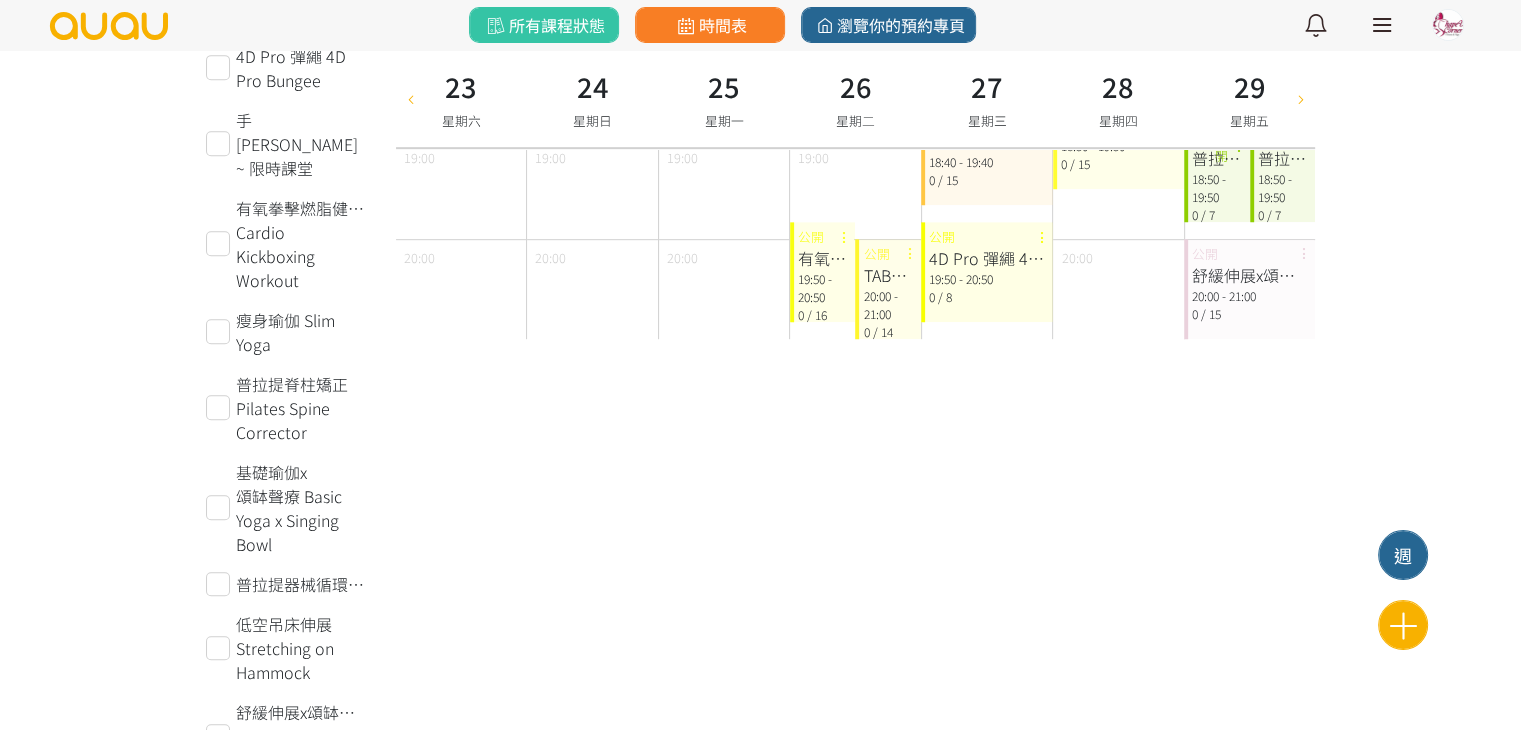 click on "19:50 -
20:50" at bounding box center [823, 288] 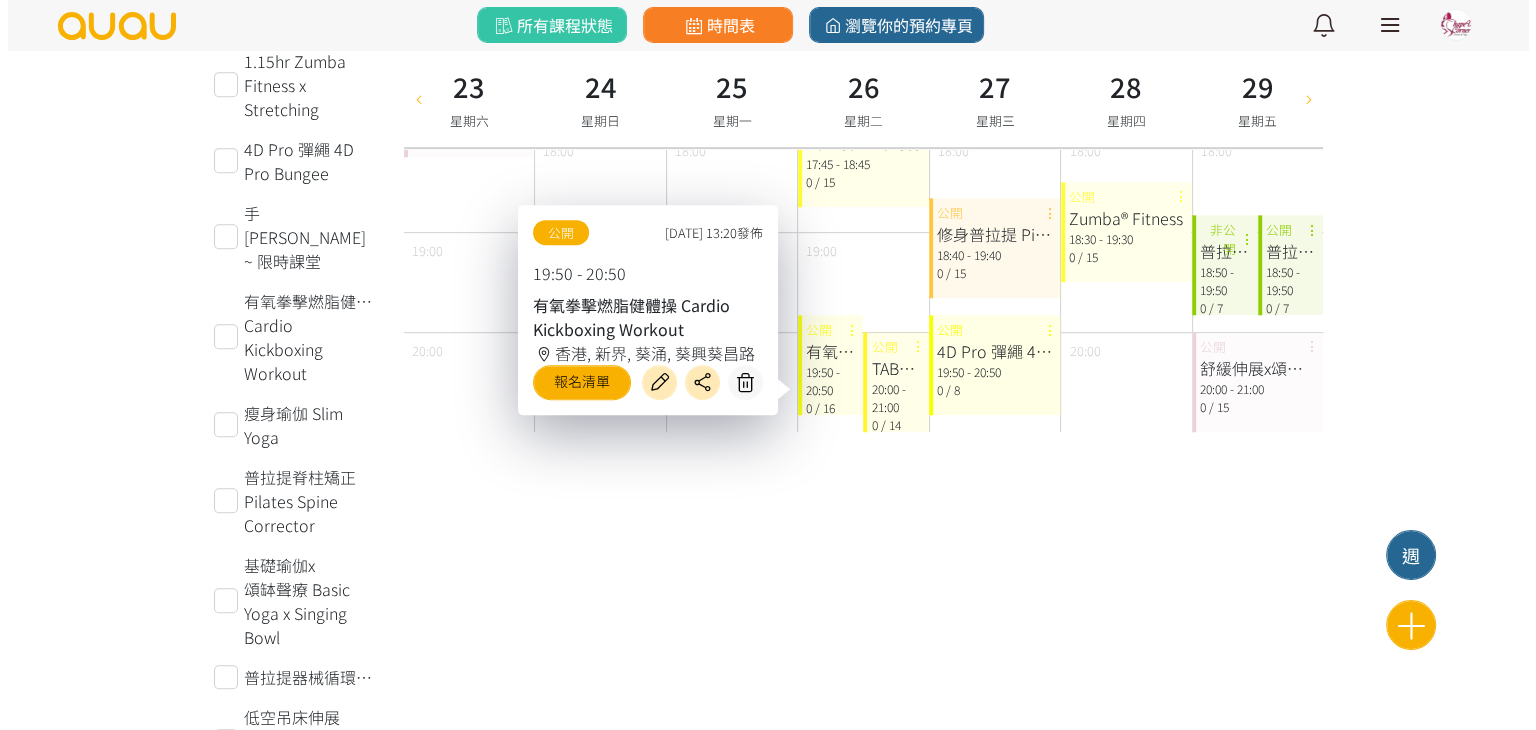 scroll, scrollTop: 900, scrollLeft: 0, axis: vertical 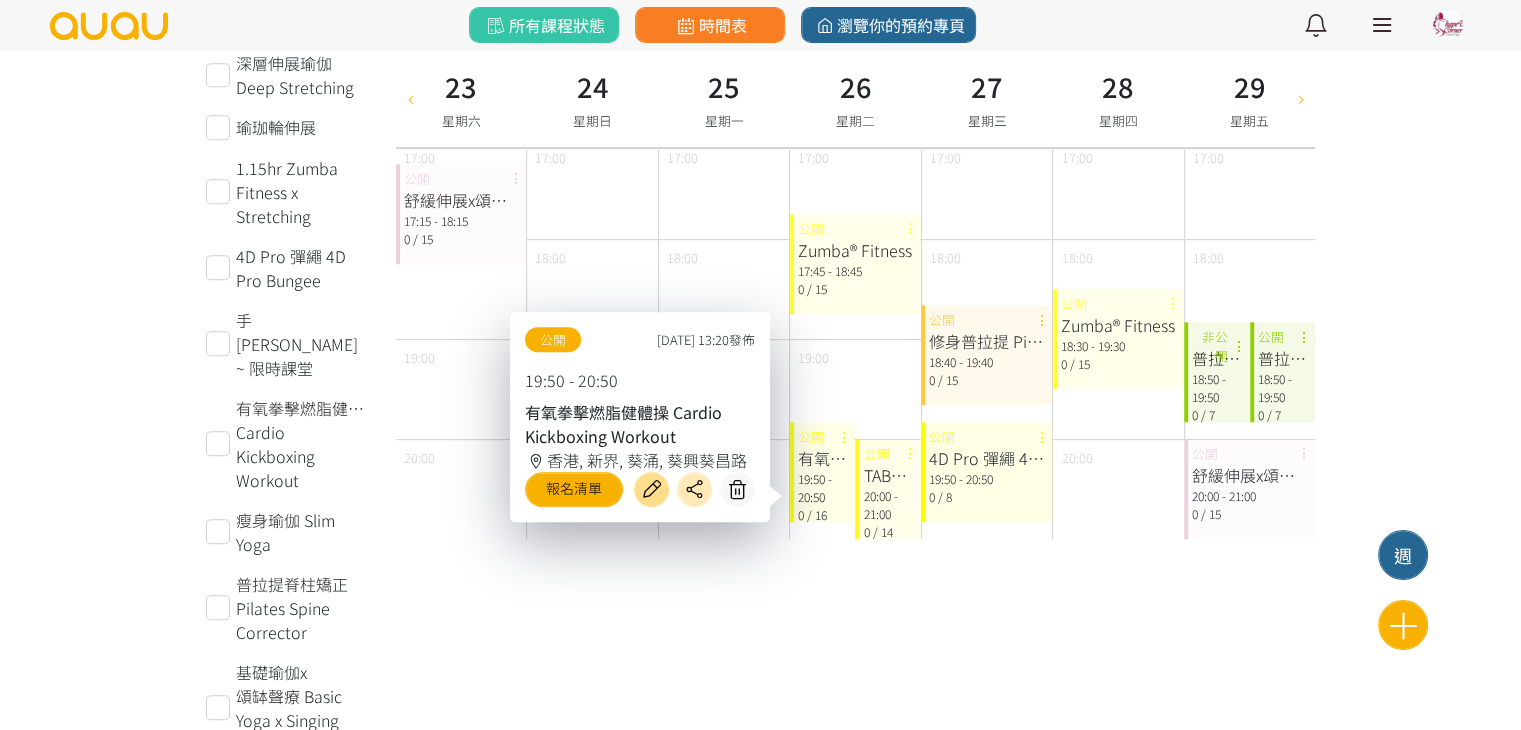 click at bounding box center [651, 489] 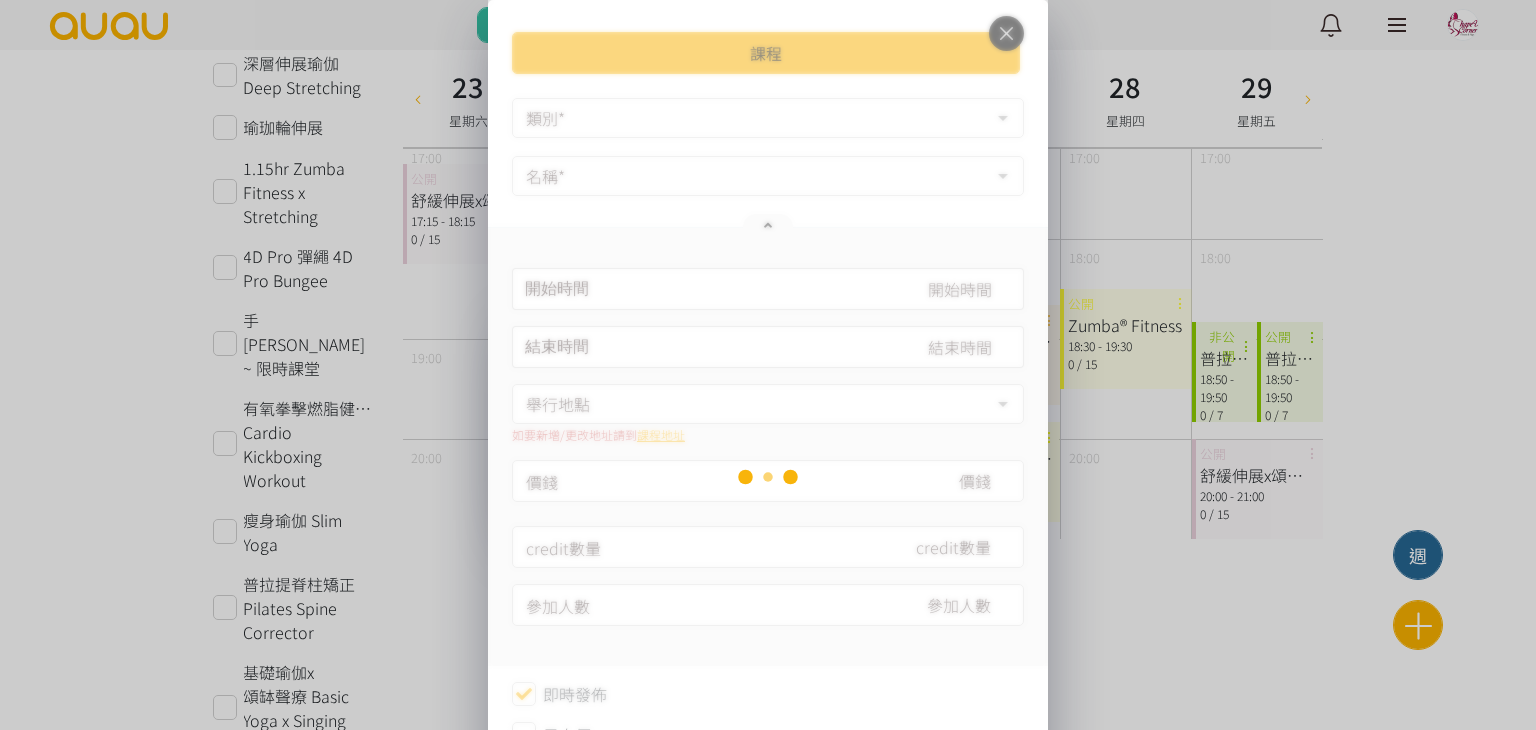 type on "[DATE] 19:50" 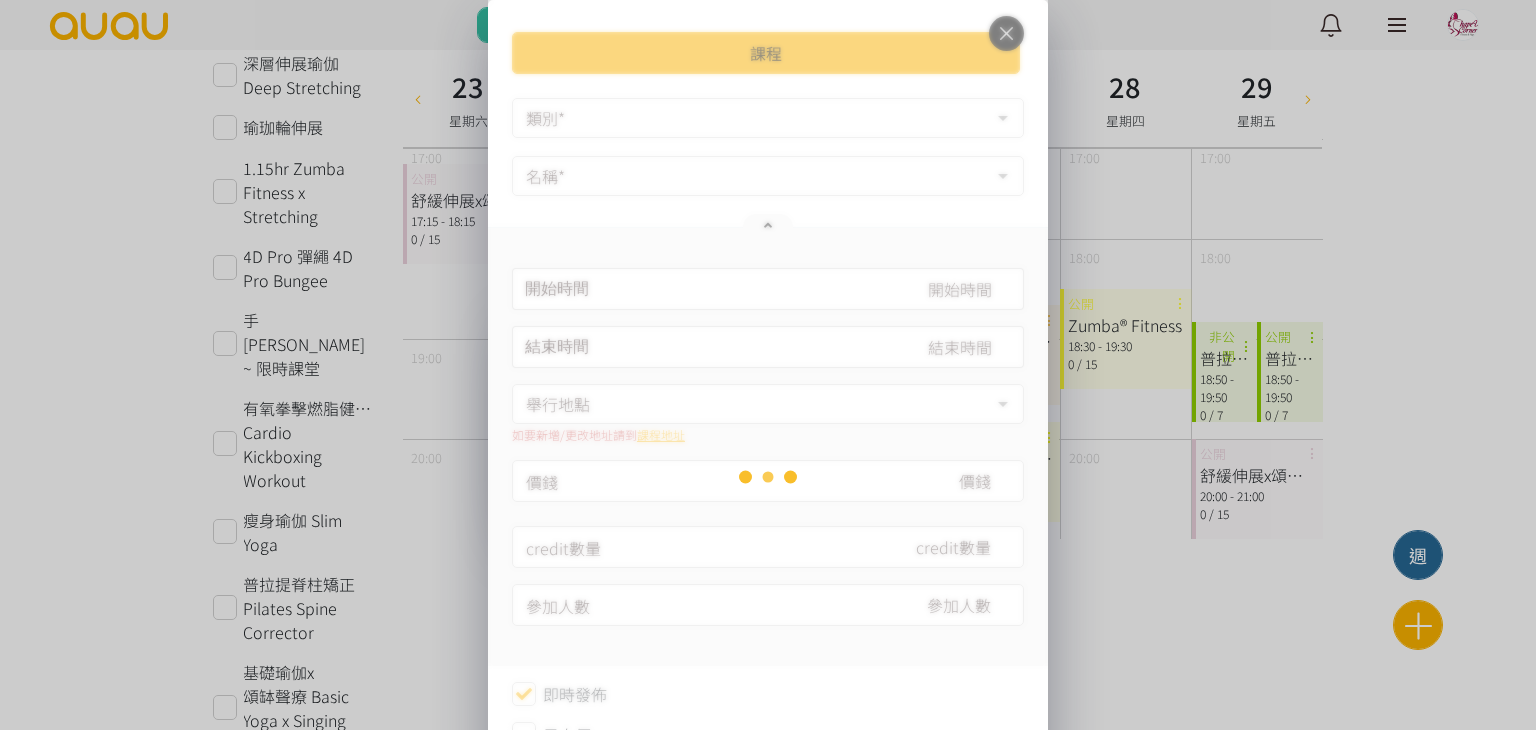 type on "[DATE] 20:50" 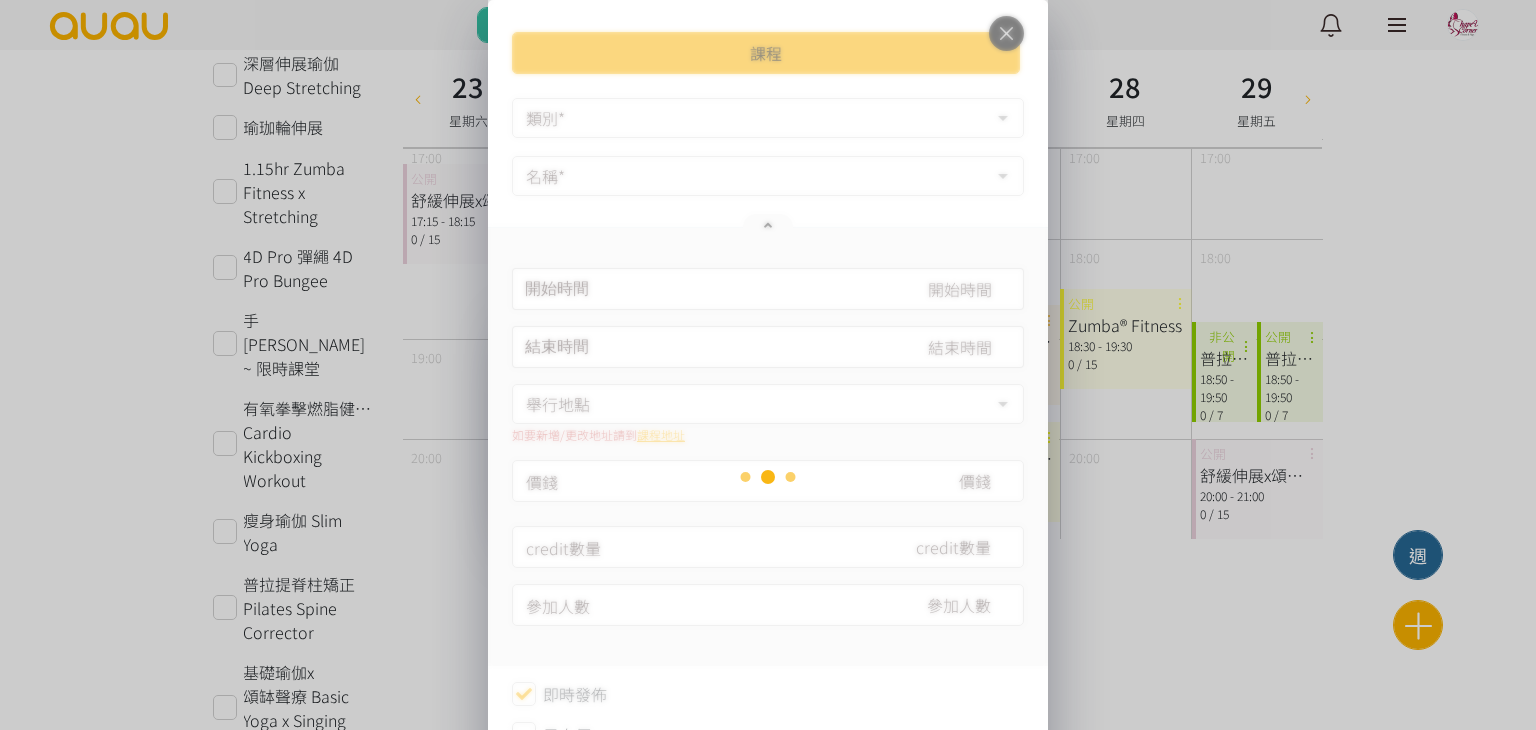 type on "180" 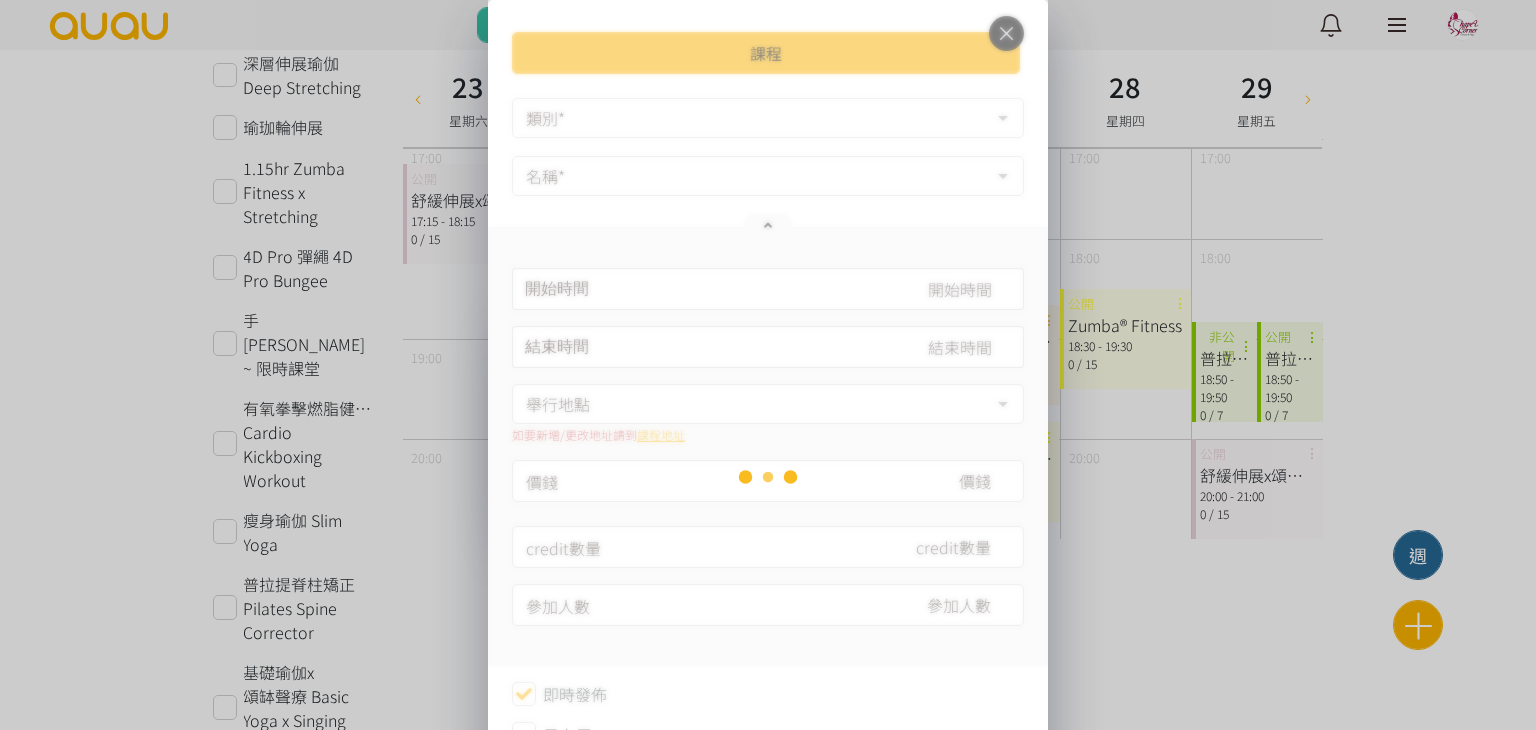type on "16" 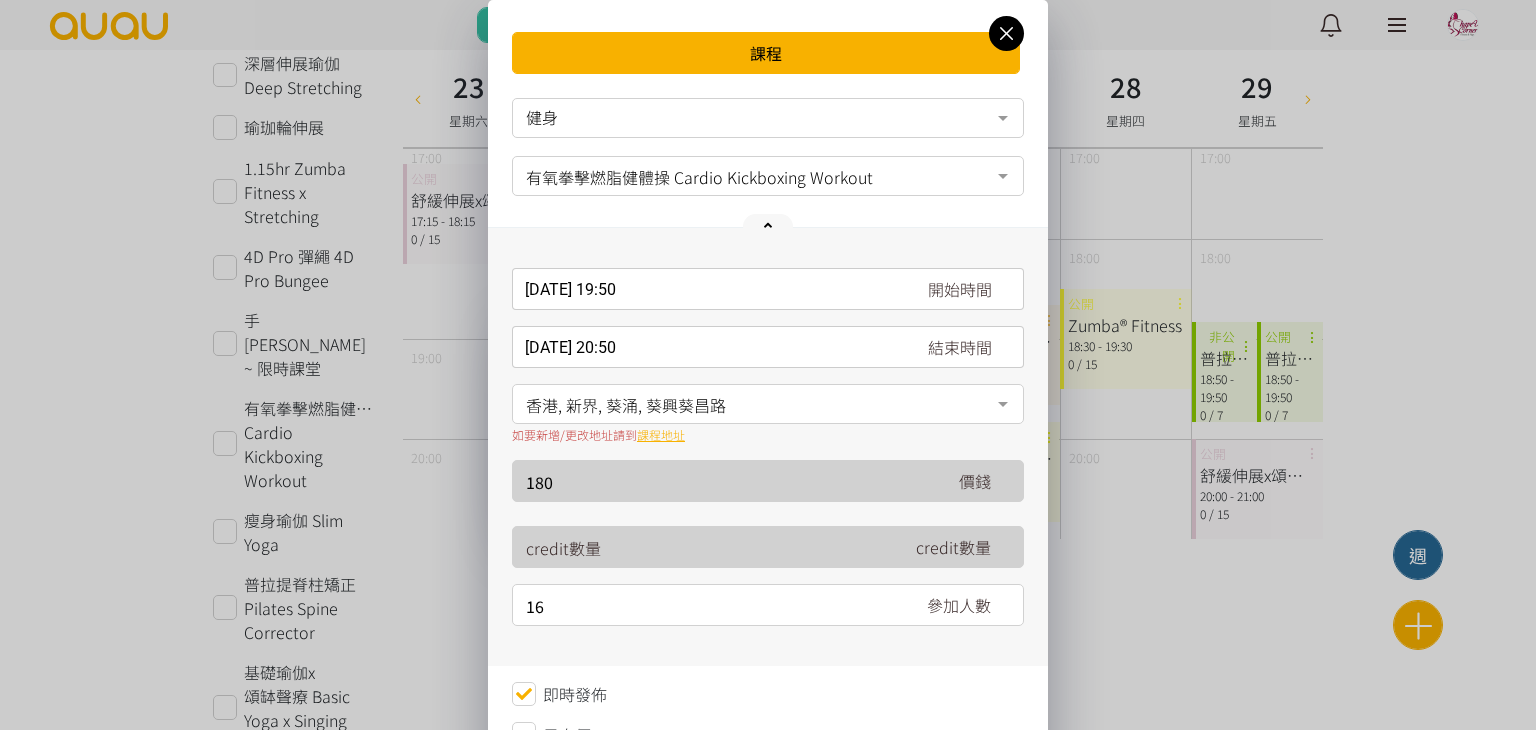 click on "[DATE] 19:50
開始時間
[DATE]
Sun
Mon
Tue
Wed
Thu
Fri
Sat
1
2
3
4
5
6
7
8
9
10
11
12
13
14
15
16
17
18
19
20
21
22
23
24
25
26
27" at bounding box center [768, 289] 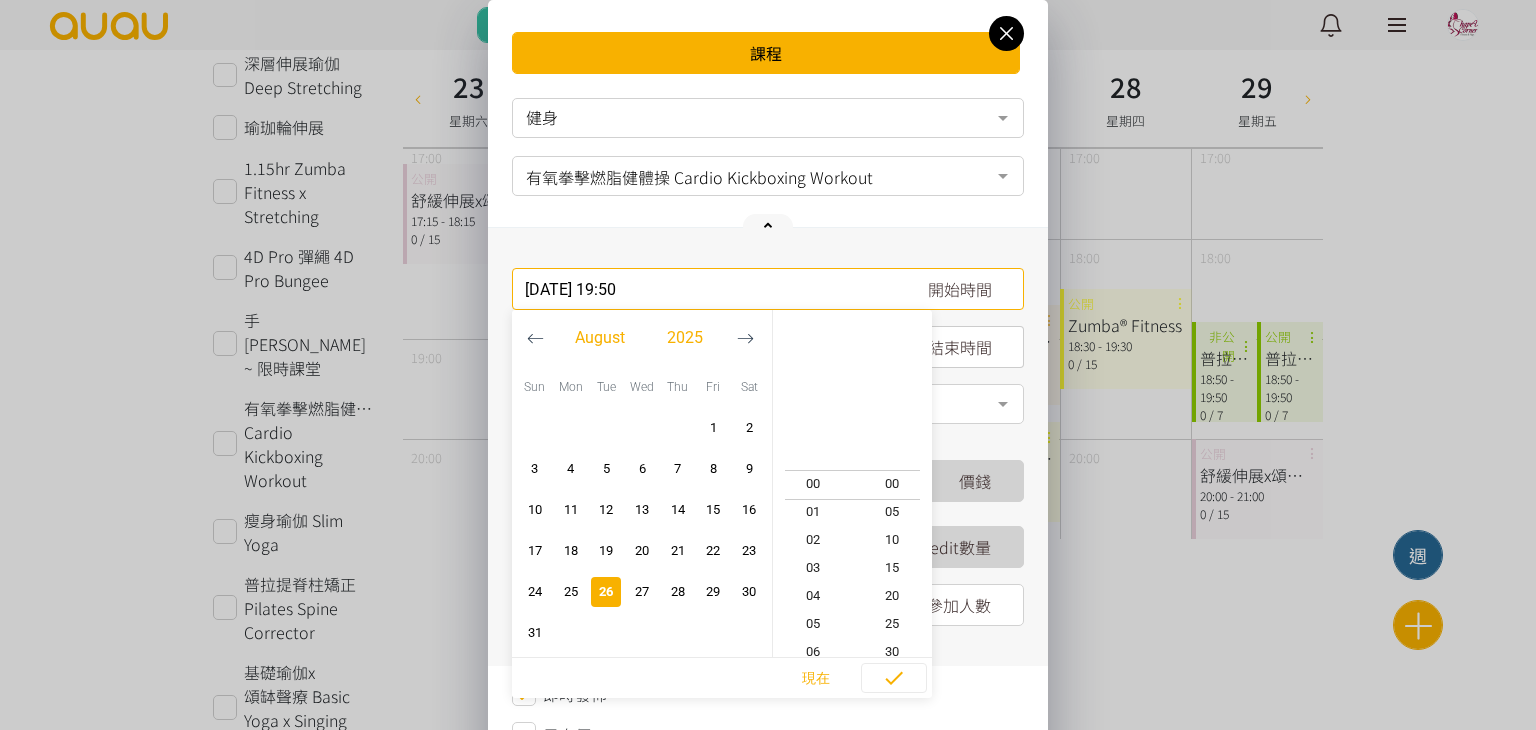 scroll, scrollTop: 532, scrollLeft: 0, axis: vertical 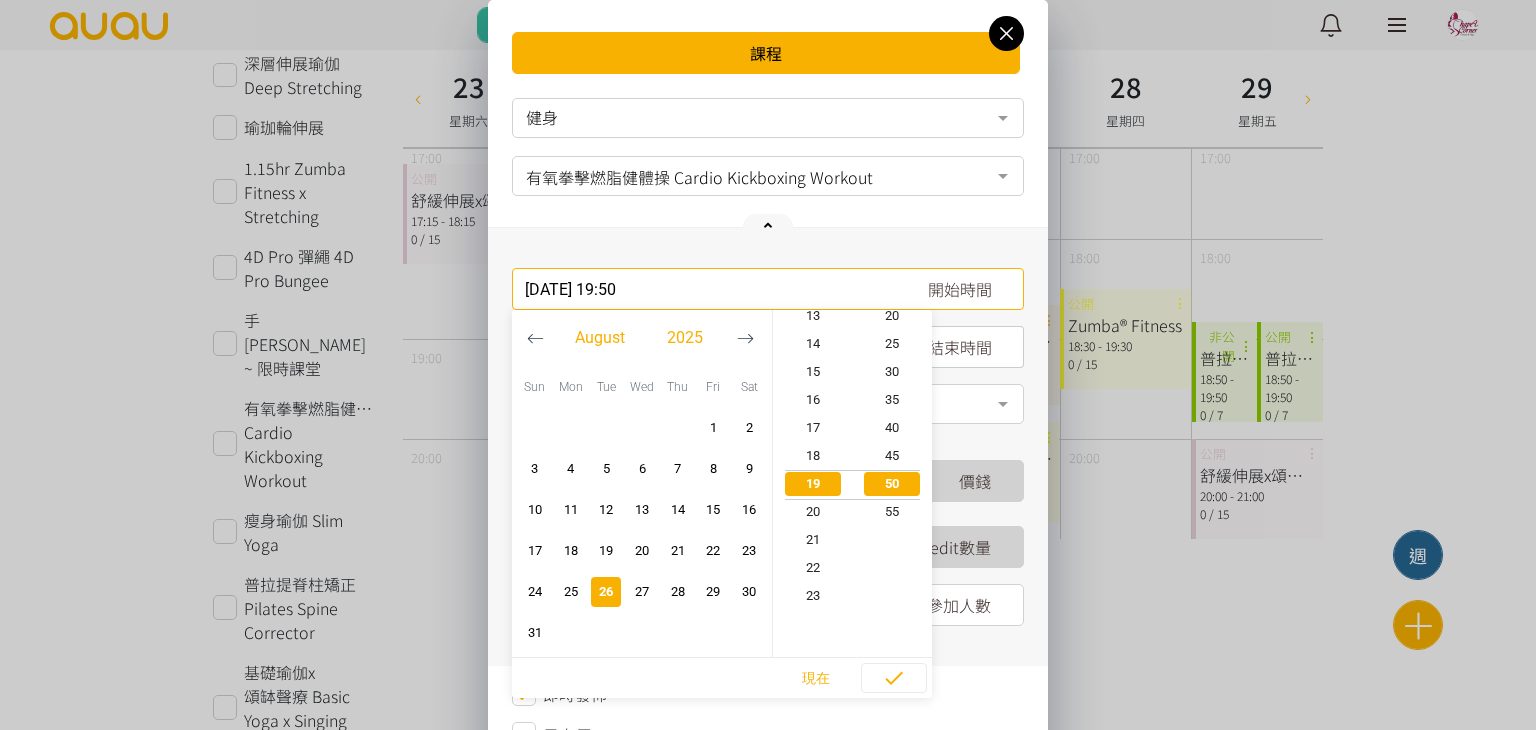 click on "[DATE] 19:50" at bounding box center [768, 289] 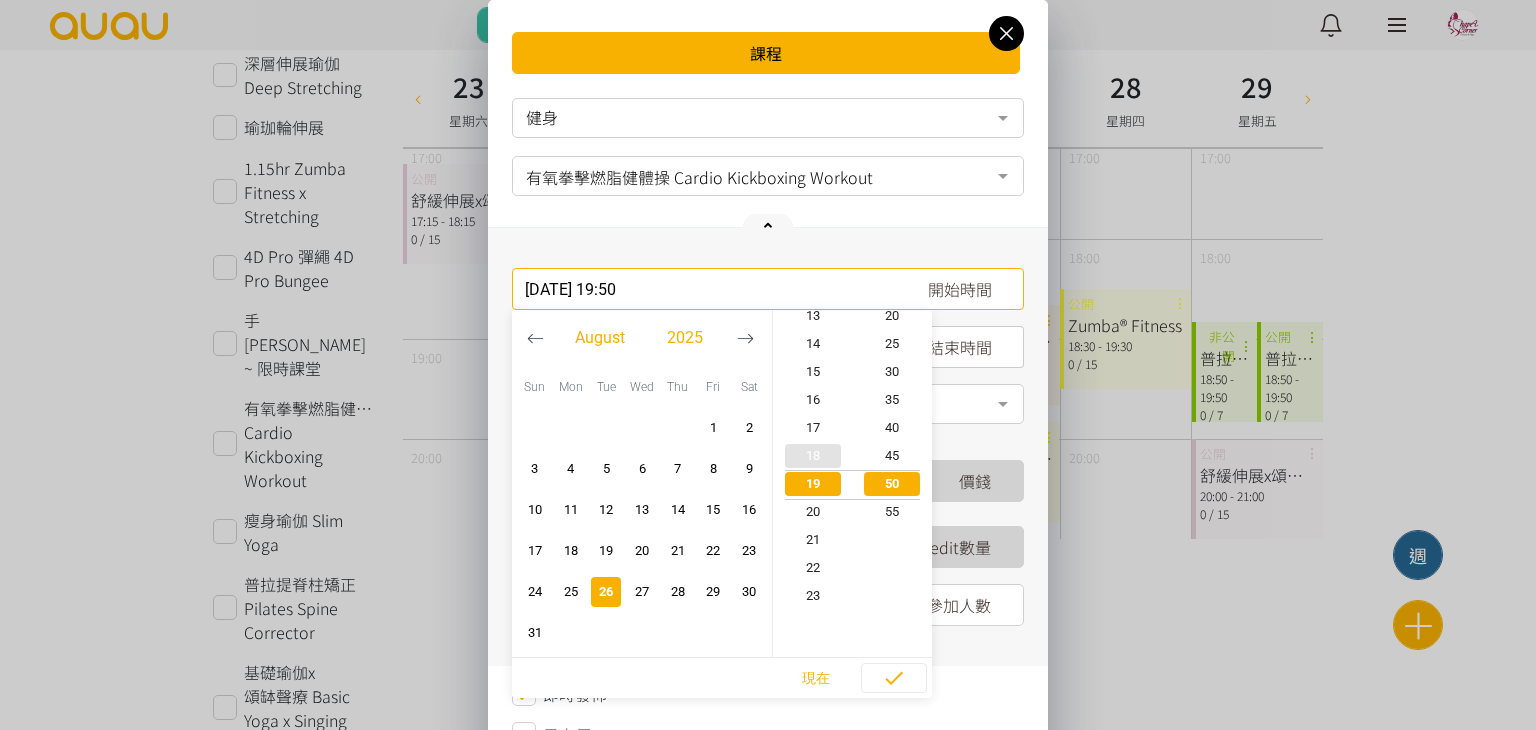 click on "18" at bounding box center (813, 456) 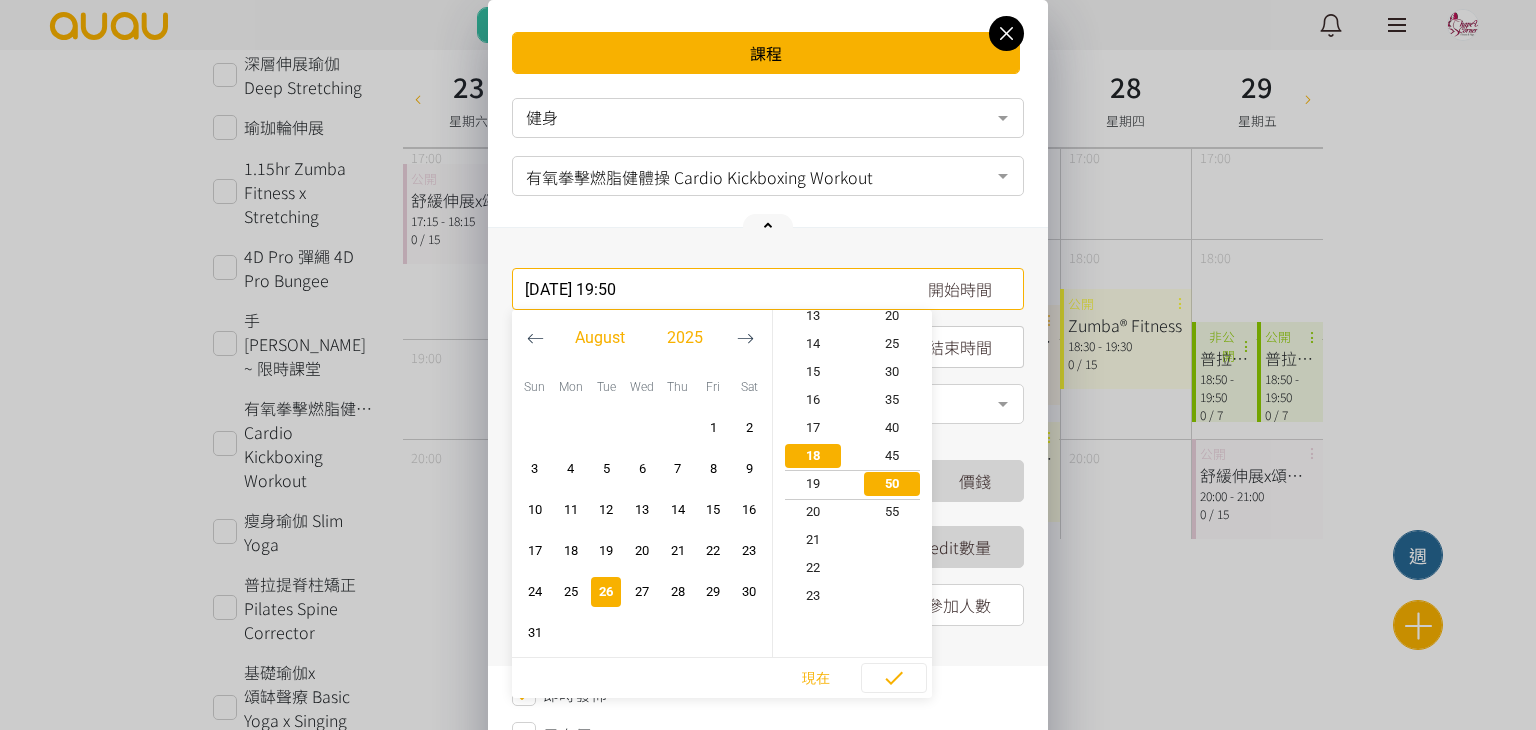type on "[DATE] 18:50" 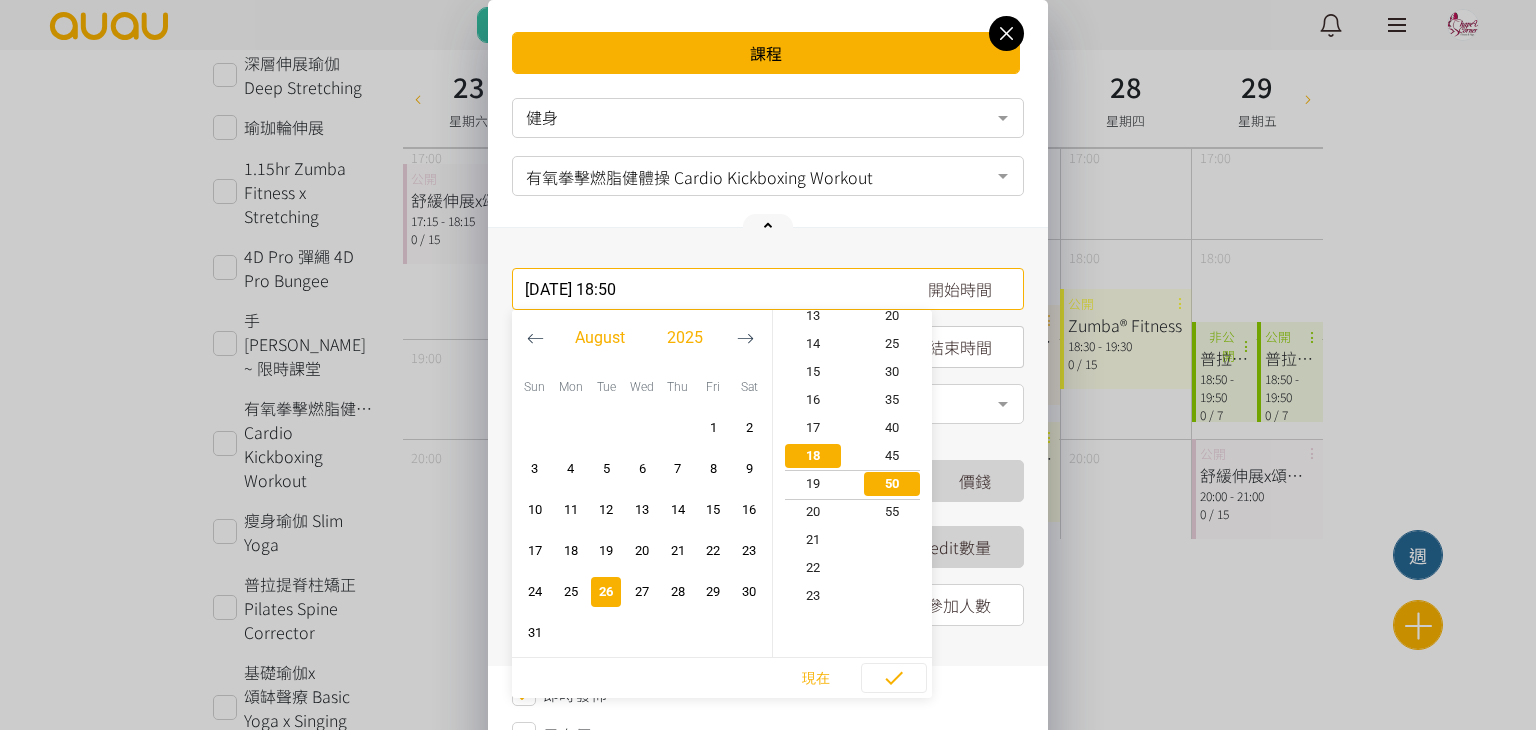 scroll, scrollTop: 504, scrollLeft: 0, axis: vertical 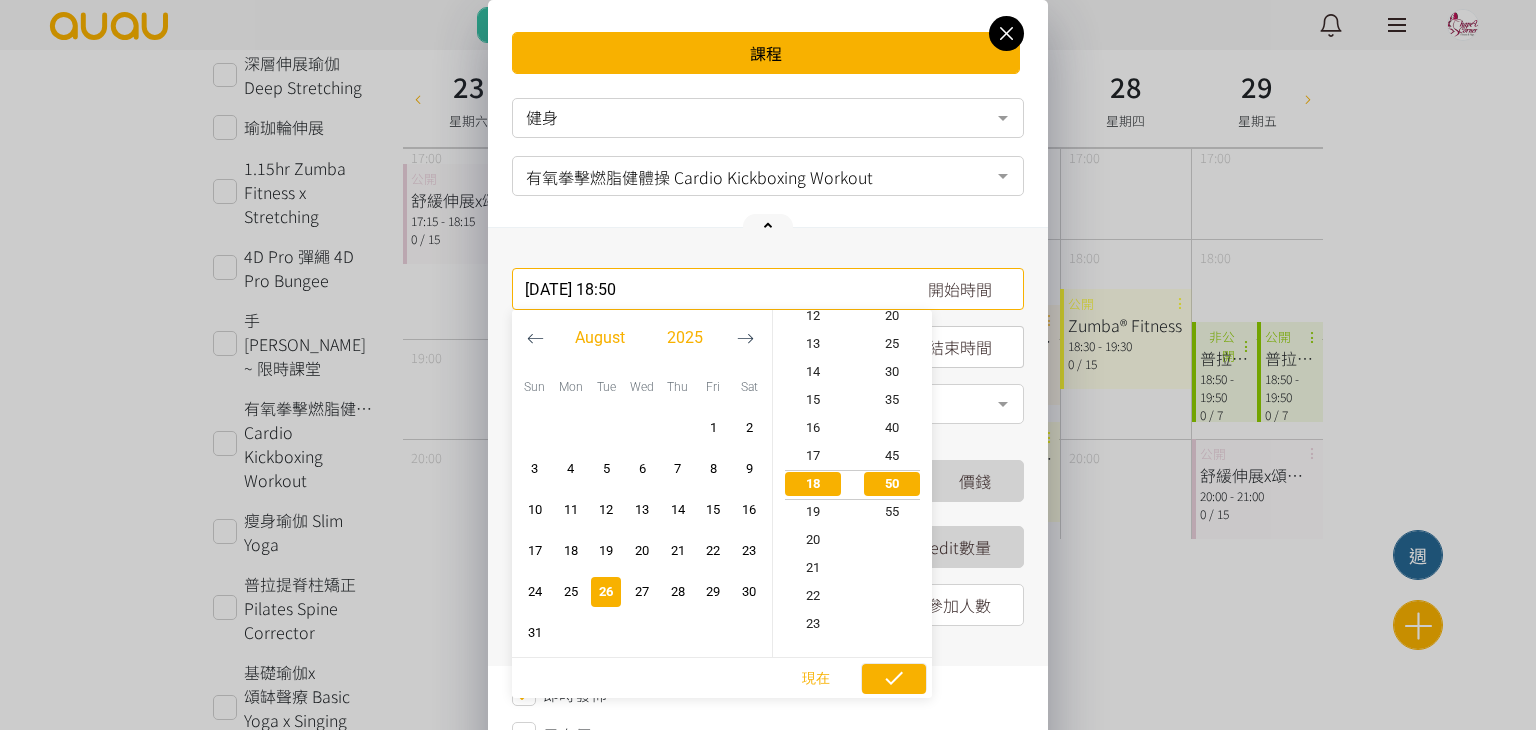 click at bounding box center (894, 679) 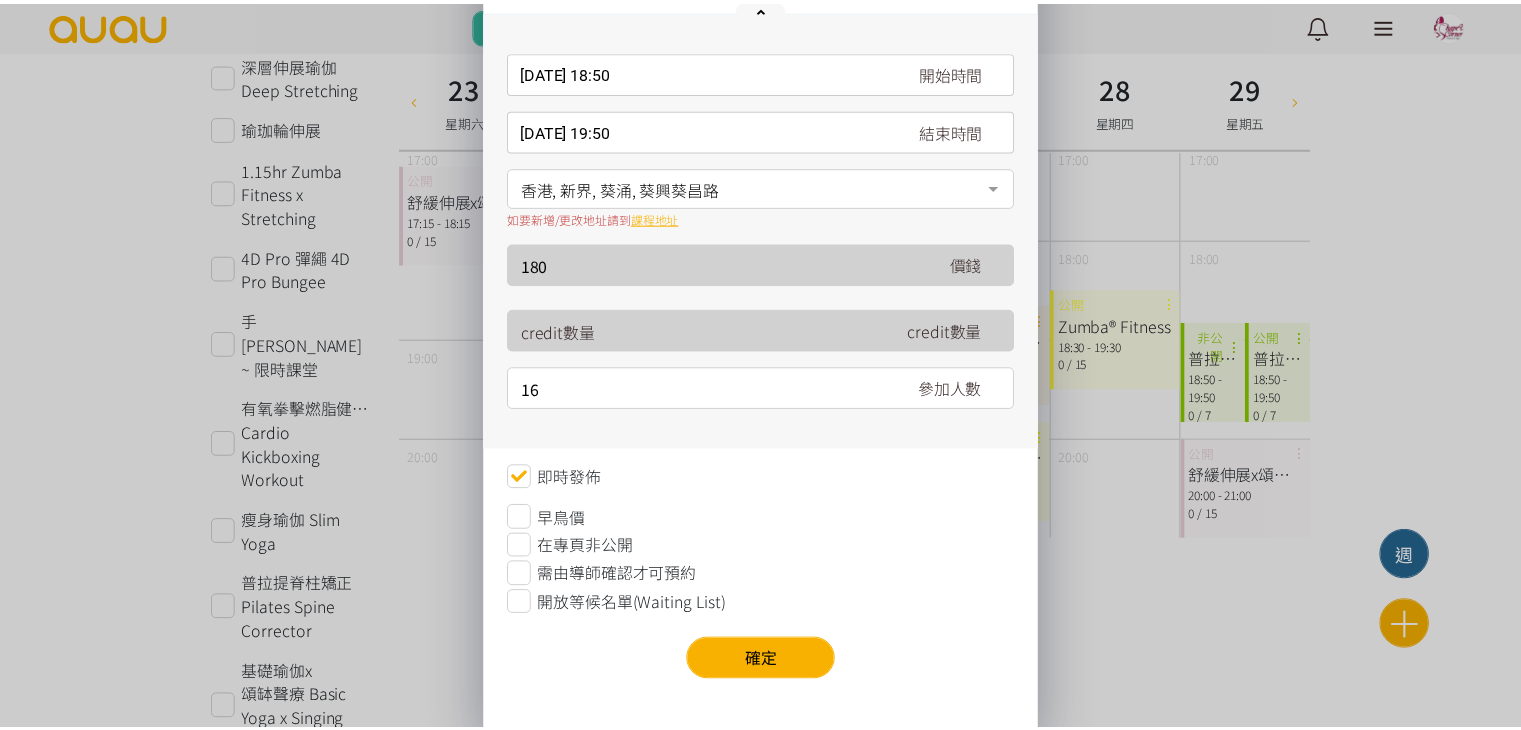scroll, scrollTop: 224, scrollLeft: 0, axis: vertical 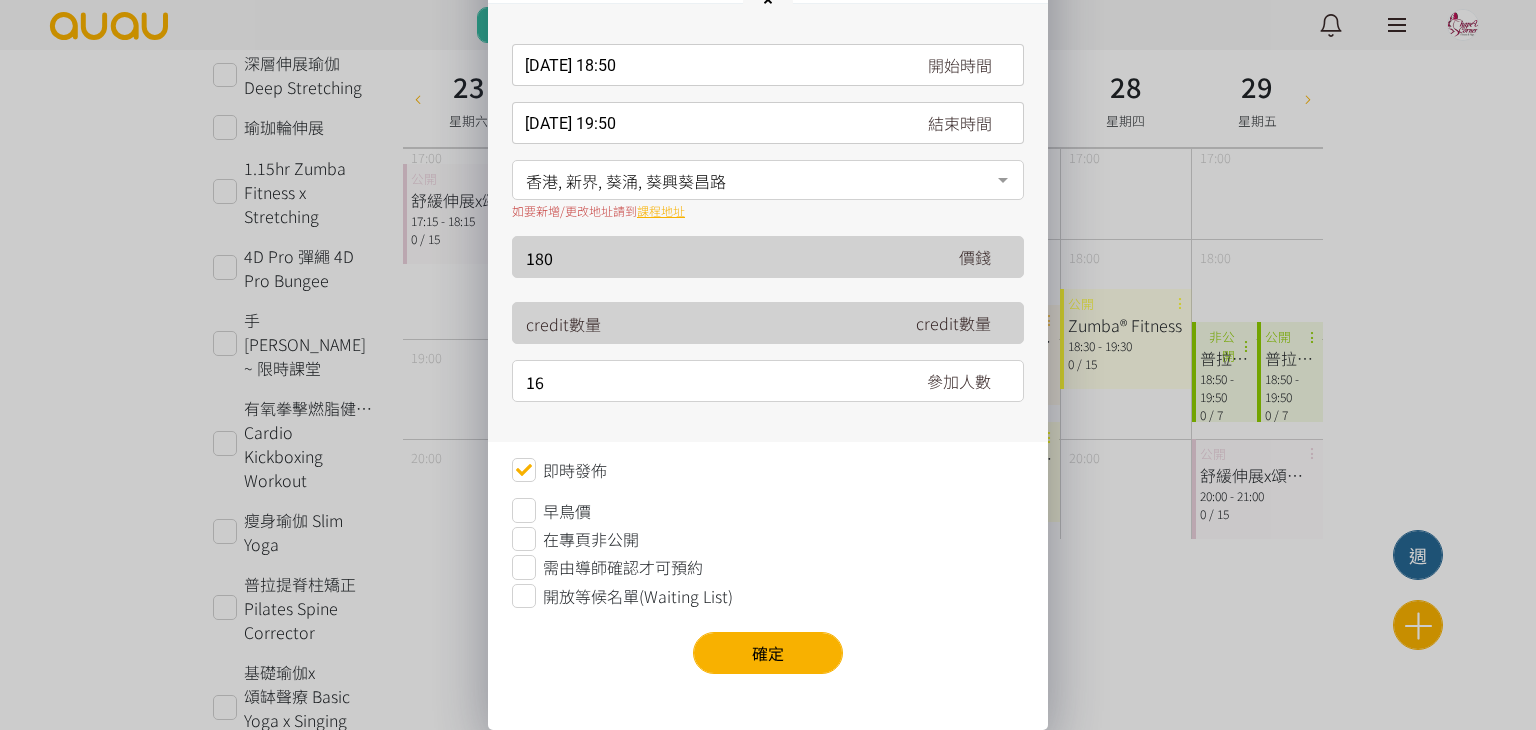click on "健身         健身   瑜伽   舞蹈   其他   場地預約   空中藝術   普拉提   伸展運動     No elements found. Consider changing the search query.   List is empty.                有氧拳擊燃脂健體操 Cardio Kickboxing Workout         全身強化肌肉訓練   有氧間歇性訓練   修身普拉提 Pilates Workout   4D Pro 彈繩 4D Pro Bungee   有氧拳擊燃脂健體操 Cardio Kickboxing Workout   TABATA 消脂增肌間歇訓練   Fitball [PERSON_NAME]健身球   TRX 懸吊式阻抗訓練   暑期兒童放電運動班   ~期間限定~ 消脂健美﻿操   HITT~STRONG Nation   POUND® Fit 鼓棒有氧運動   Keep Fit 消脂運動班 FAT BURN Workout   HIIT 高強度間歇性訓練   午間跆拳道   修身普拉提 Pilates Workout (Zoom Class)   3D Pilates (ENGLISH)   [DATE] ShapeUp Cardio Workout   OFW [DATE] FITBALL   OFW [DATE] Pilates Workout     No elements found. Consider changing the search query.   請填寫名稱          [DATE] 18:50
開始時間" at bounding box center (768, 286) 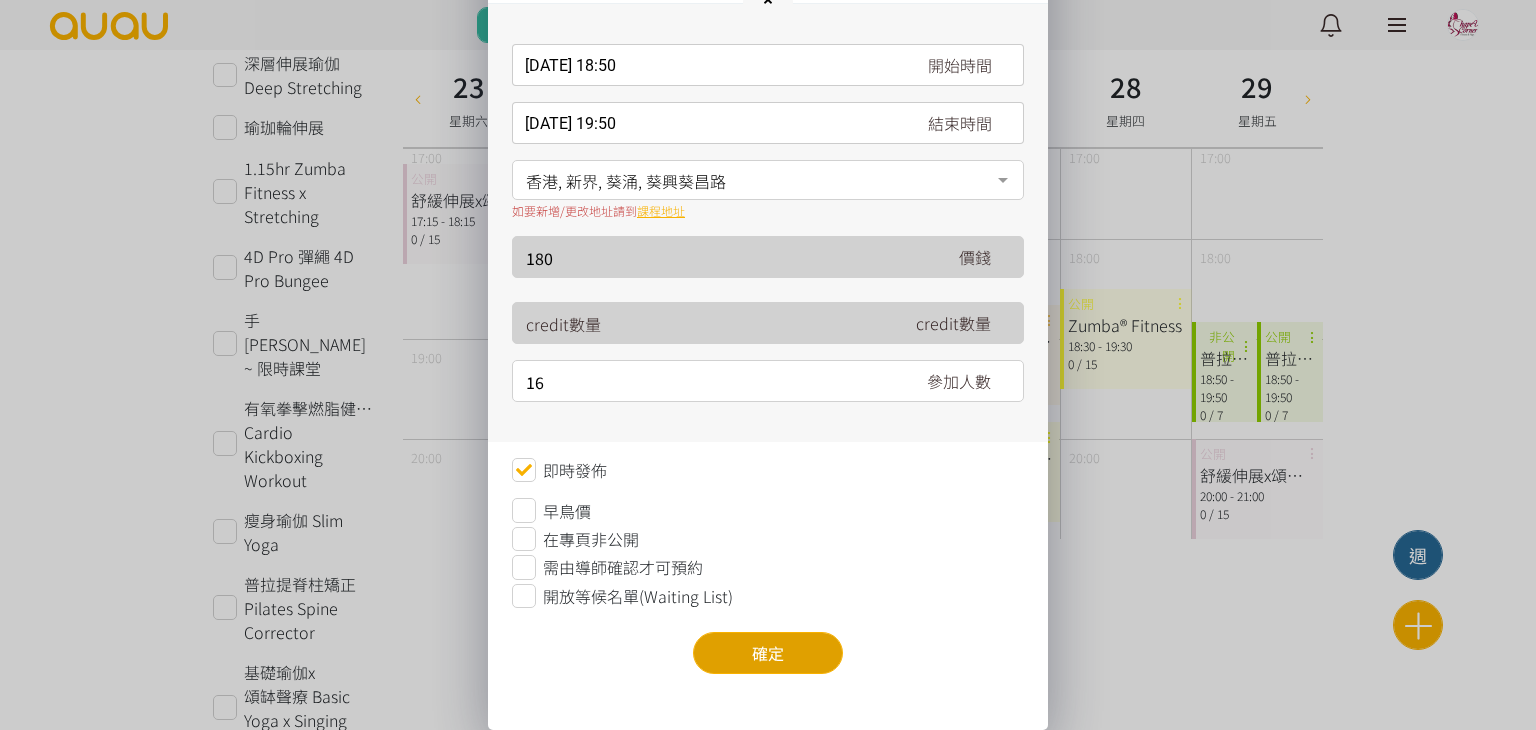click on "確定" at bounding box center [768, 653] 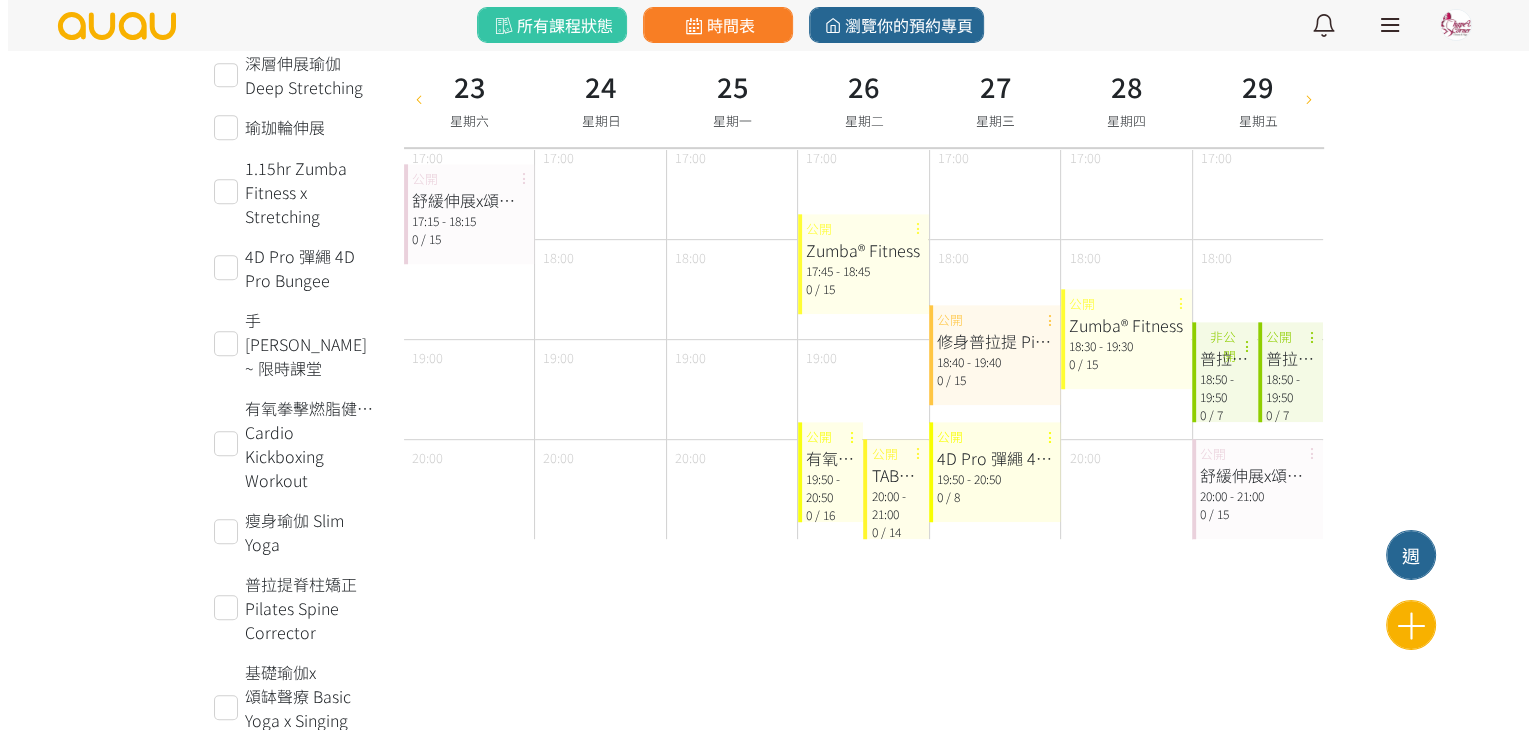 scroll, scrollTop: 0, scrollLeft: 0, axis: both 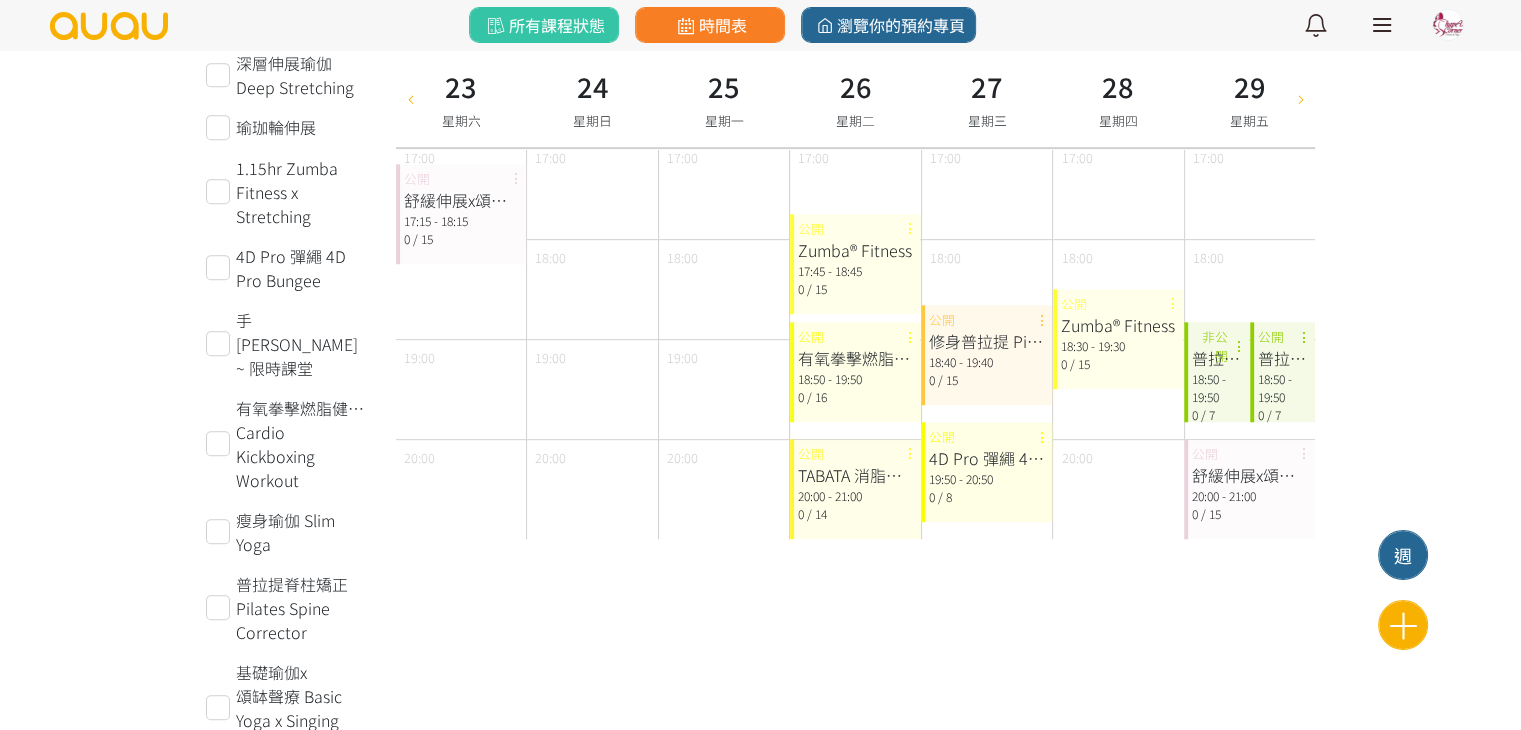 click at bounding box center (411, 98) 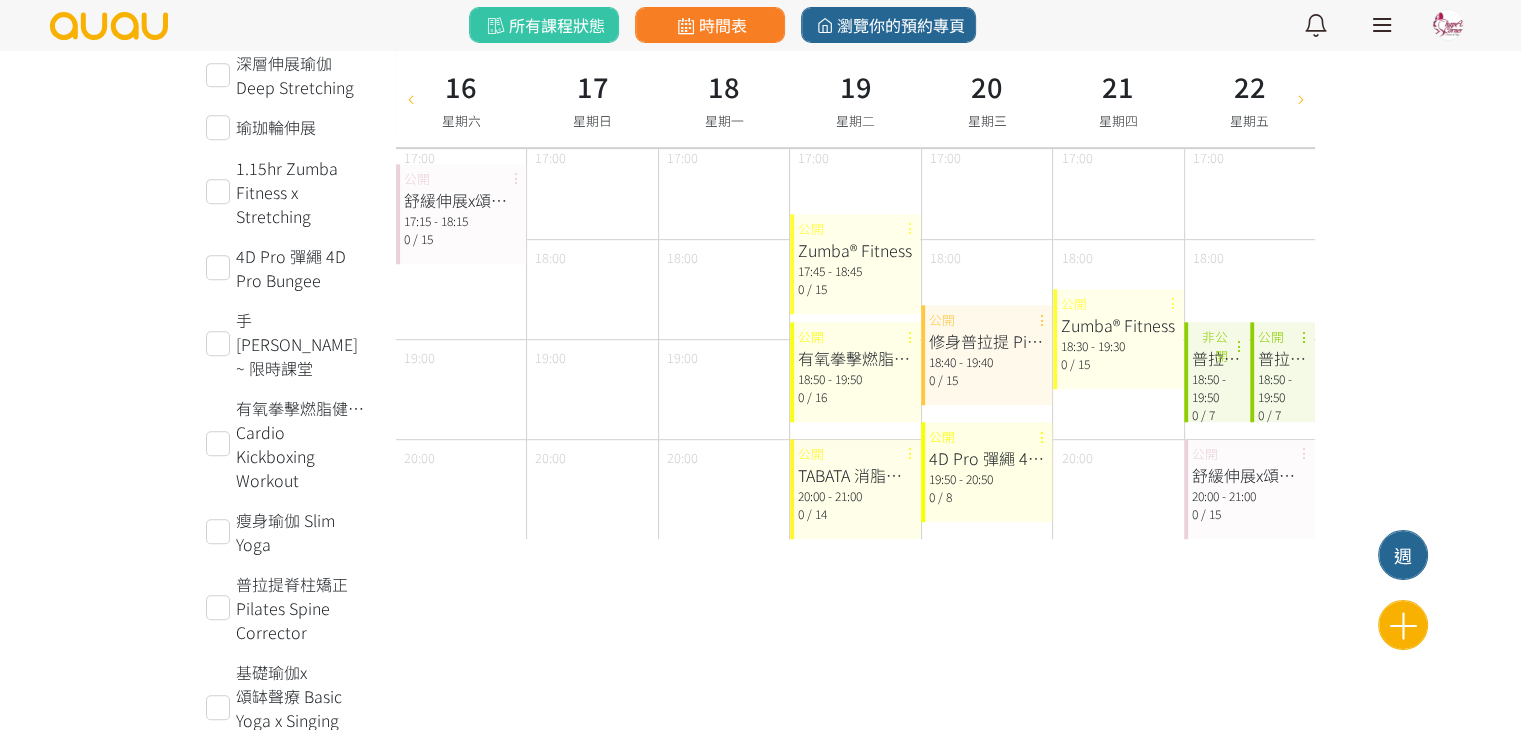type on "[DATE]" 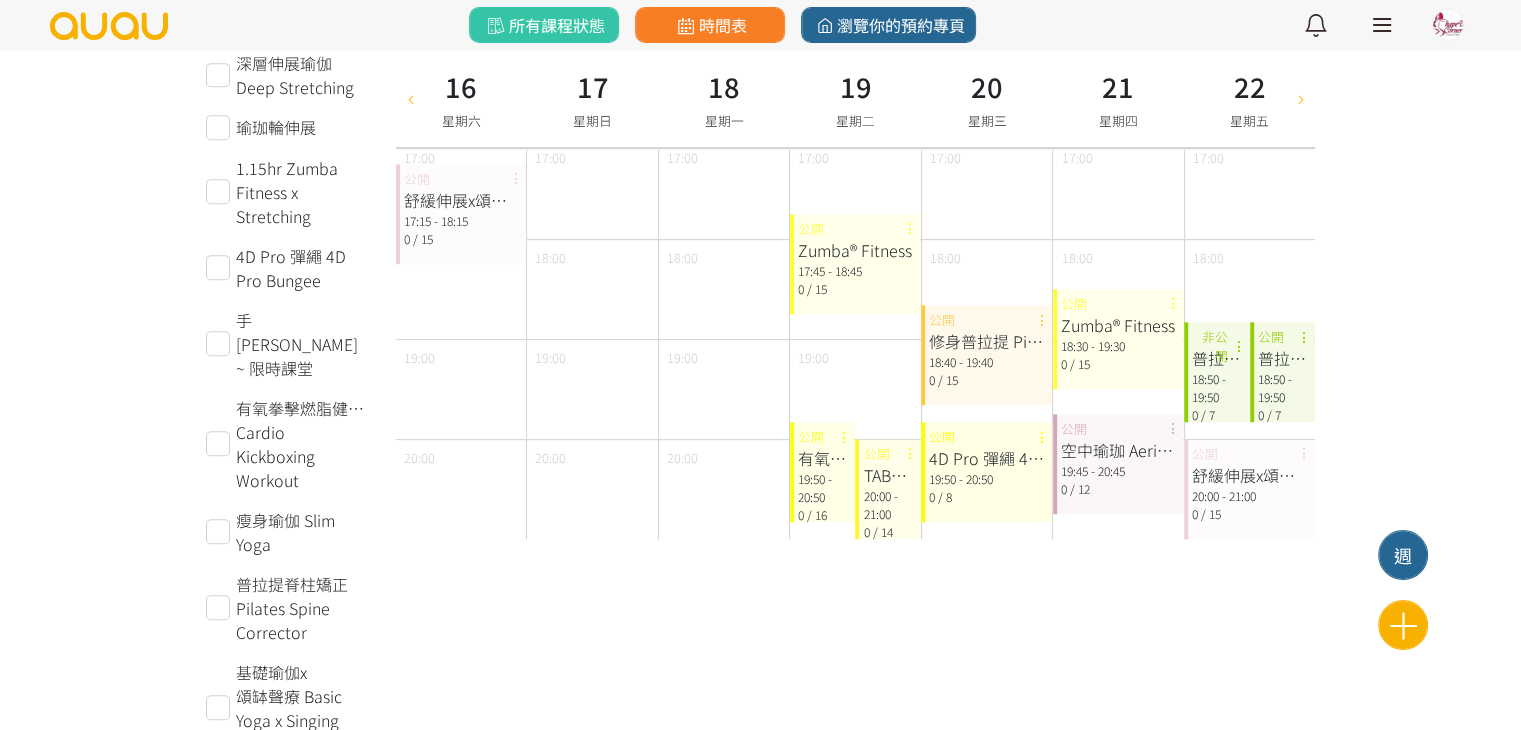 click on "19:50 -
20:50" at bounding box center (823, 488) 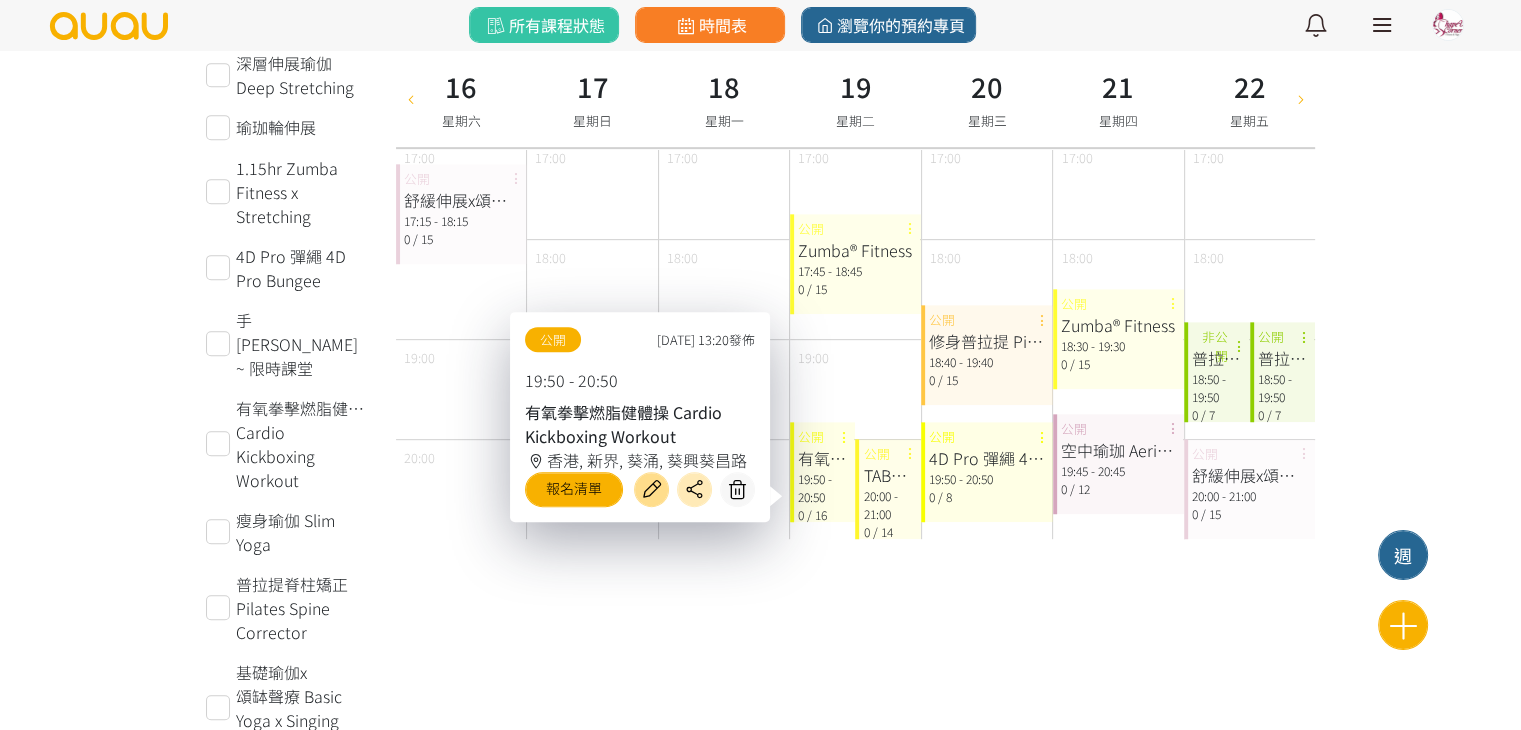 click at bounding box center [651, 489] 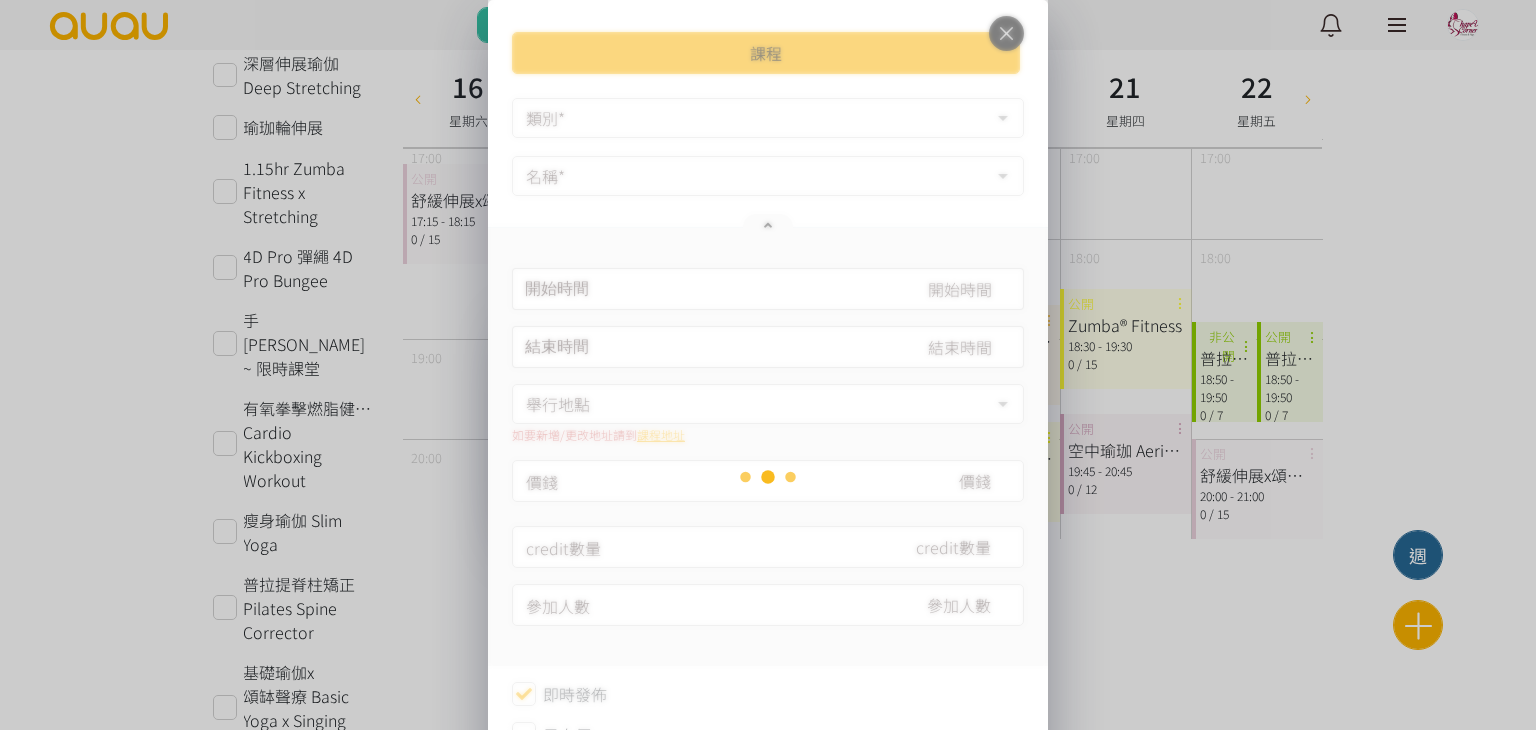 type on "[DATE] 19:50" 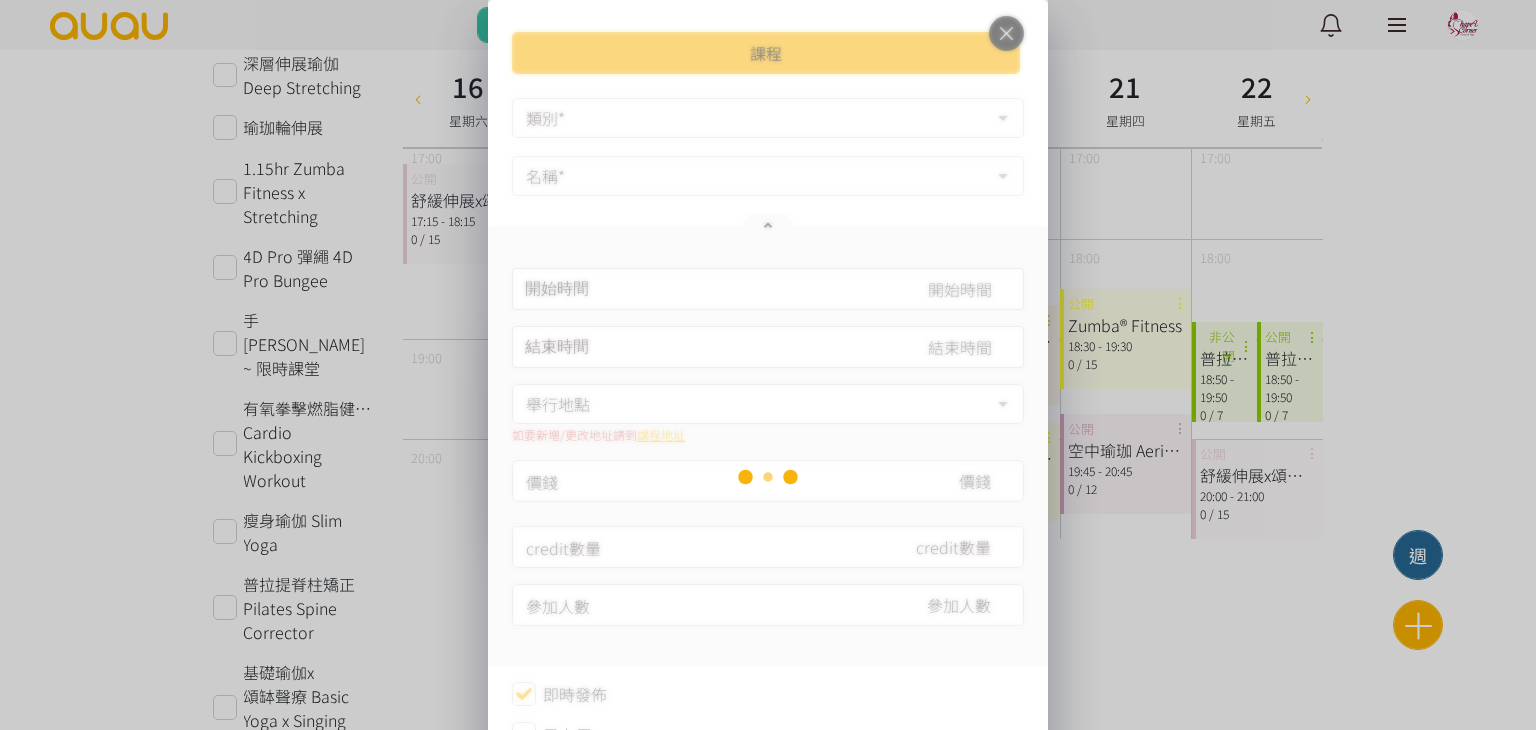 type on "[DATE] 20:50" 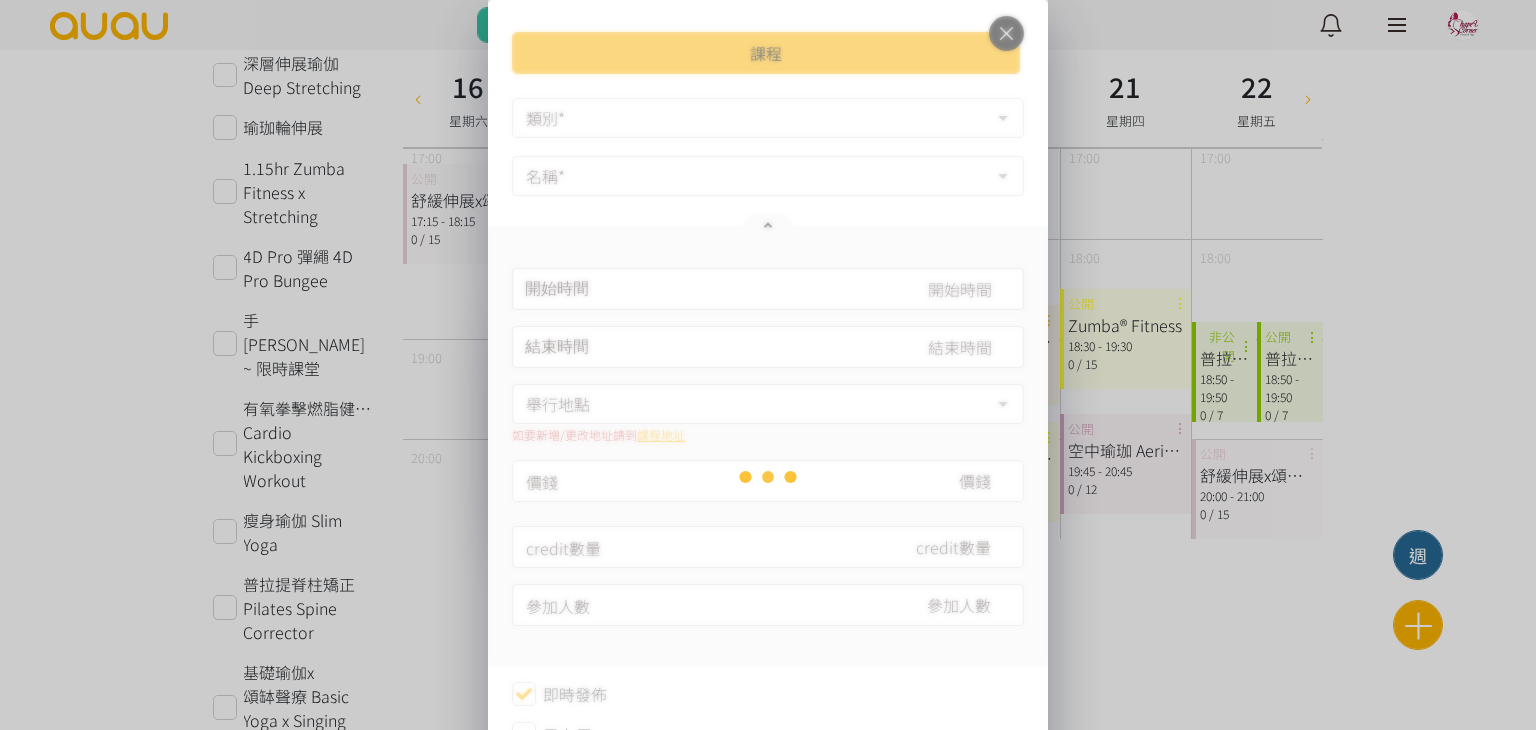 type on "180" 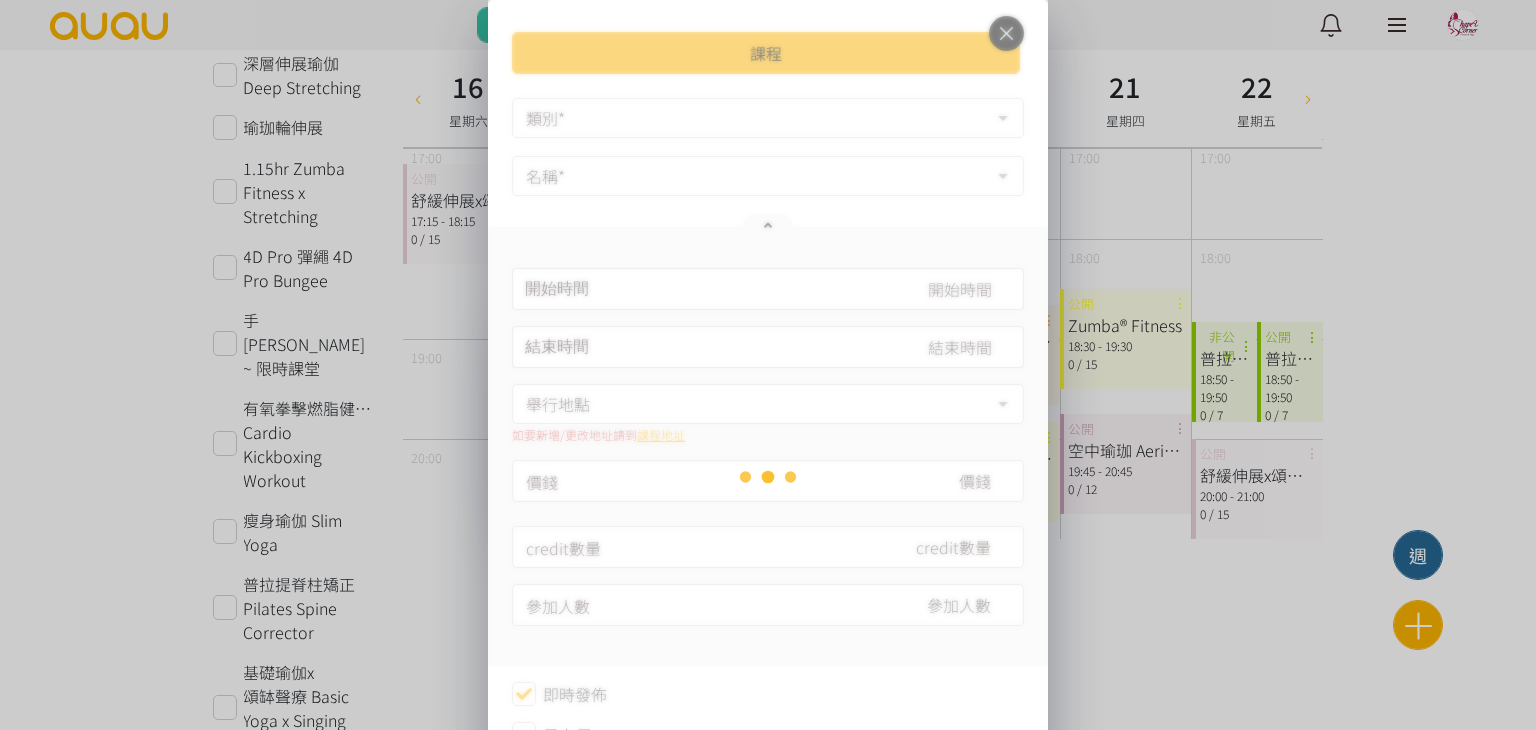 type on "16" 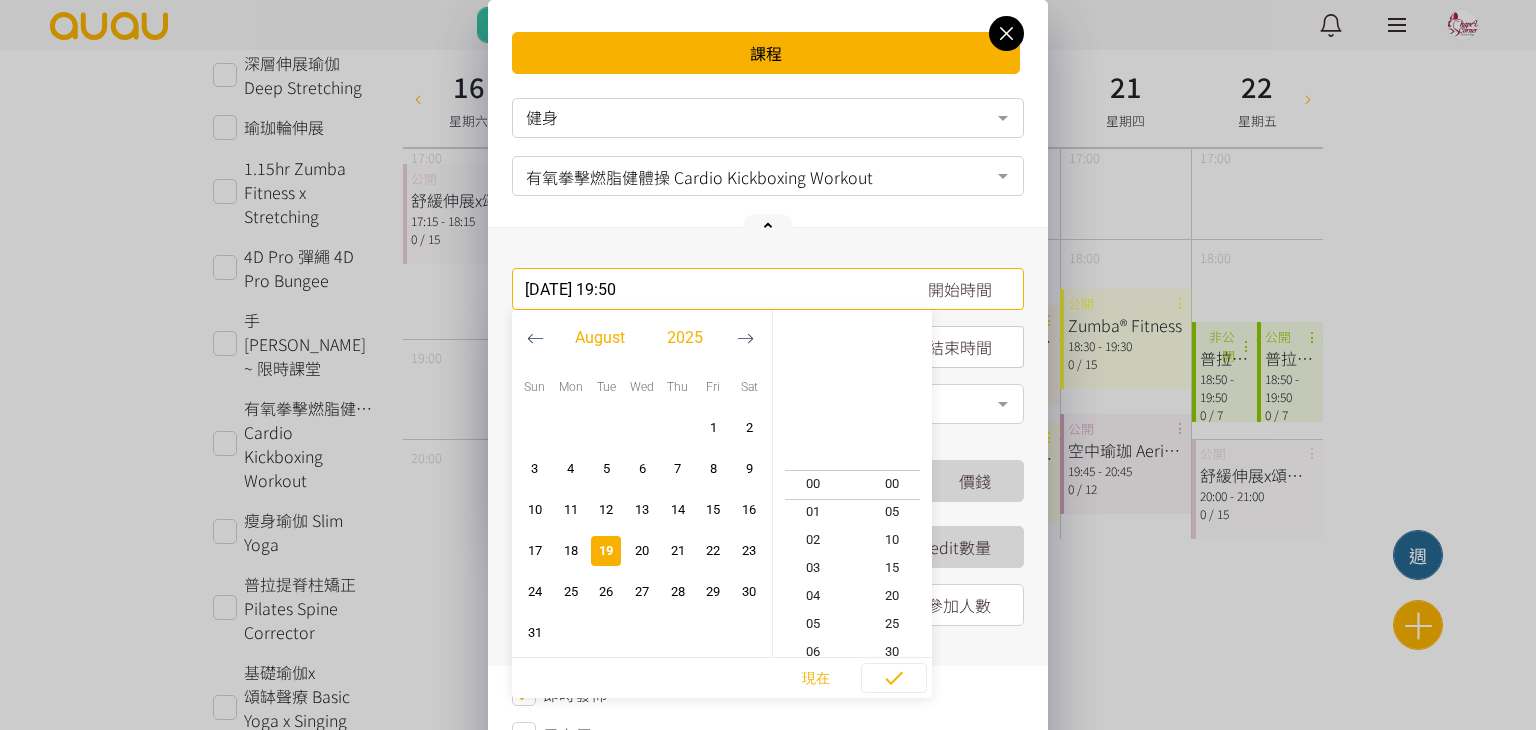 click on "[DATE] 19:50" at bounding box center [768, 289] 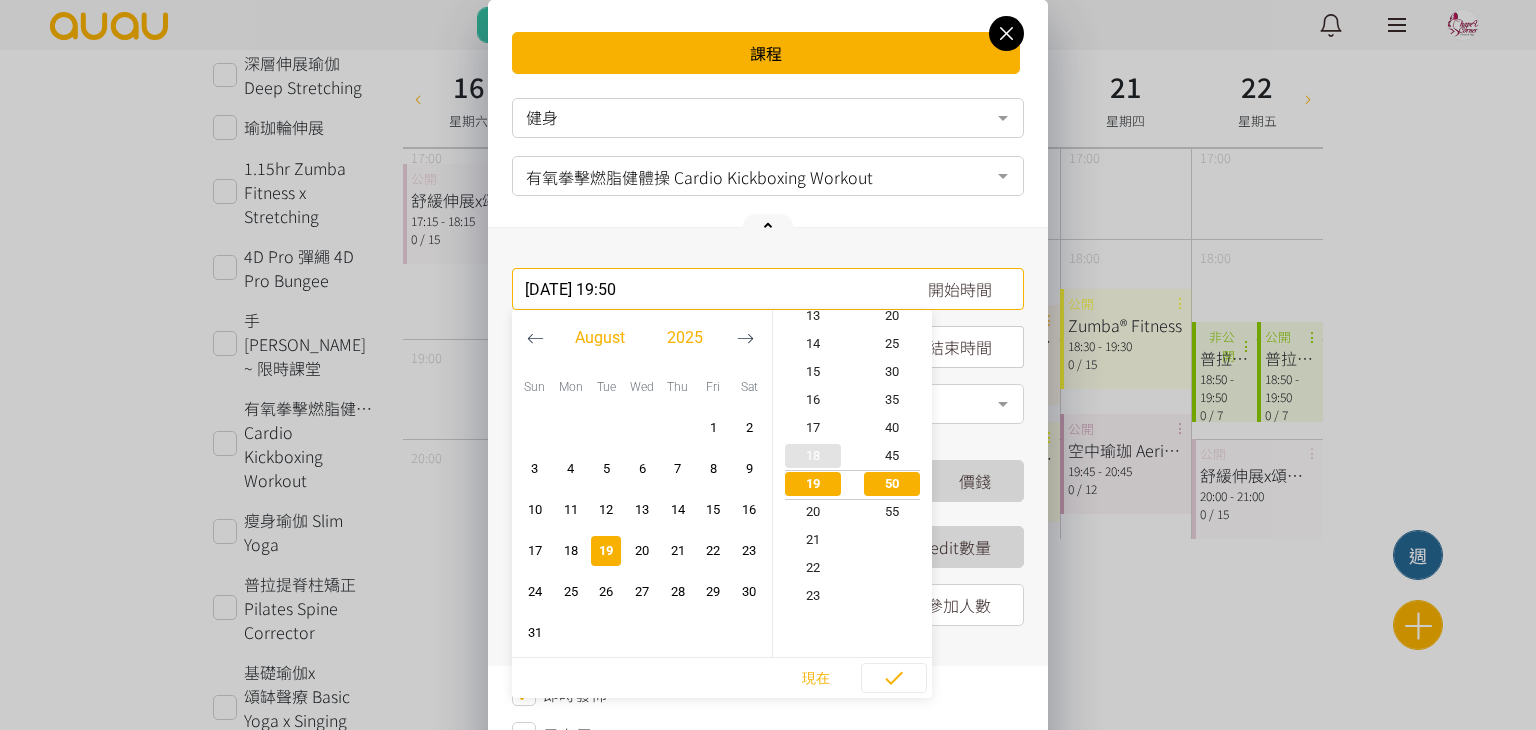 click on "18" at bounding box center [813, 456] 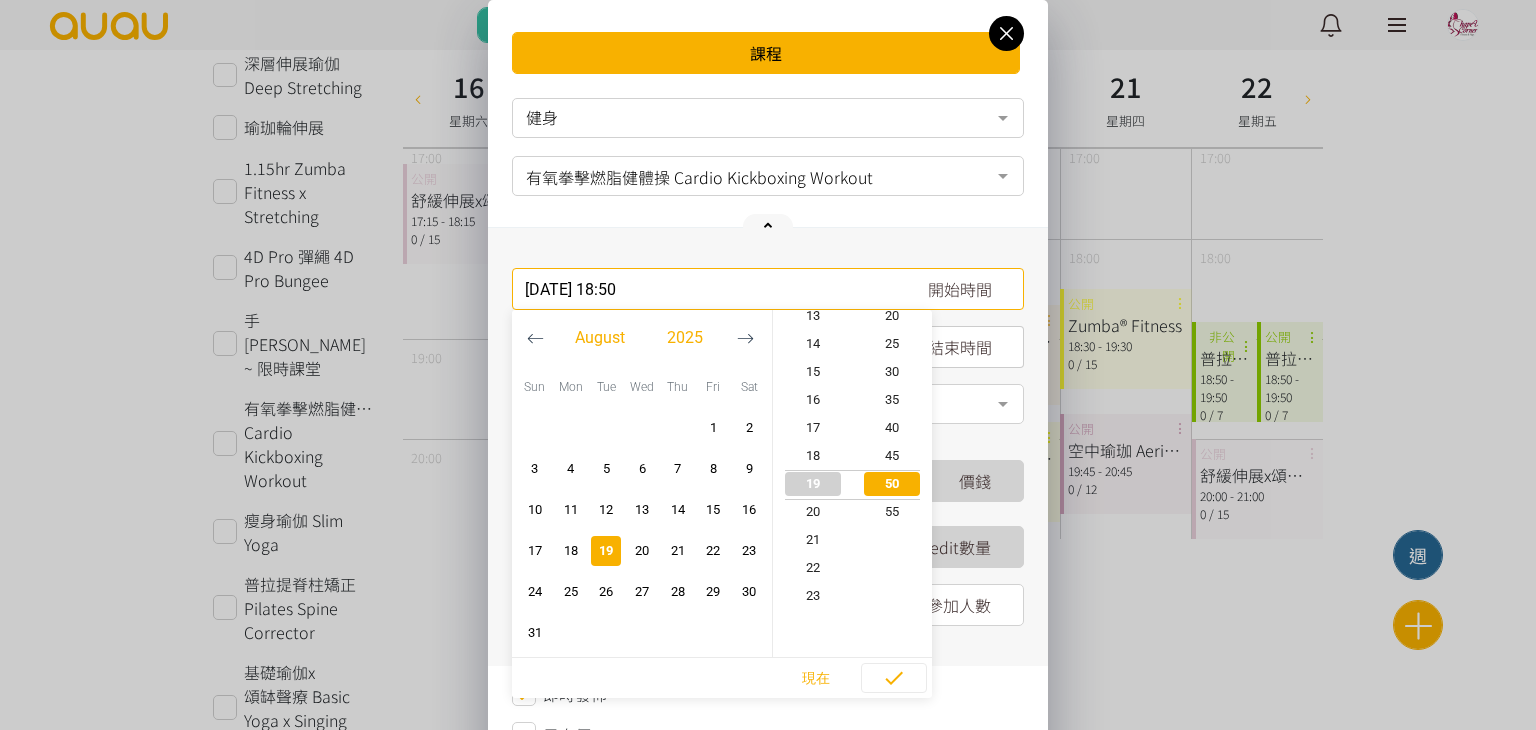 scroll, scrollTop: 504, scrollLeft: 0, axis: vertical 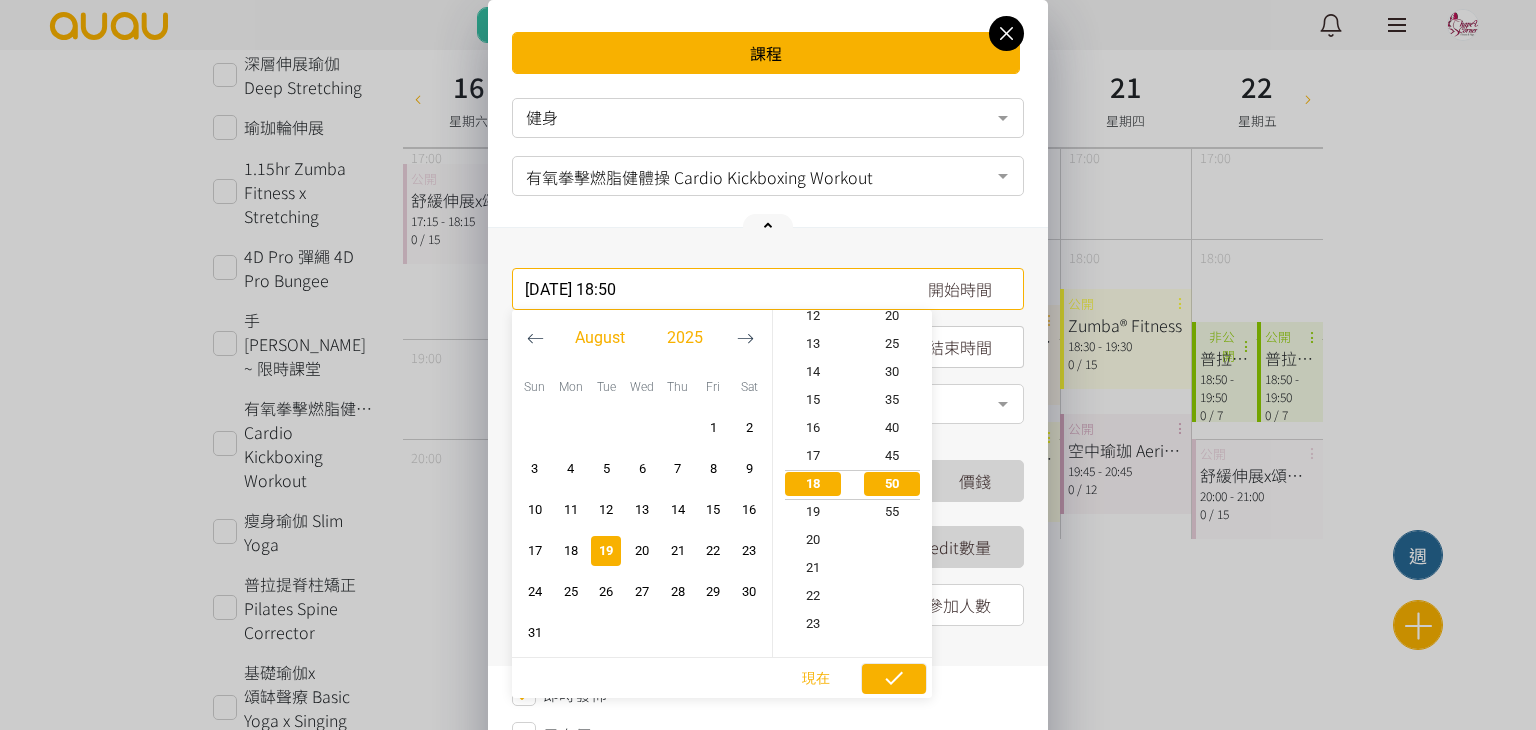 click 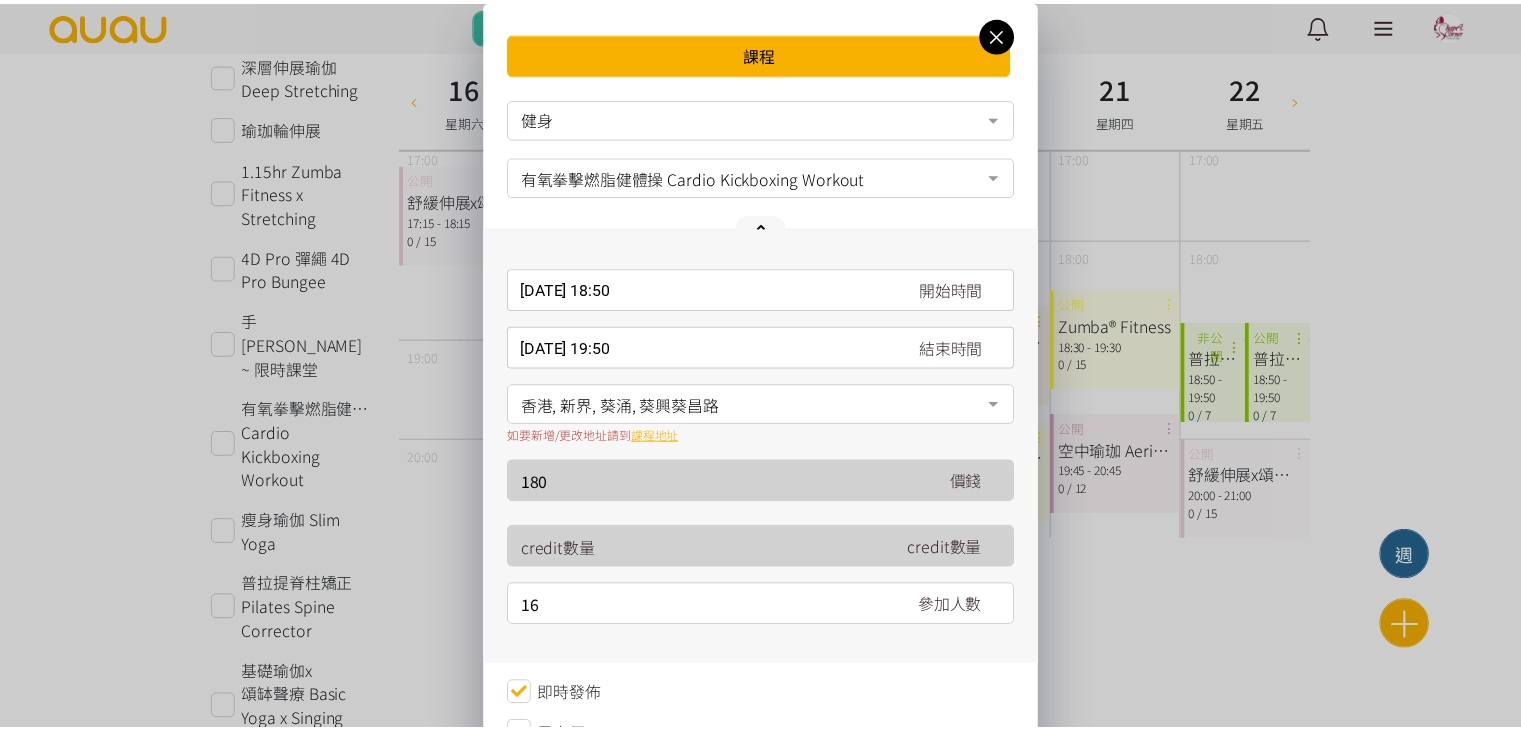 scroll, scrollTop: 200, scrollLeft: 0, axis: vertical 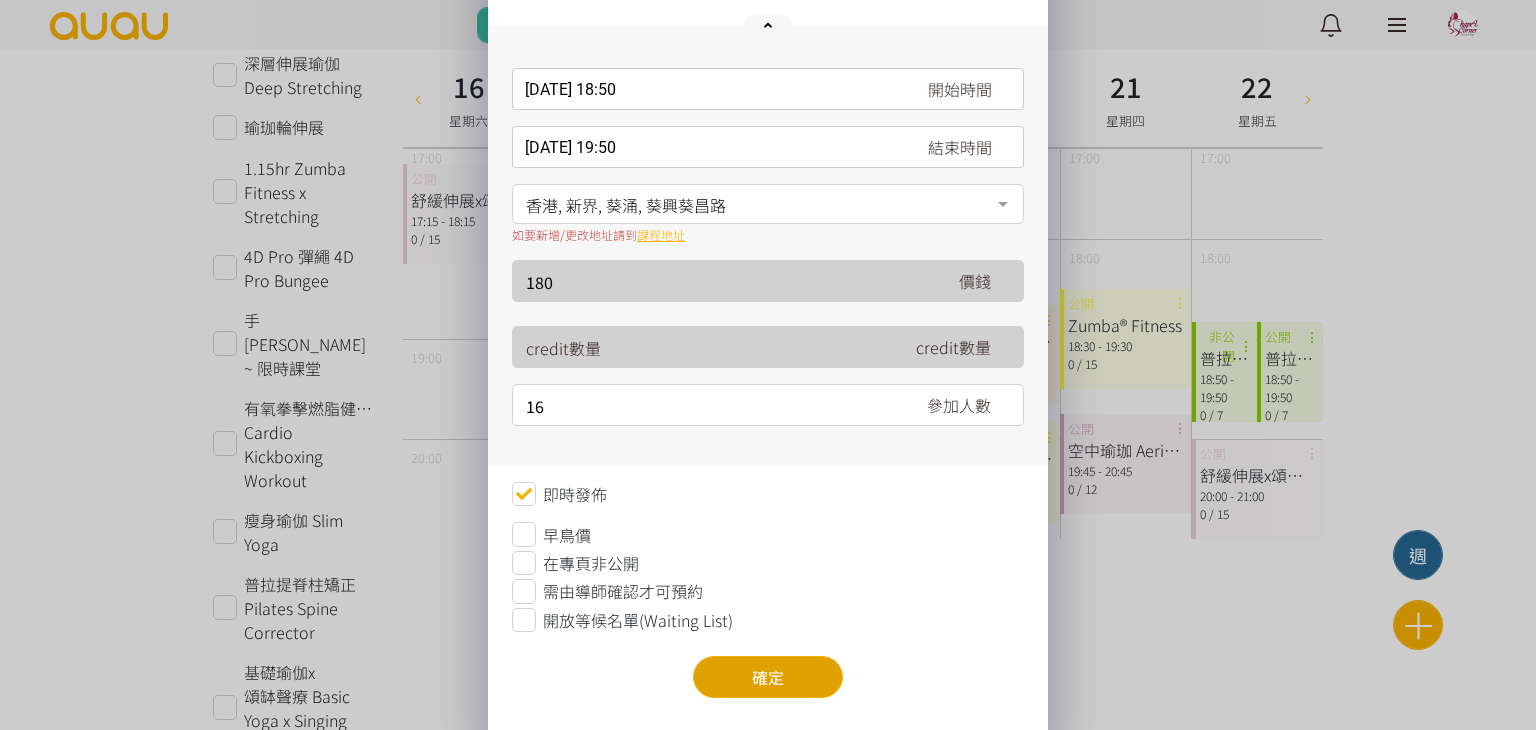 click on "確定" at bounding box center (768, 677) 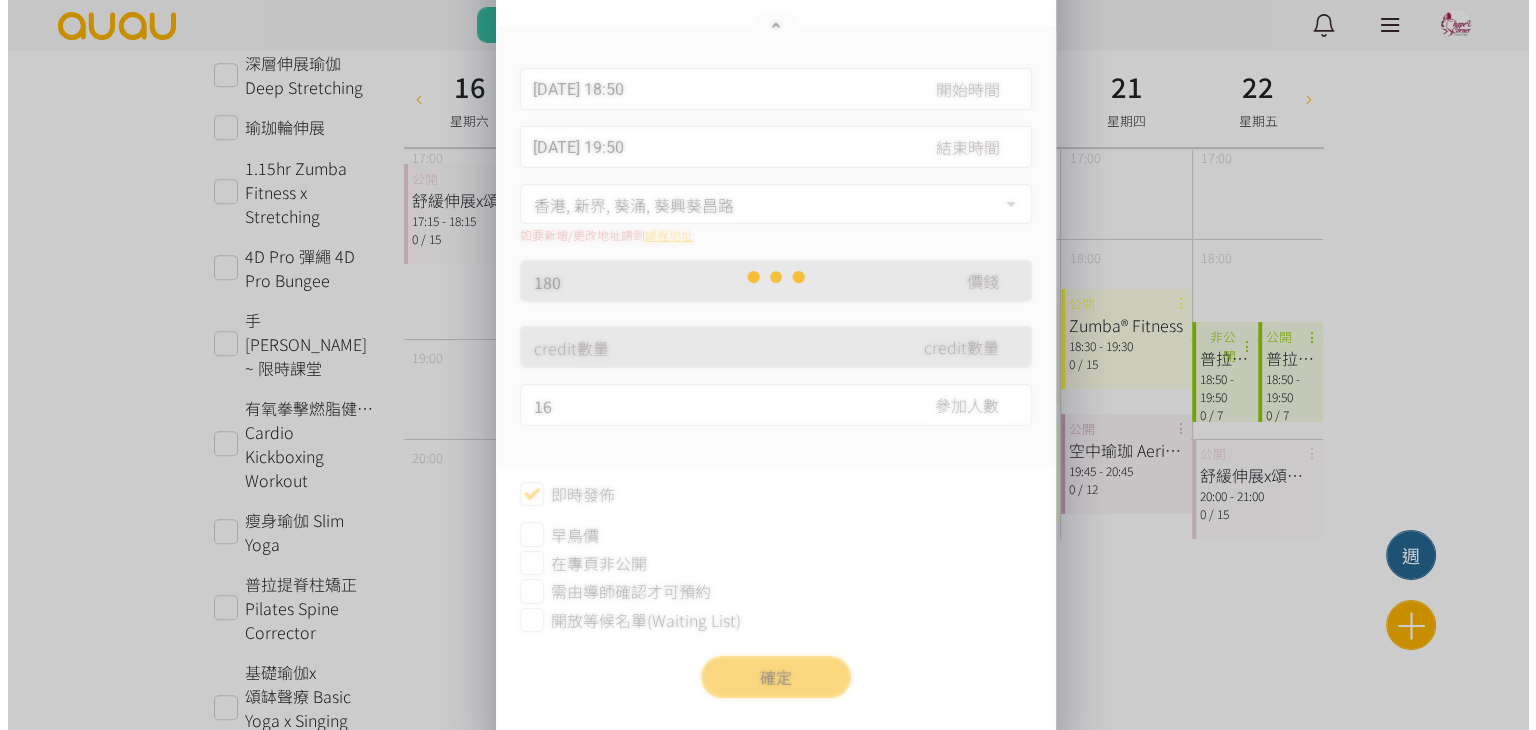 scroll, scrollTop: 0, scrollLeft: 0, axis: both 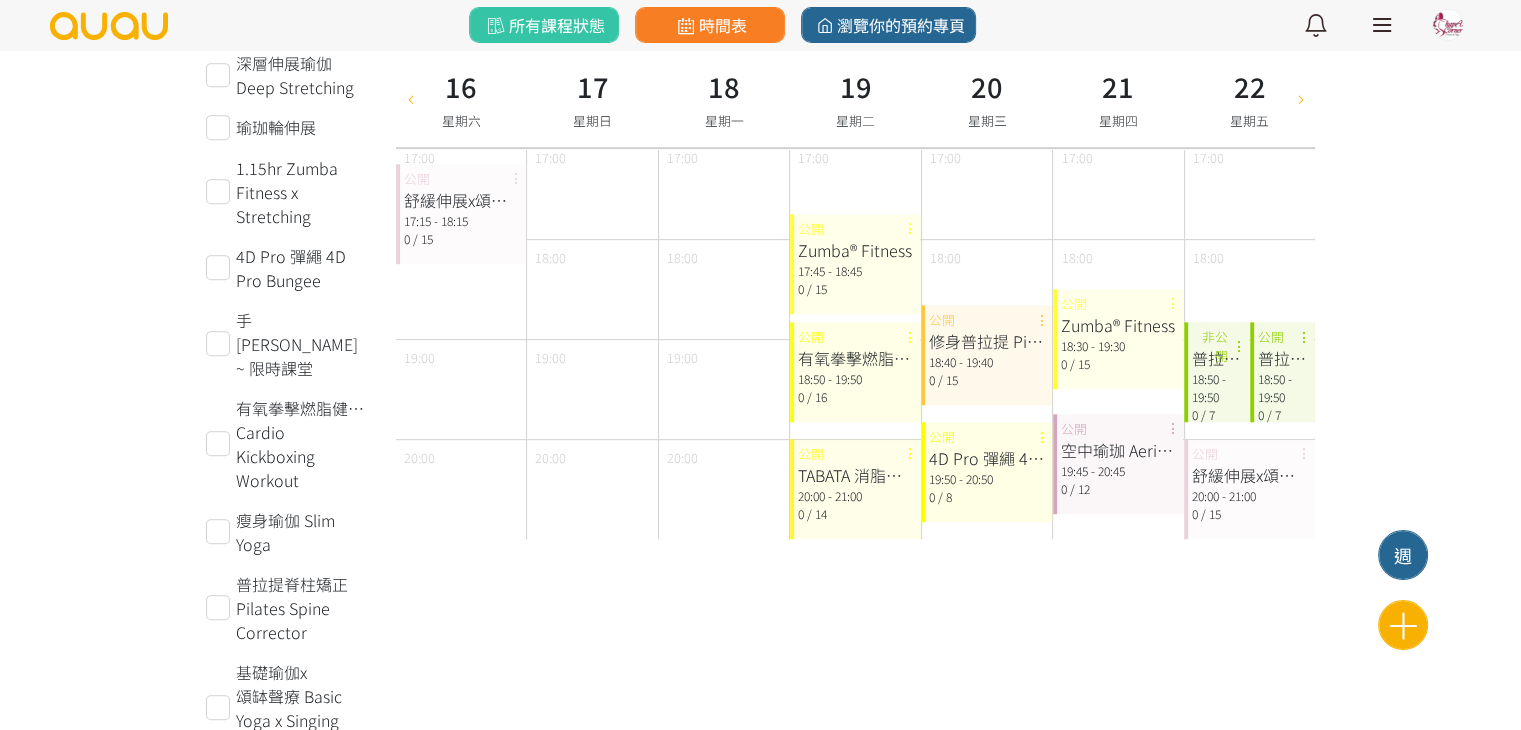 click at bounding box center [410, 98] 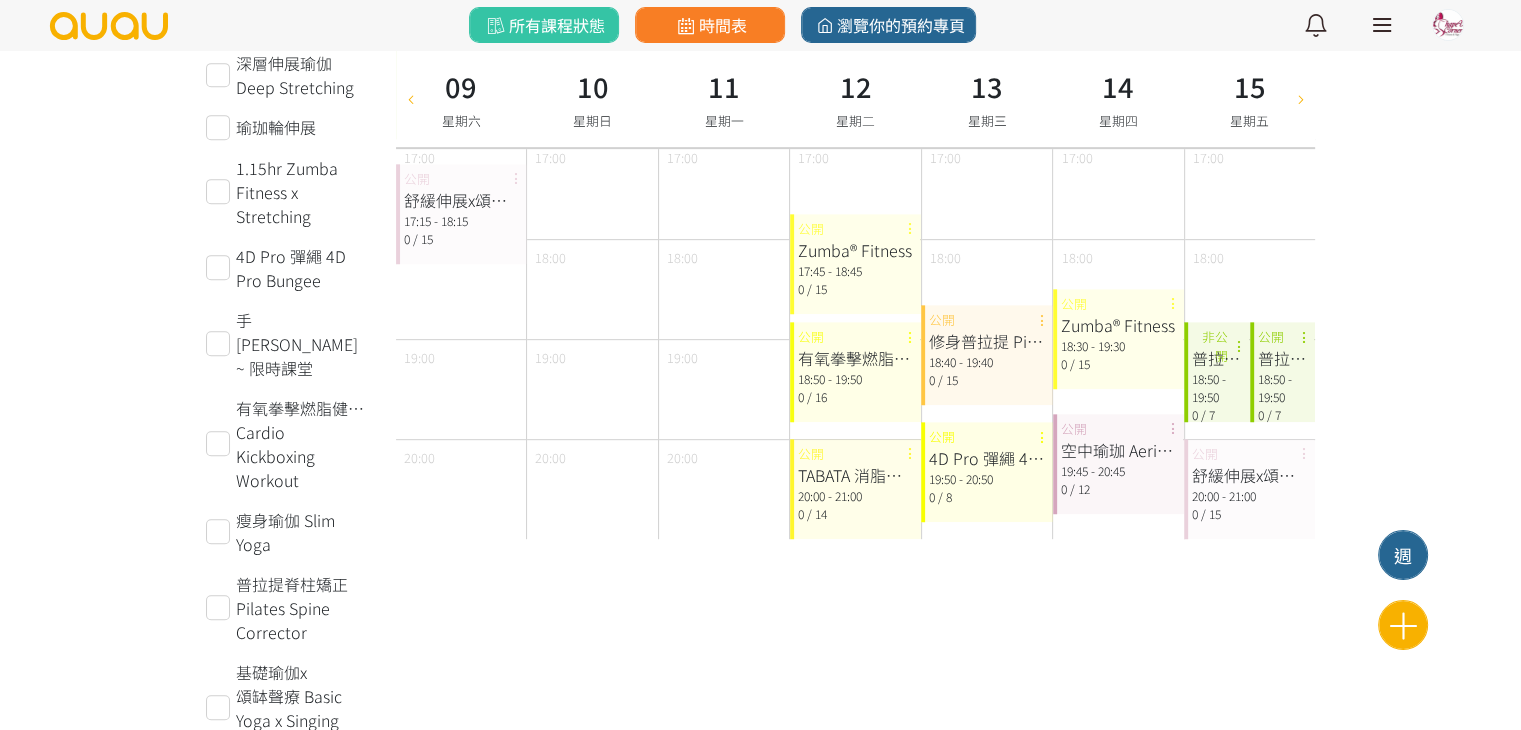type on "[DATE]" 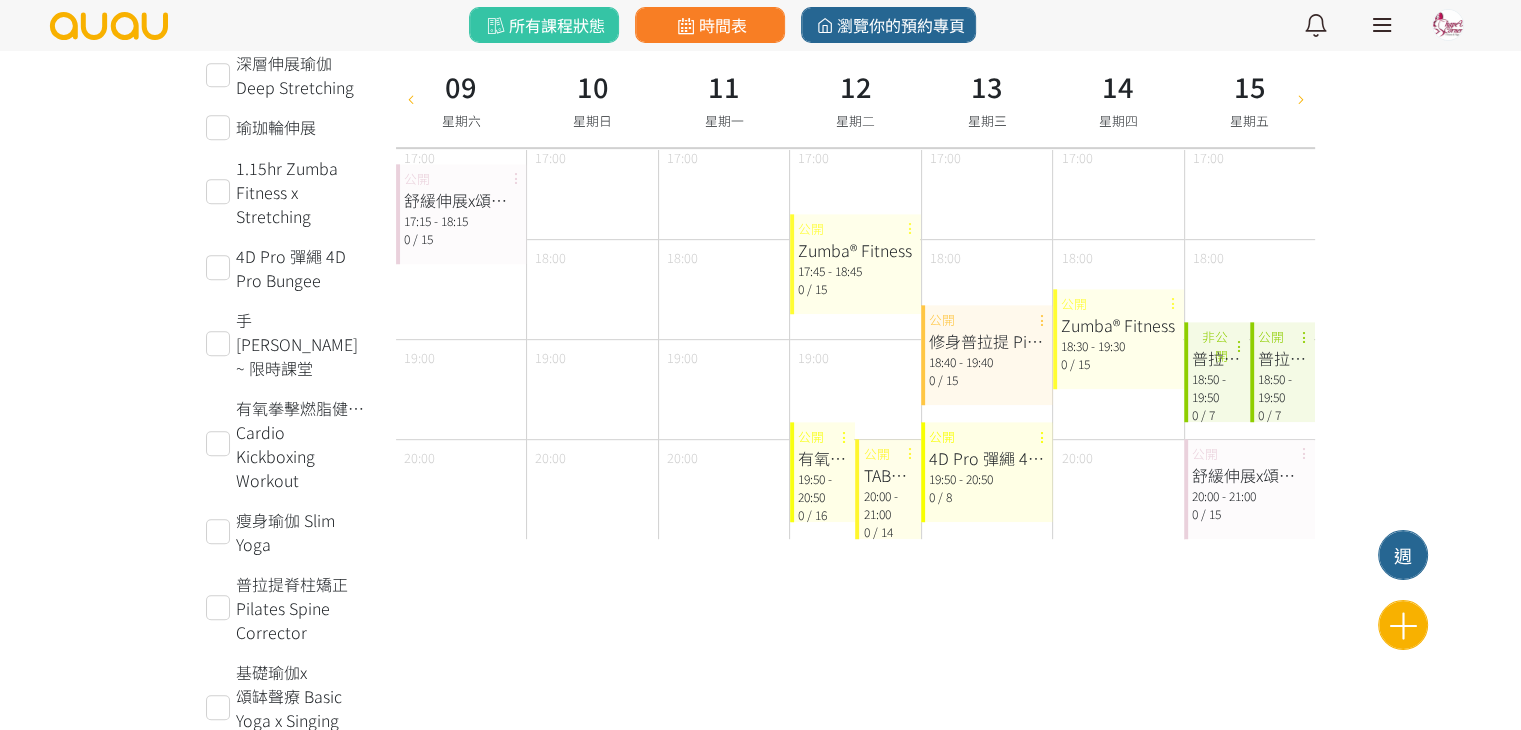 click on "19:00" at bounding box center [855, 389] 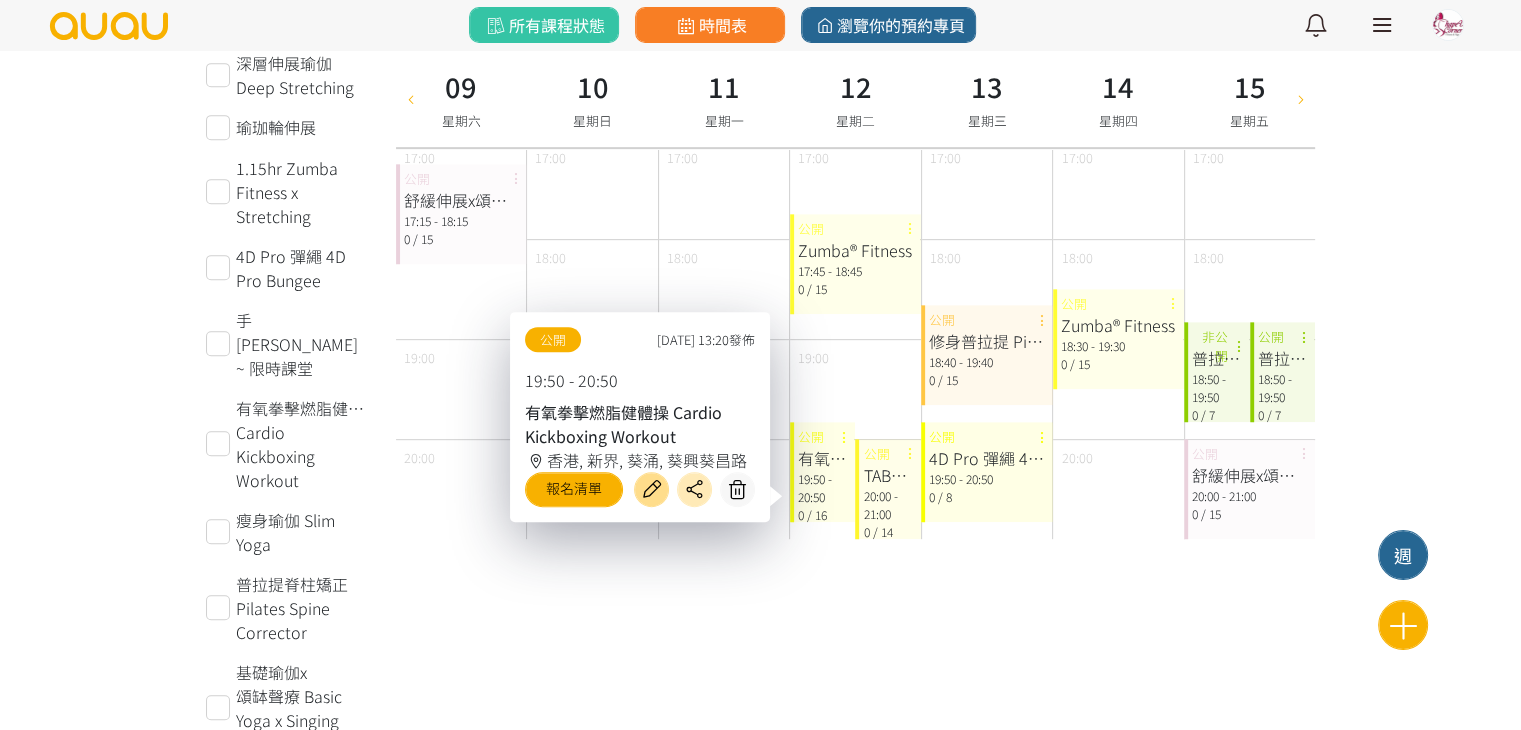 click at bounding box center (651, 489) 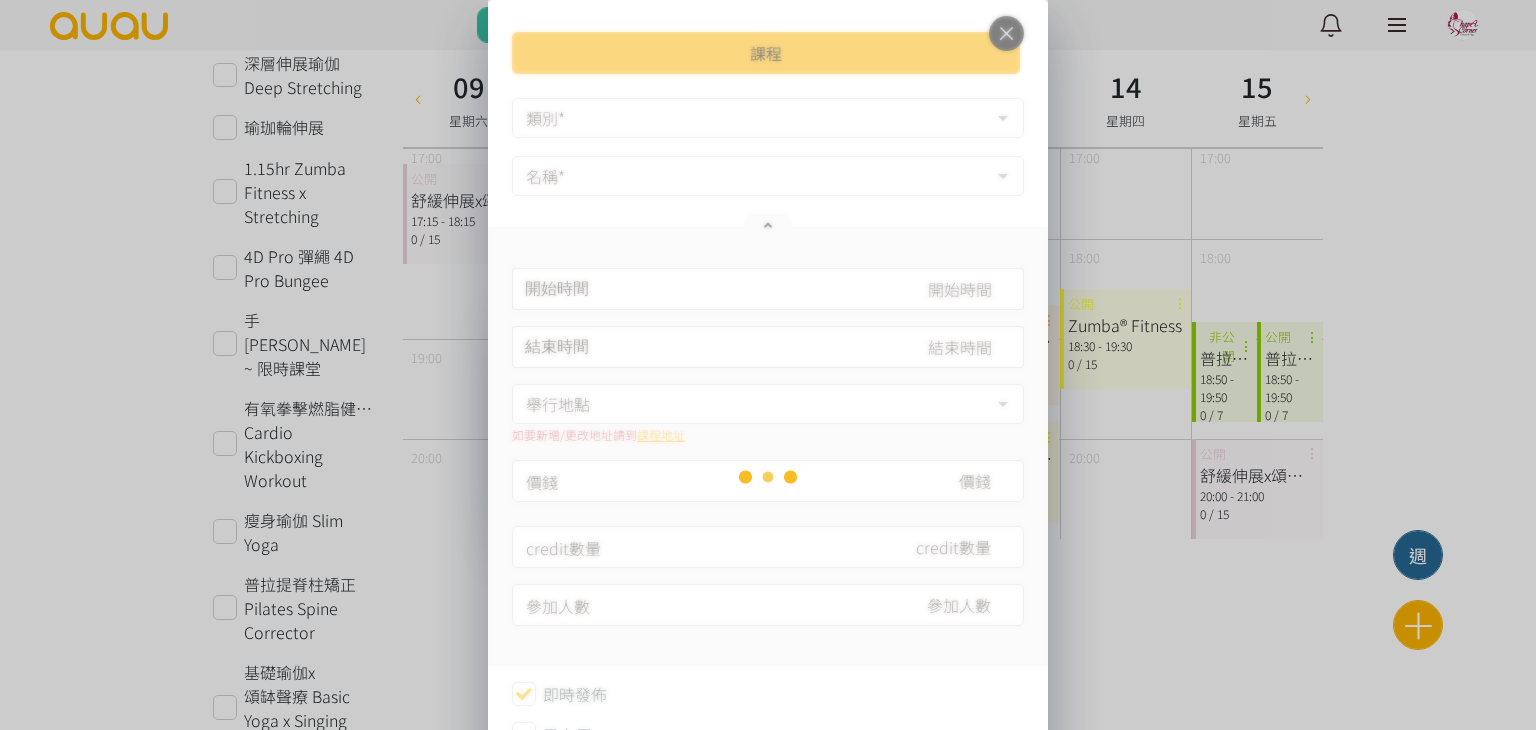 click at bounding box center [768, 477] 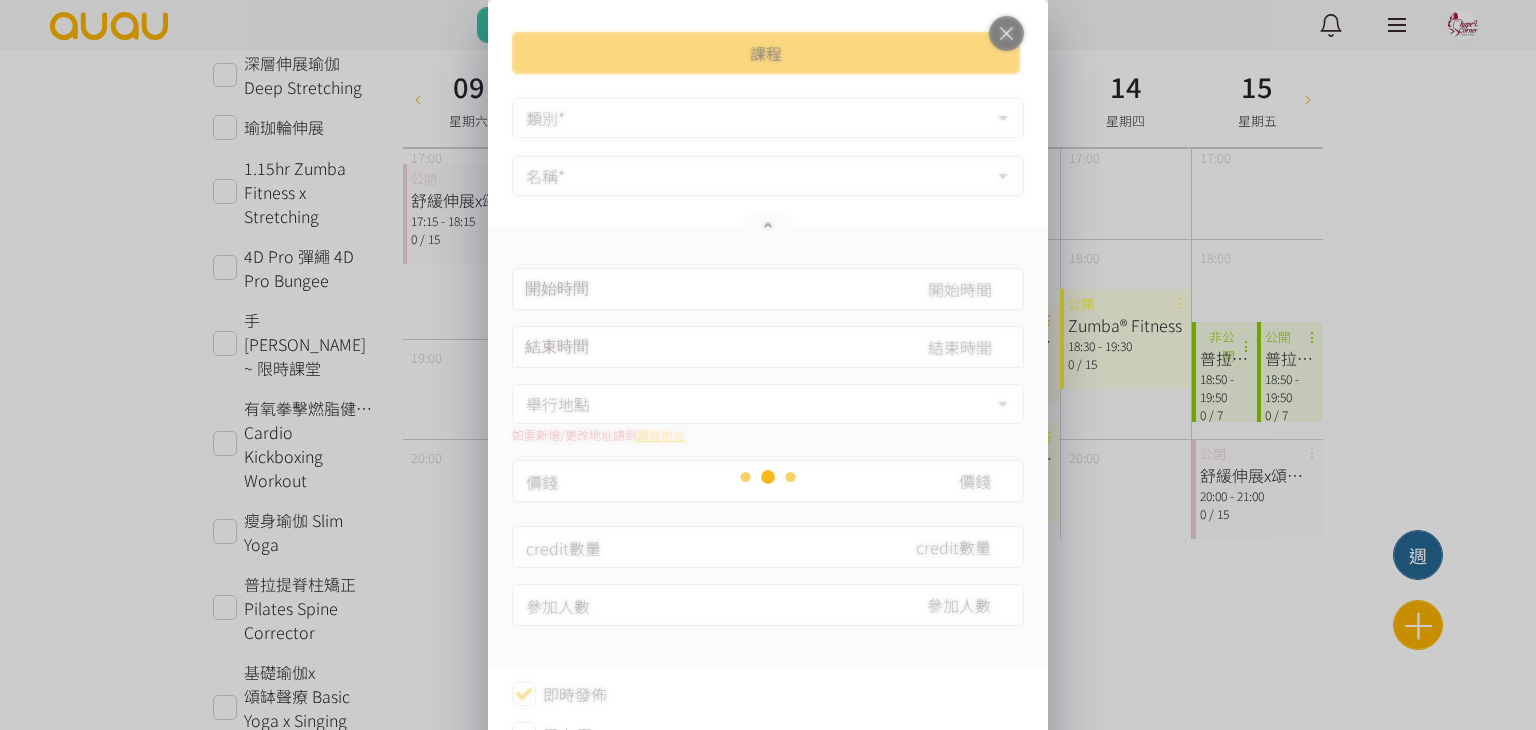 type on "[DATE] 19:50" 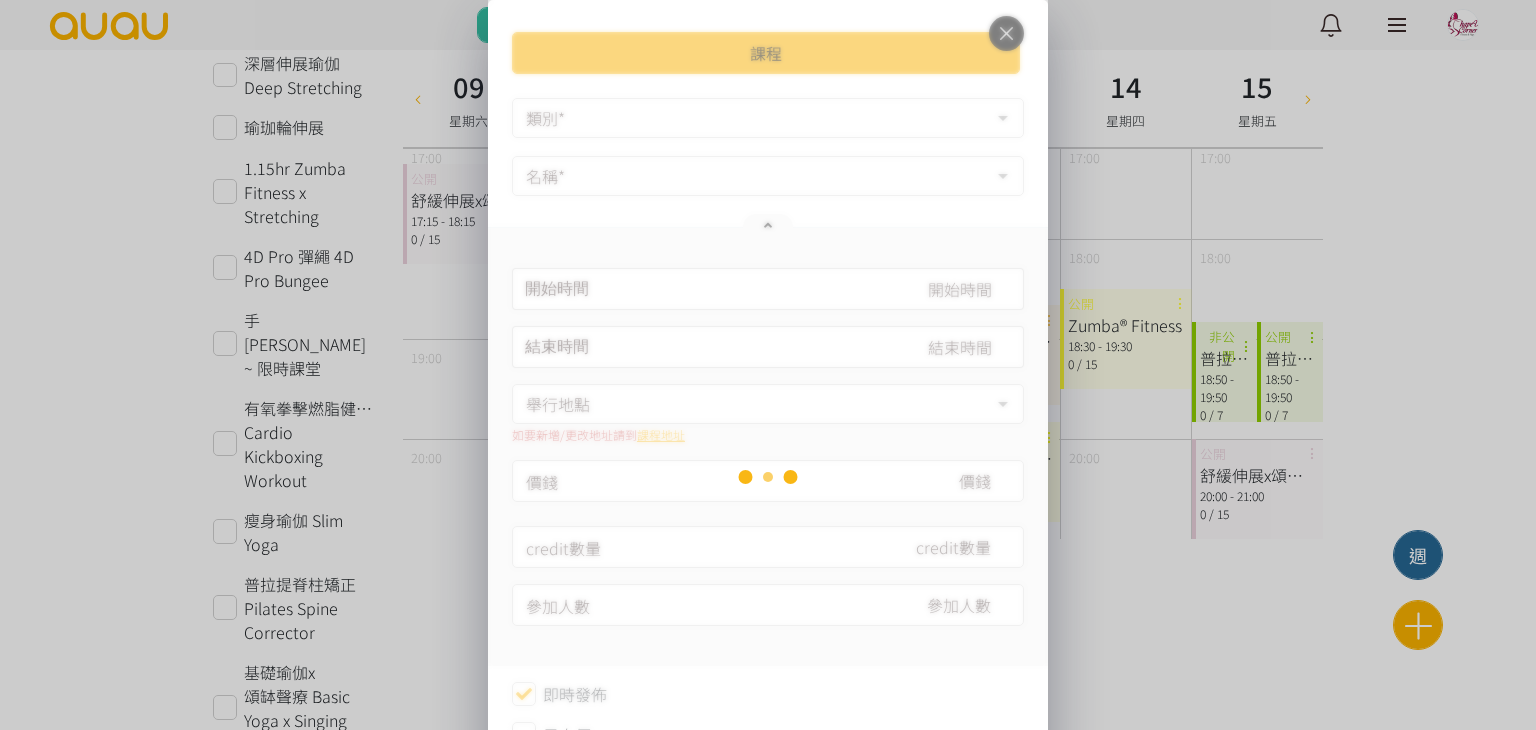 type on "[DATE] 20:50" 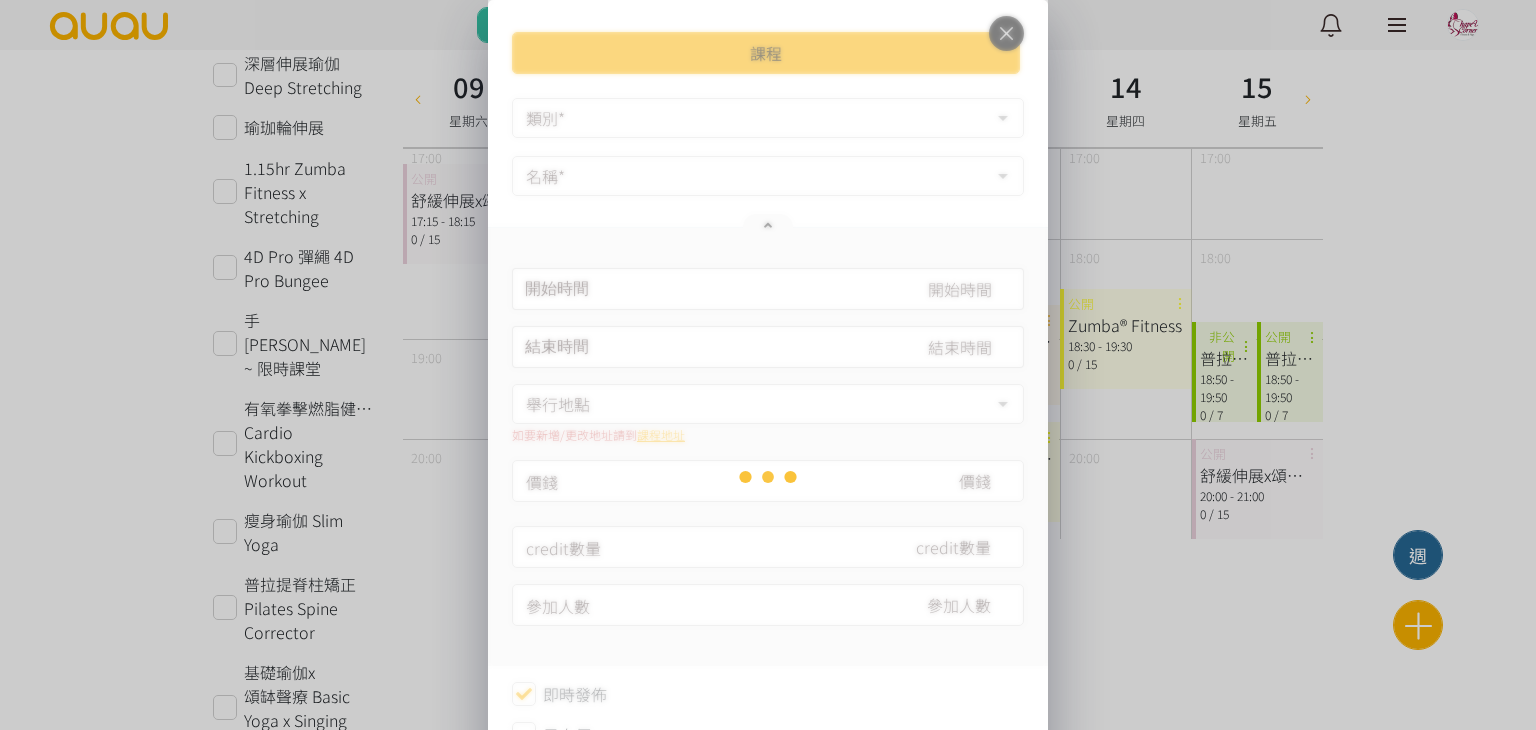 type on "180" 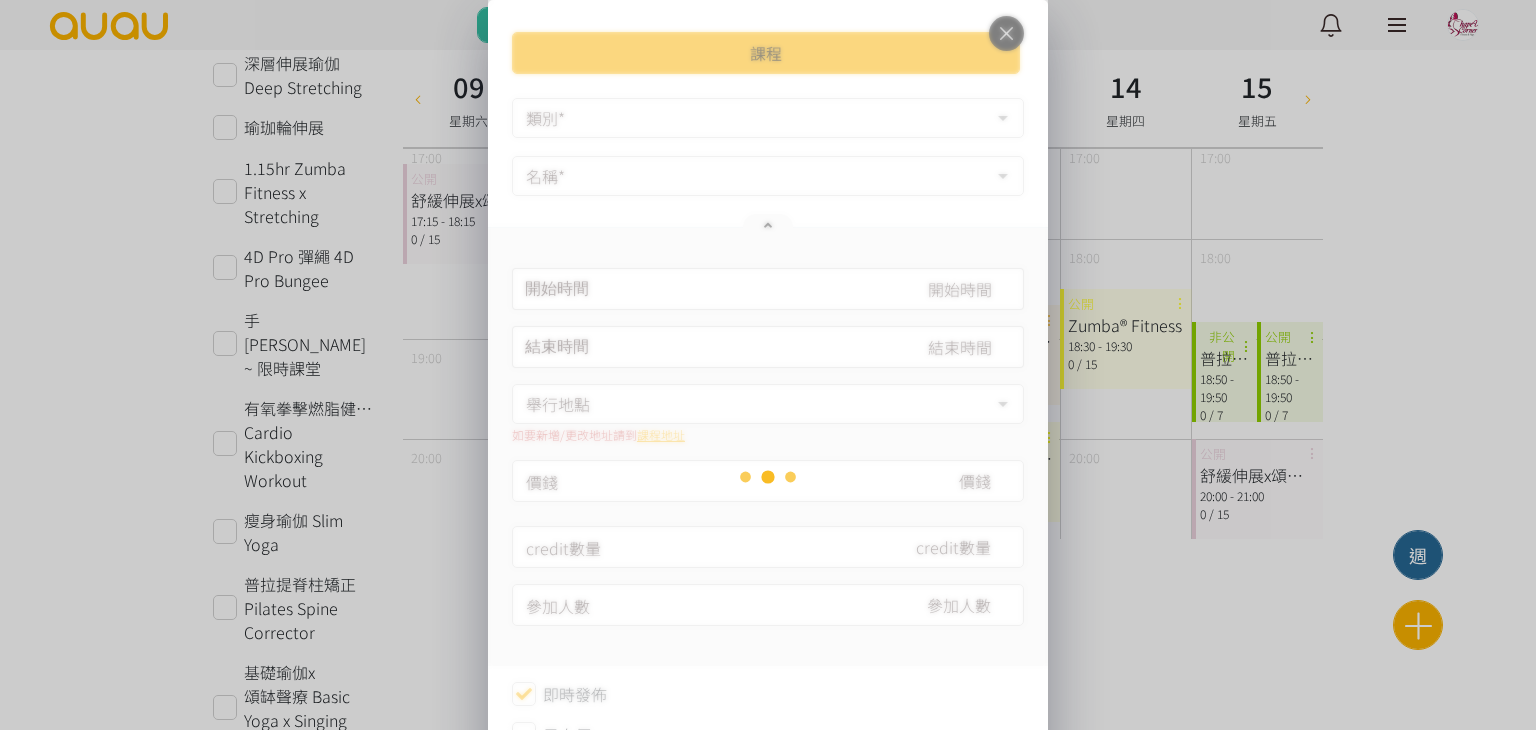 type on "16" 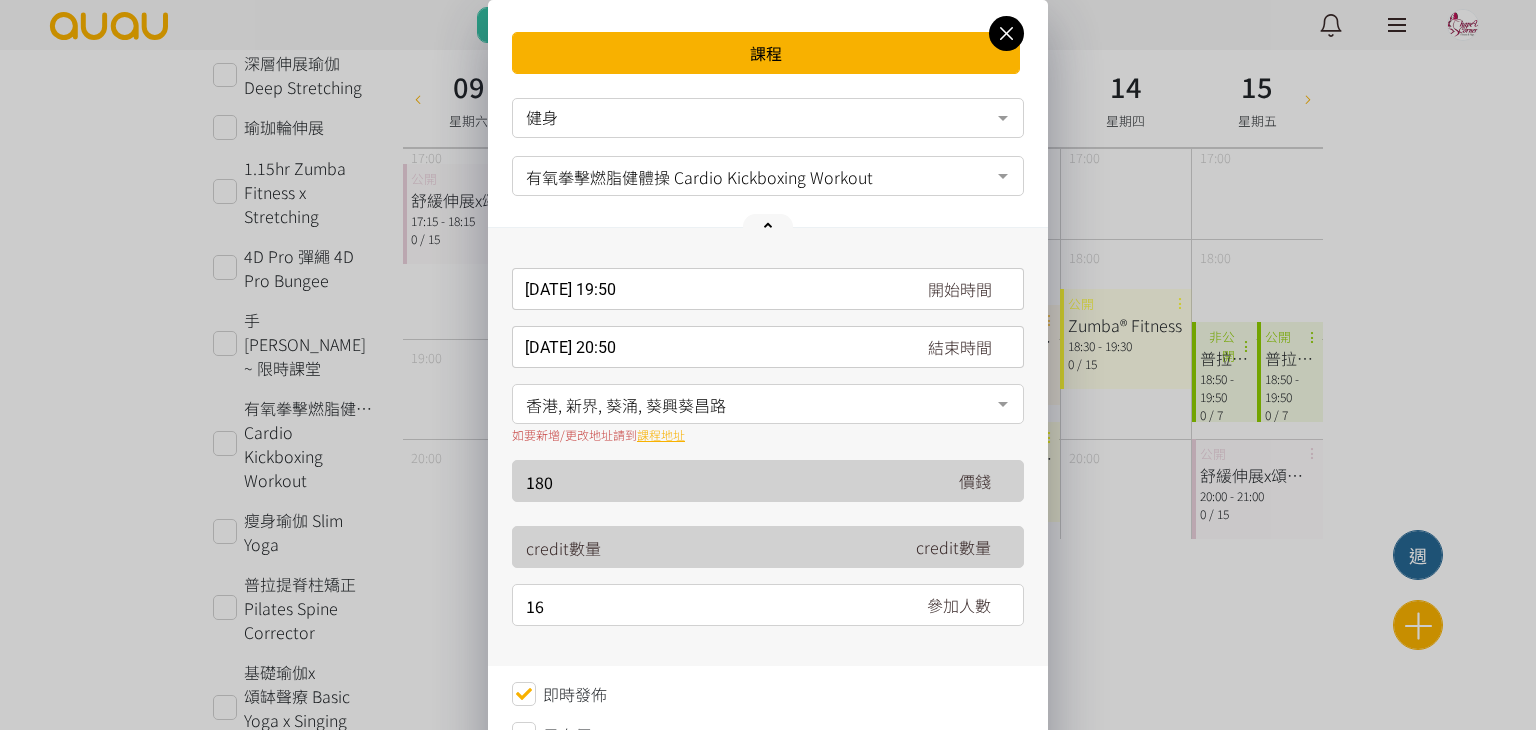 click on "[DATE] 19:50
開始時間
[DATE]
Sun
Mon
Tue
Wed
Thu
Fri
Sat
1
2
3
4
5
6
7
8
9
10
11
12
13
14
15
16
17
18
19
20
21
22
23
24
25
26
27" at bounding box center [768, 289] 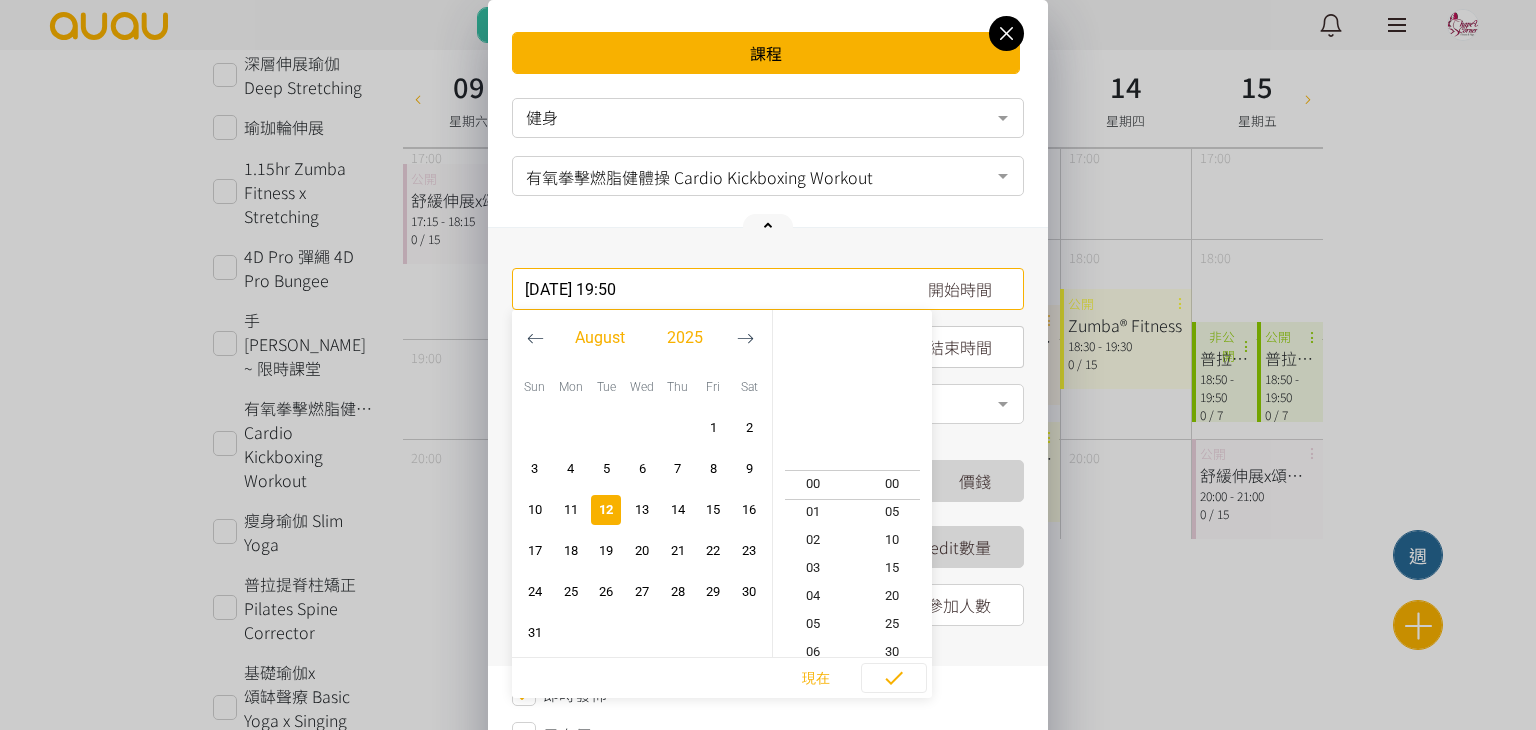 scroll, scrollTop: 532, scrollLeft: 0, axis: vertical 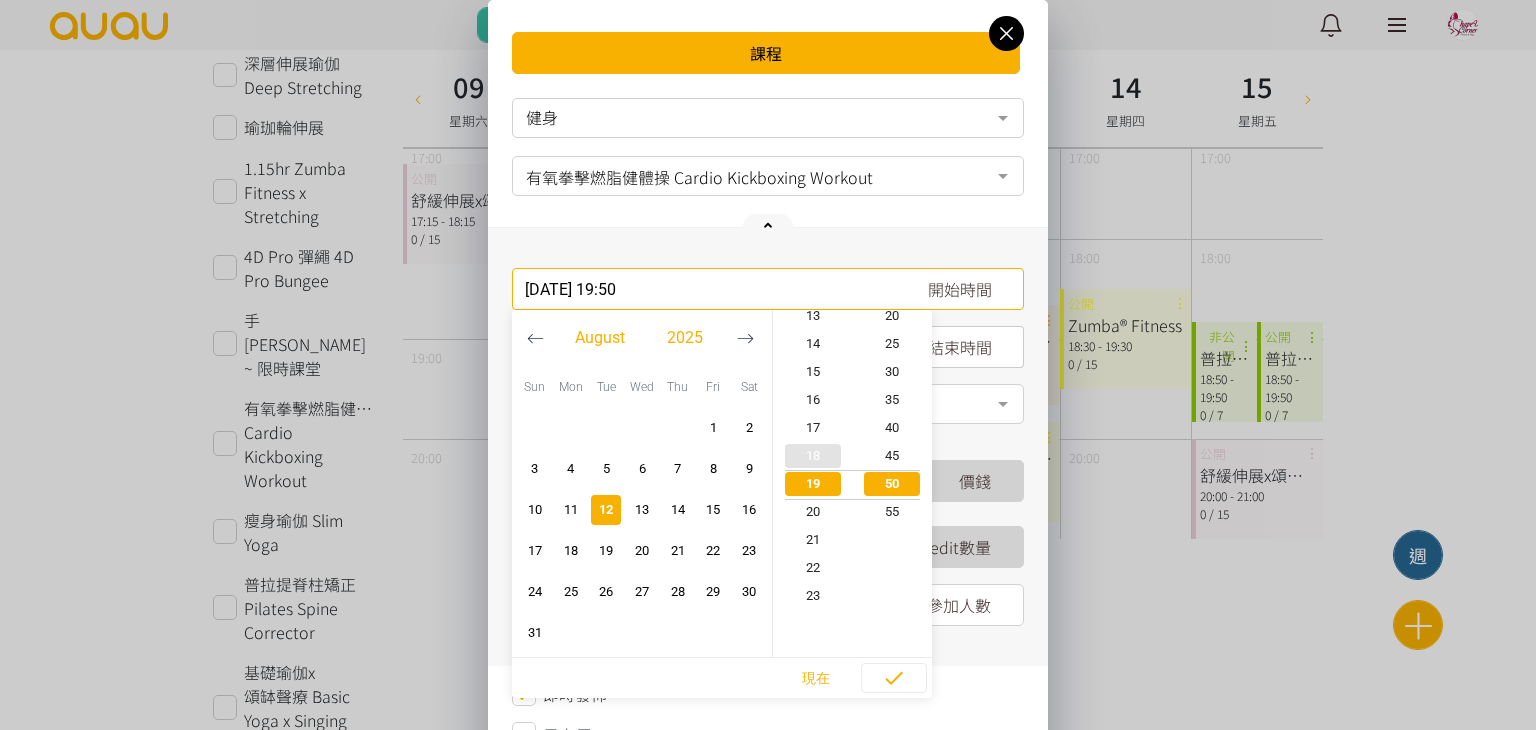 click at bounding box center (813, 456) 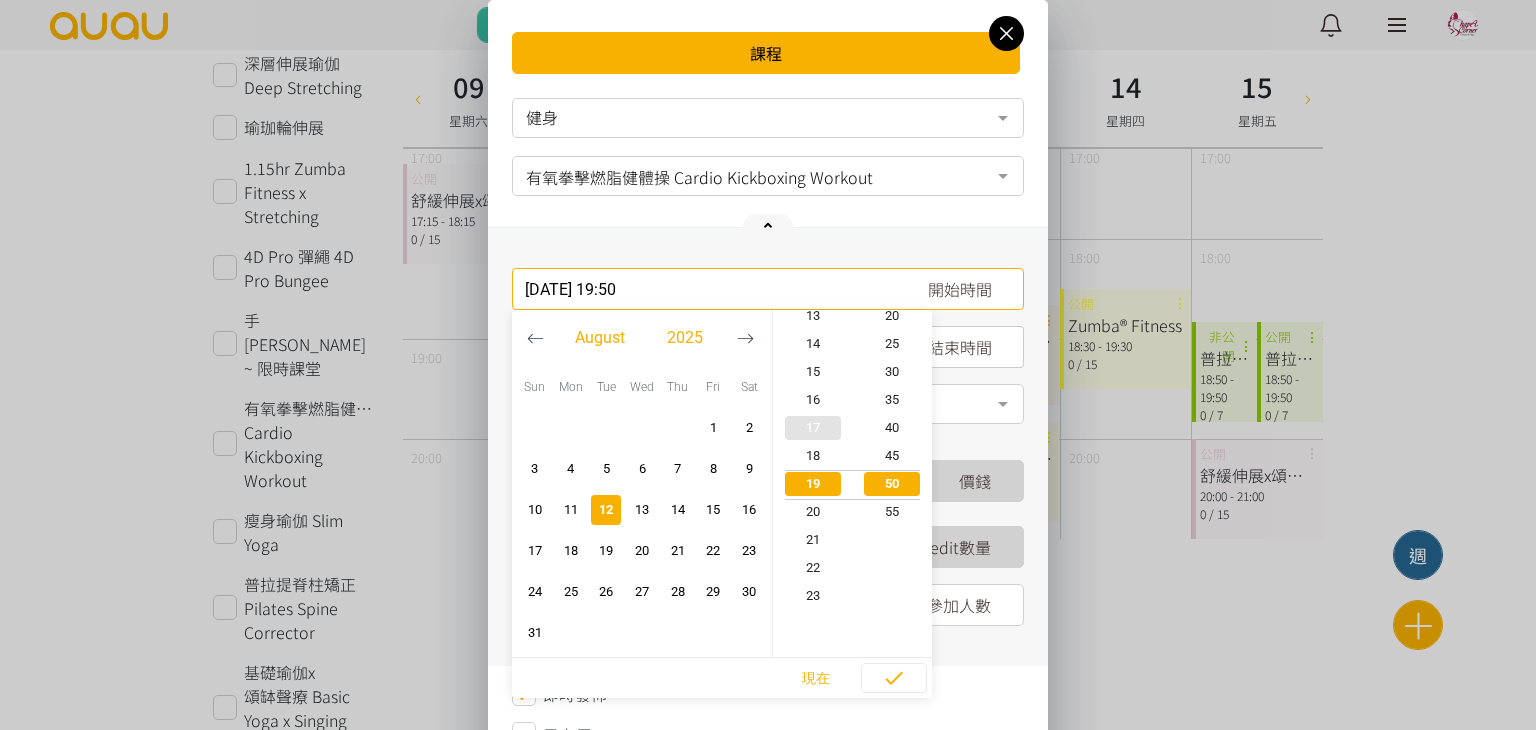type on "[DATE] 18:50" 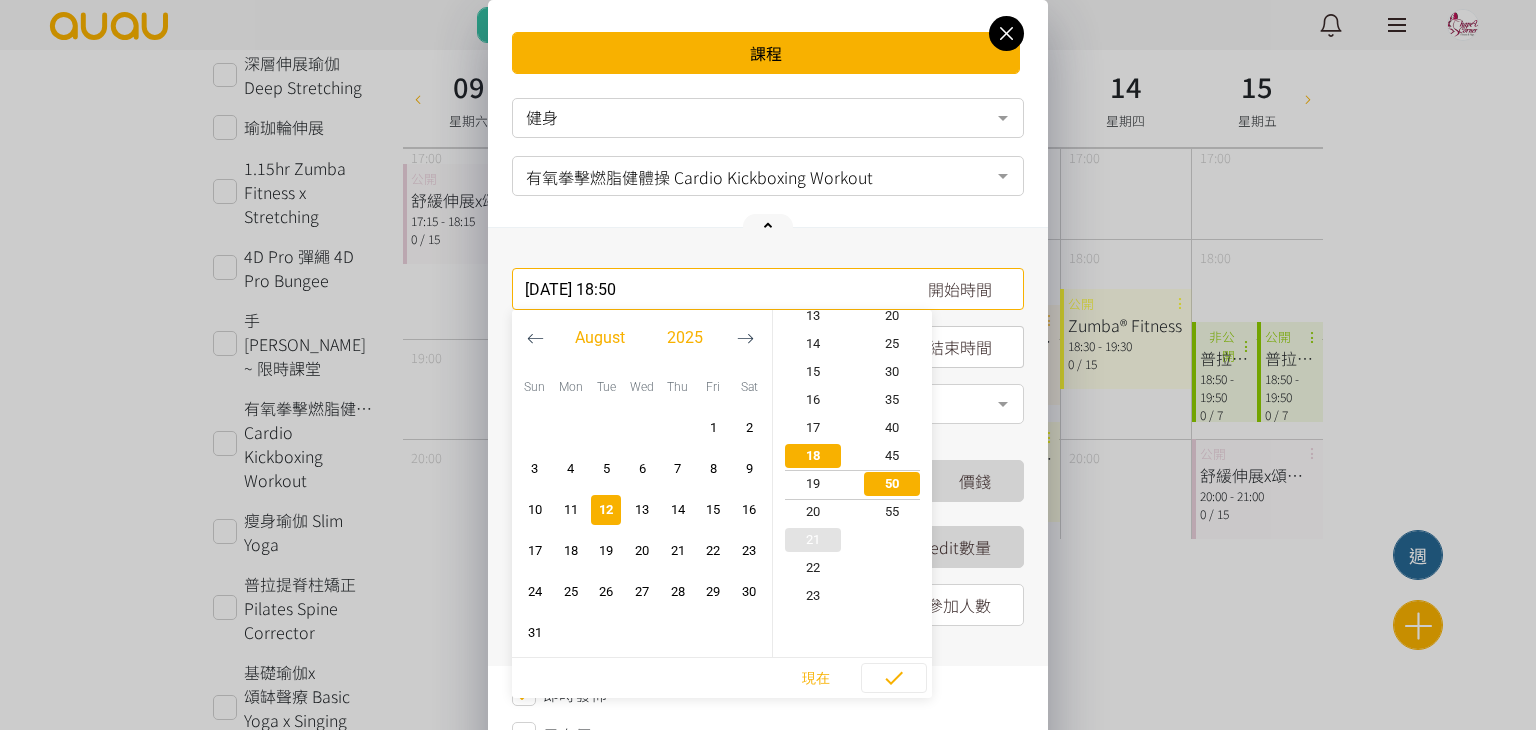 scroll, scrollTop: 504, scrollLeft: 0, axis: vertical 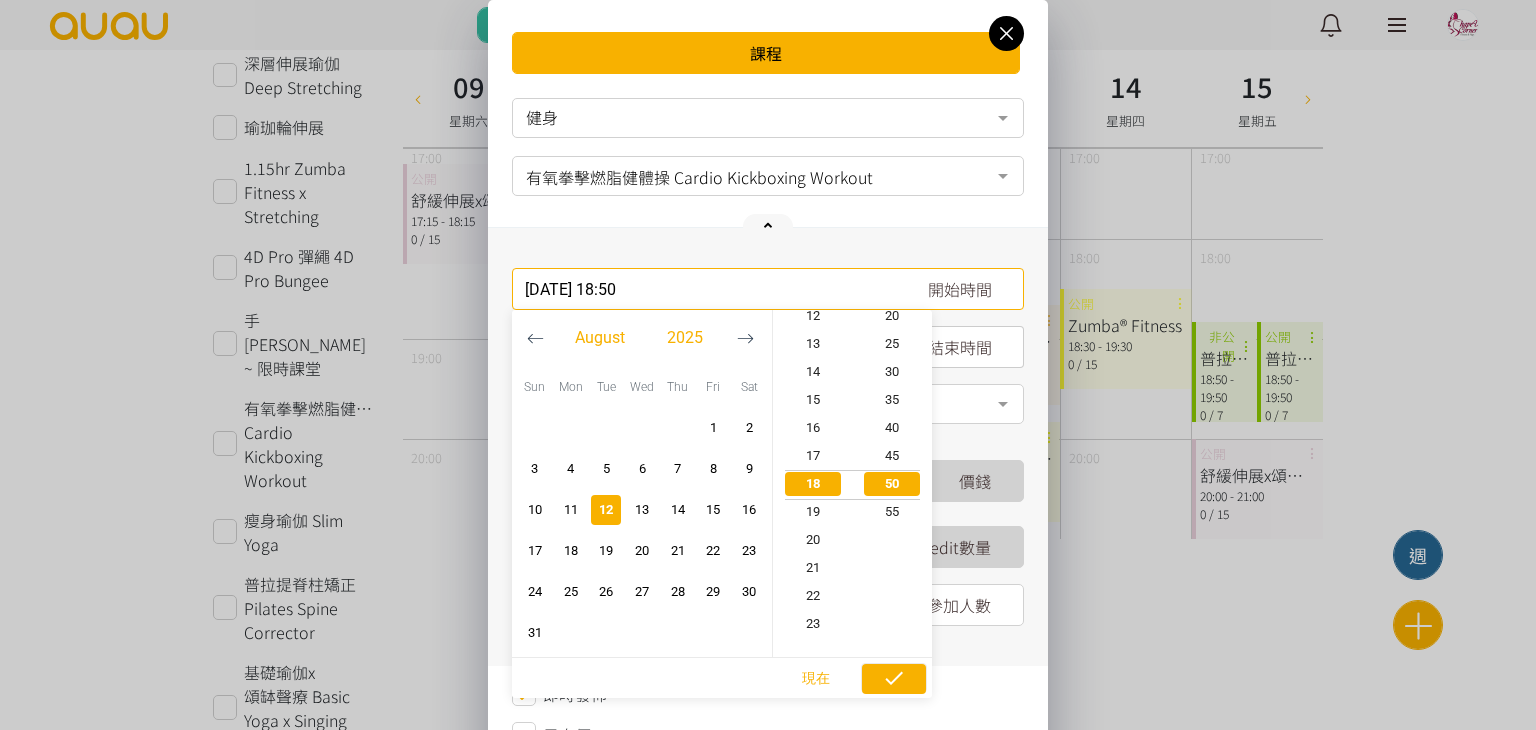 click 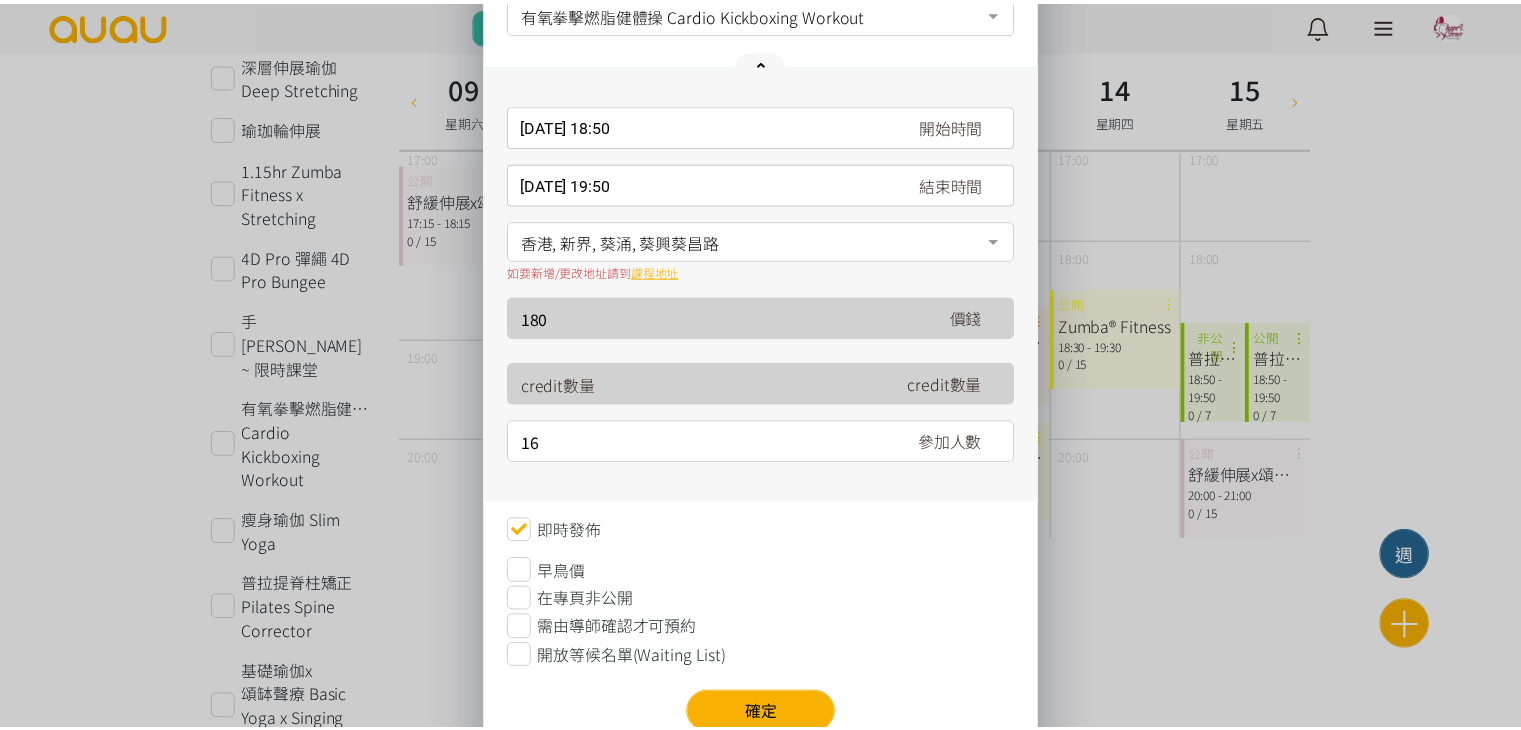 scroll, scrollTop: 200, scrollLeft: 0, axis: vertical 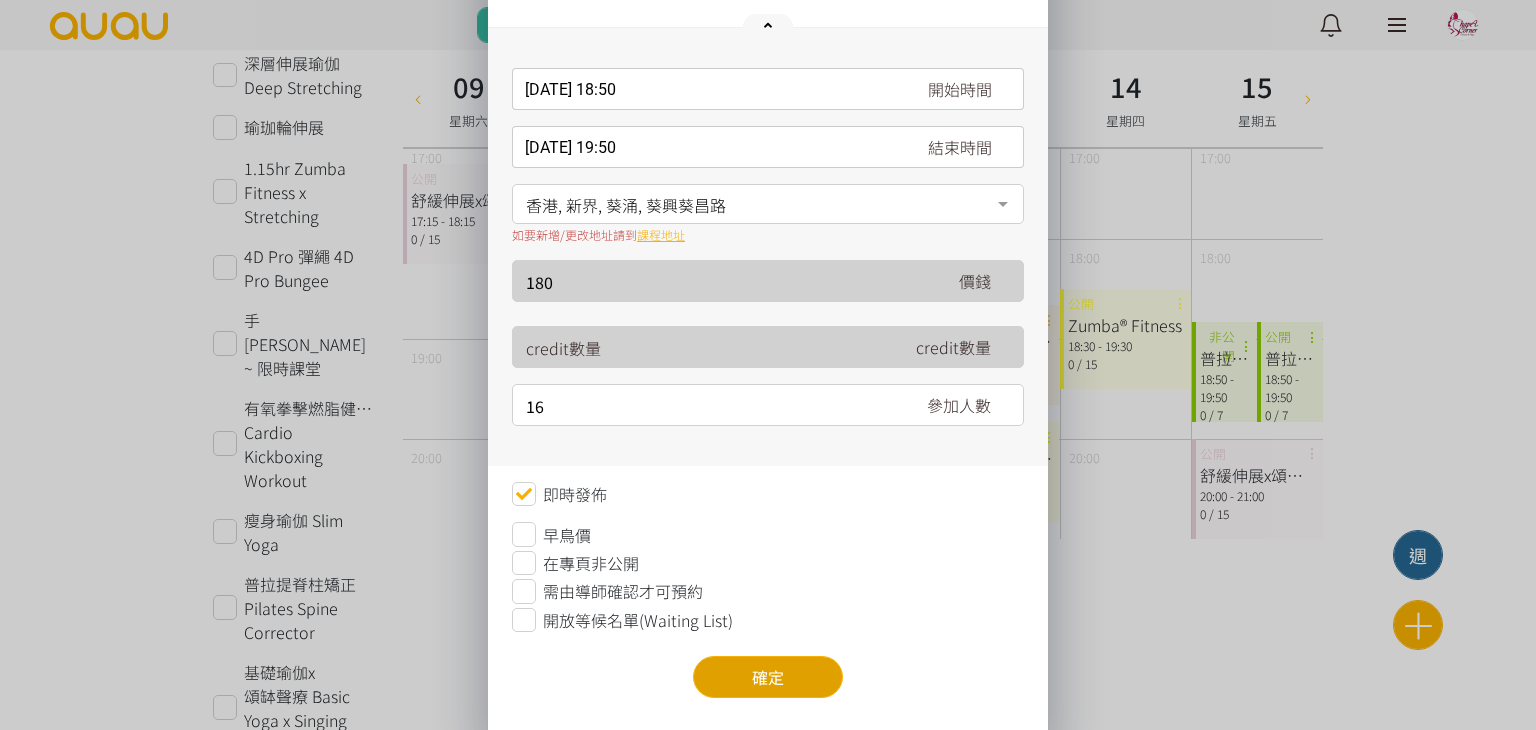 click on "確定" at bounding box center (768, 677) 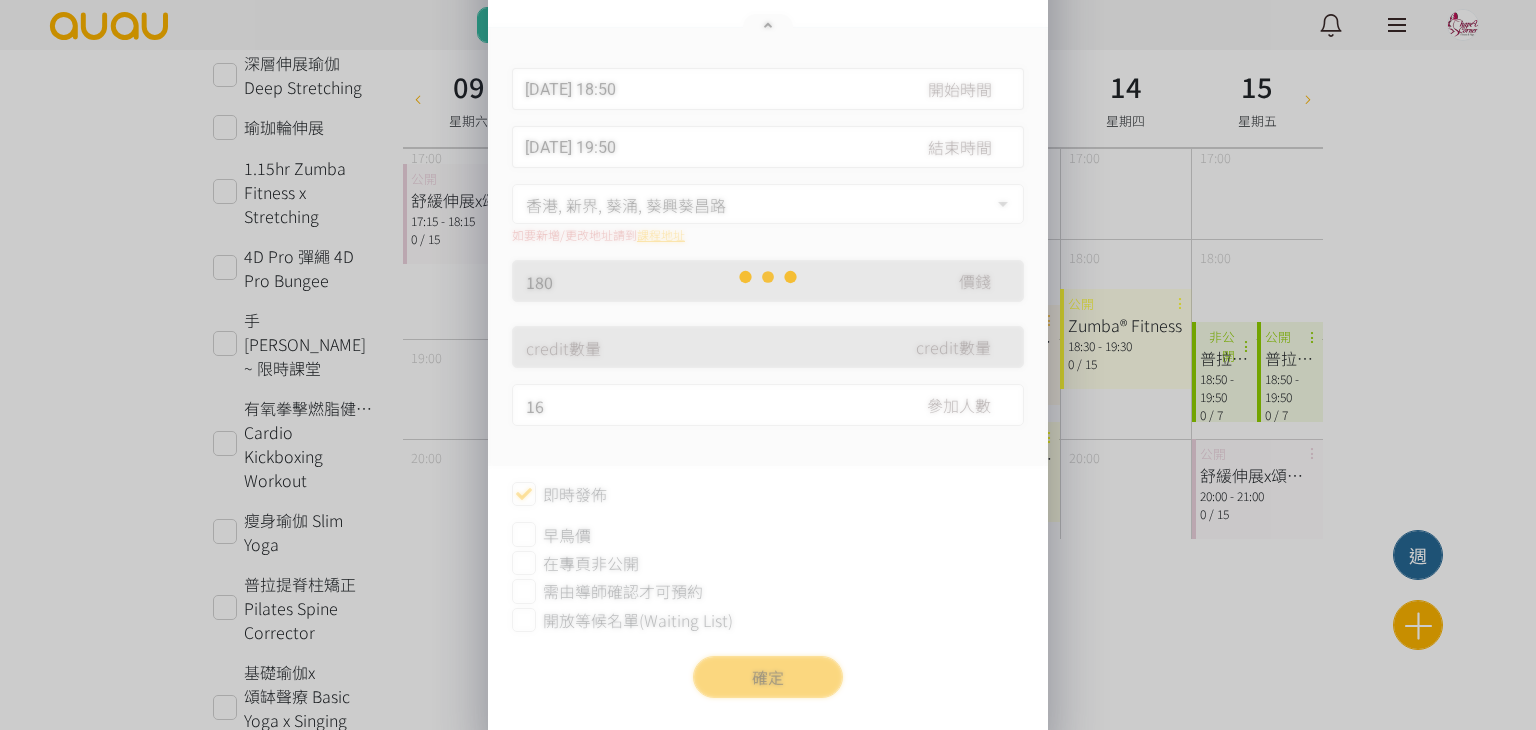 scroll, scrollTop: 0, scrollLeft: 0, axis: both 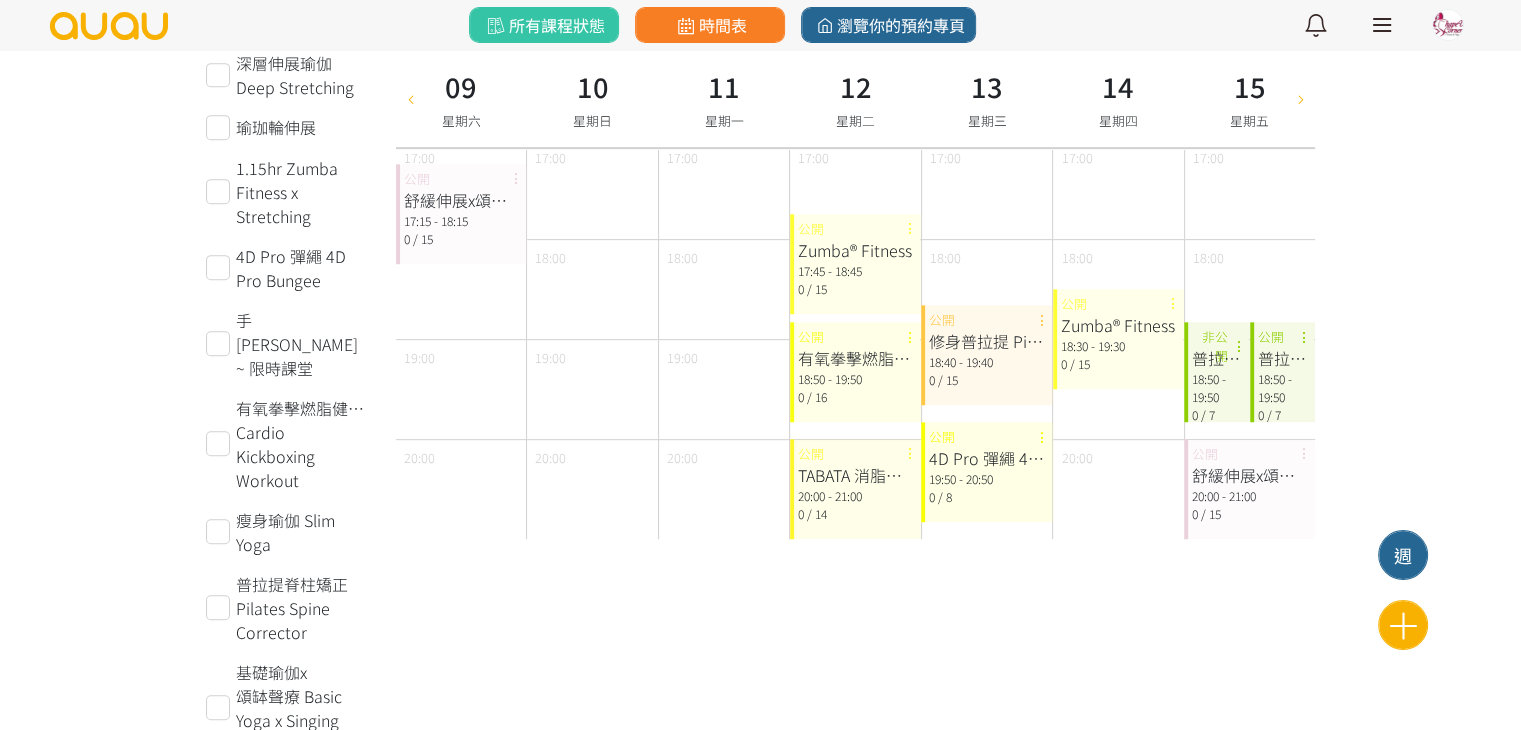 click at bounding box center [410, 98] 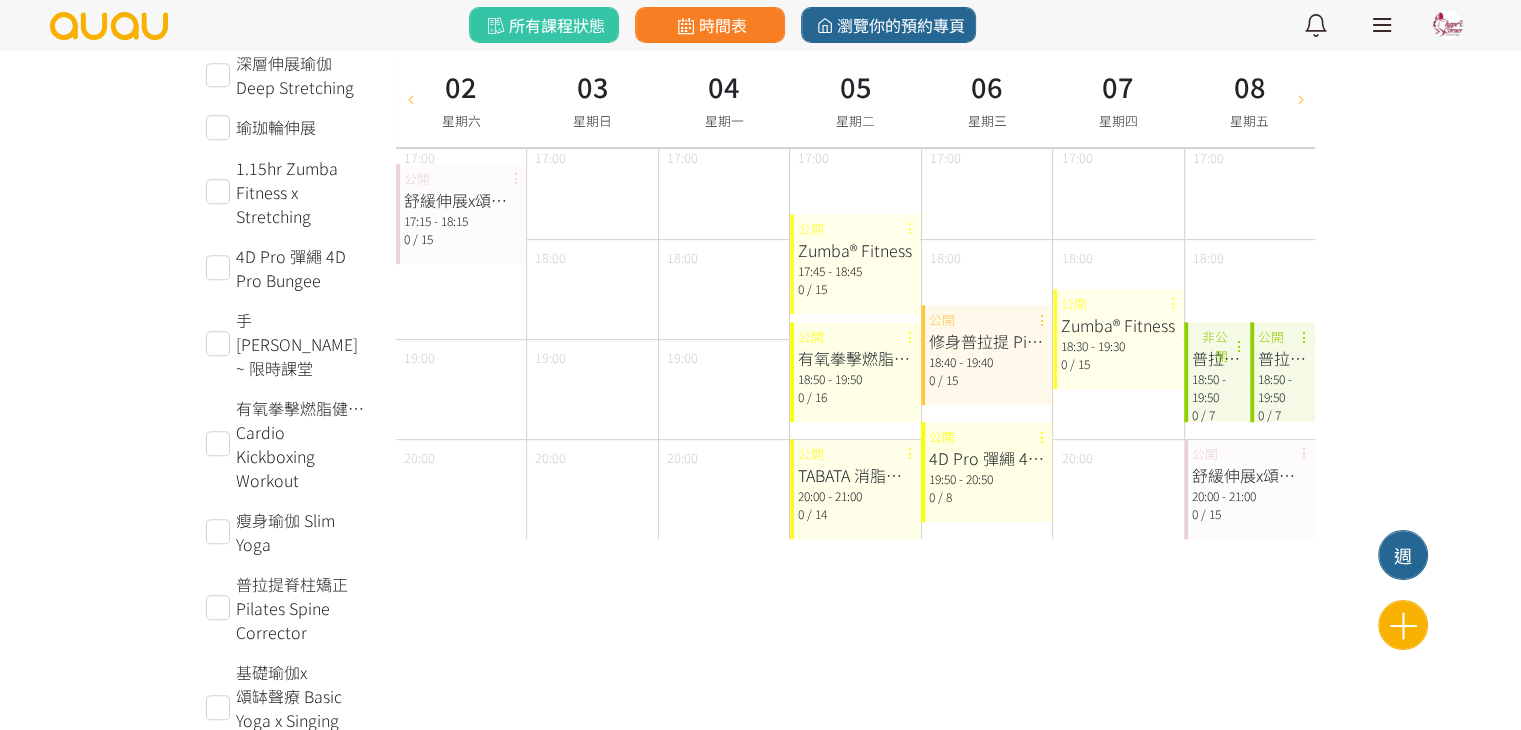 type on "[DATE]" 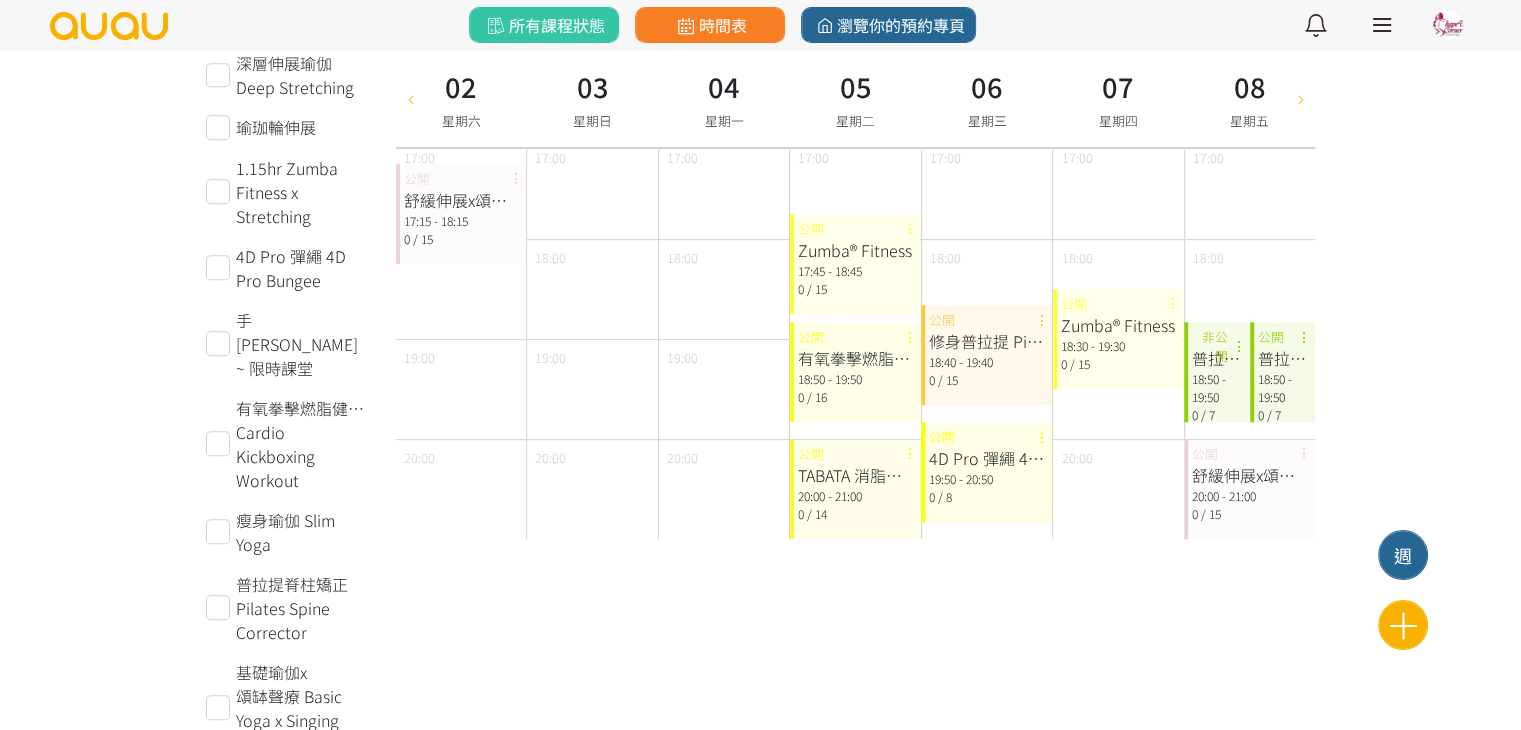 click on "有氧拳擊燃脂健體操 Cardio Kickboxing Workout
18:50 -
19:50
0   / 16         公開" at bounding box center (855, 372) 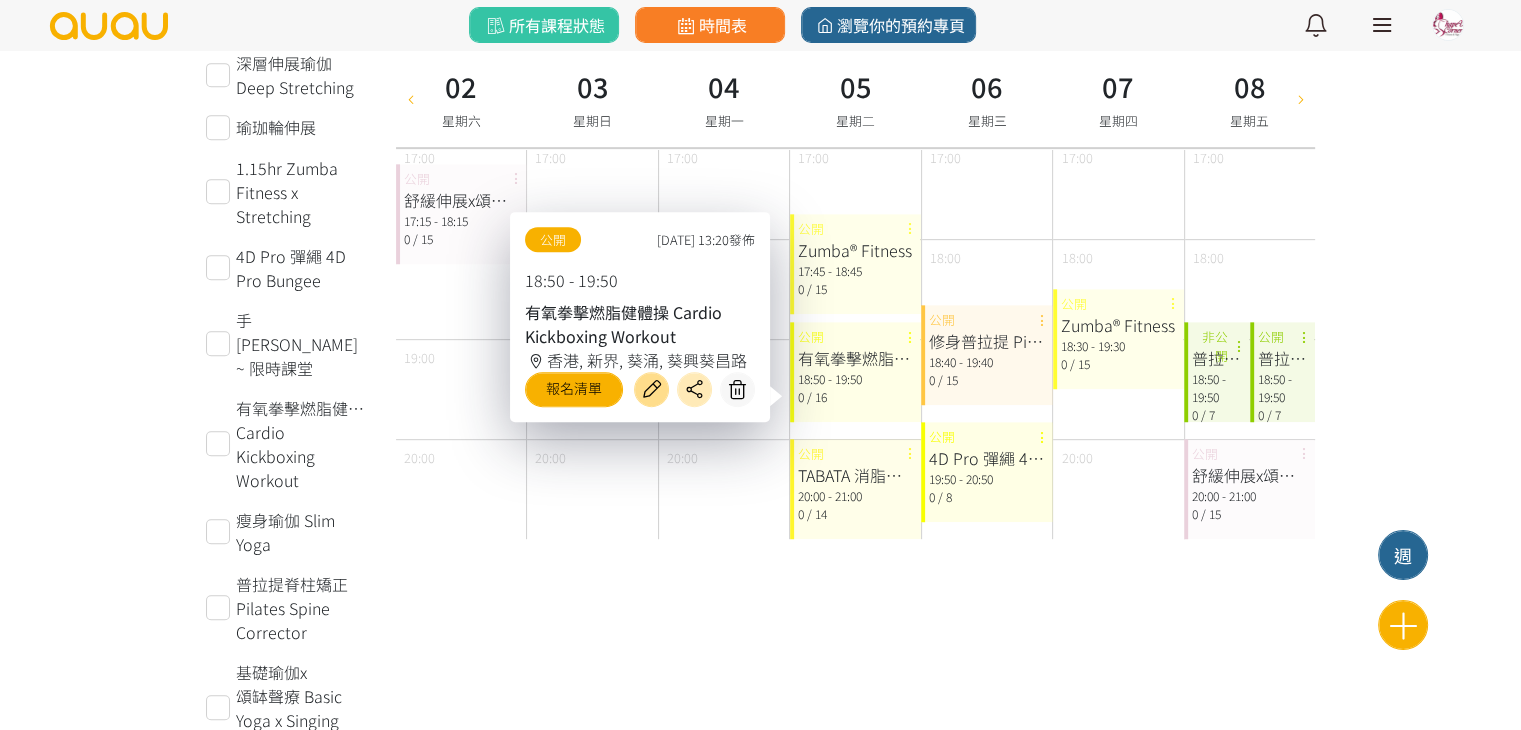 click at bounding box center [651, 389] 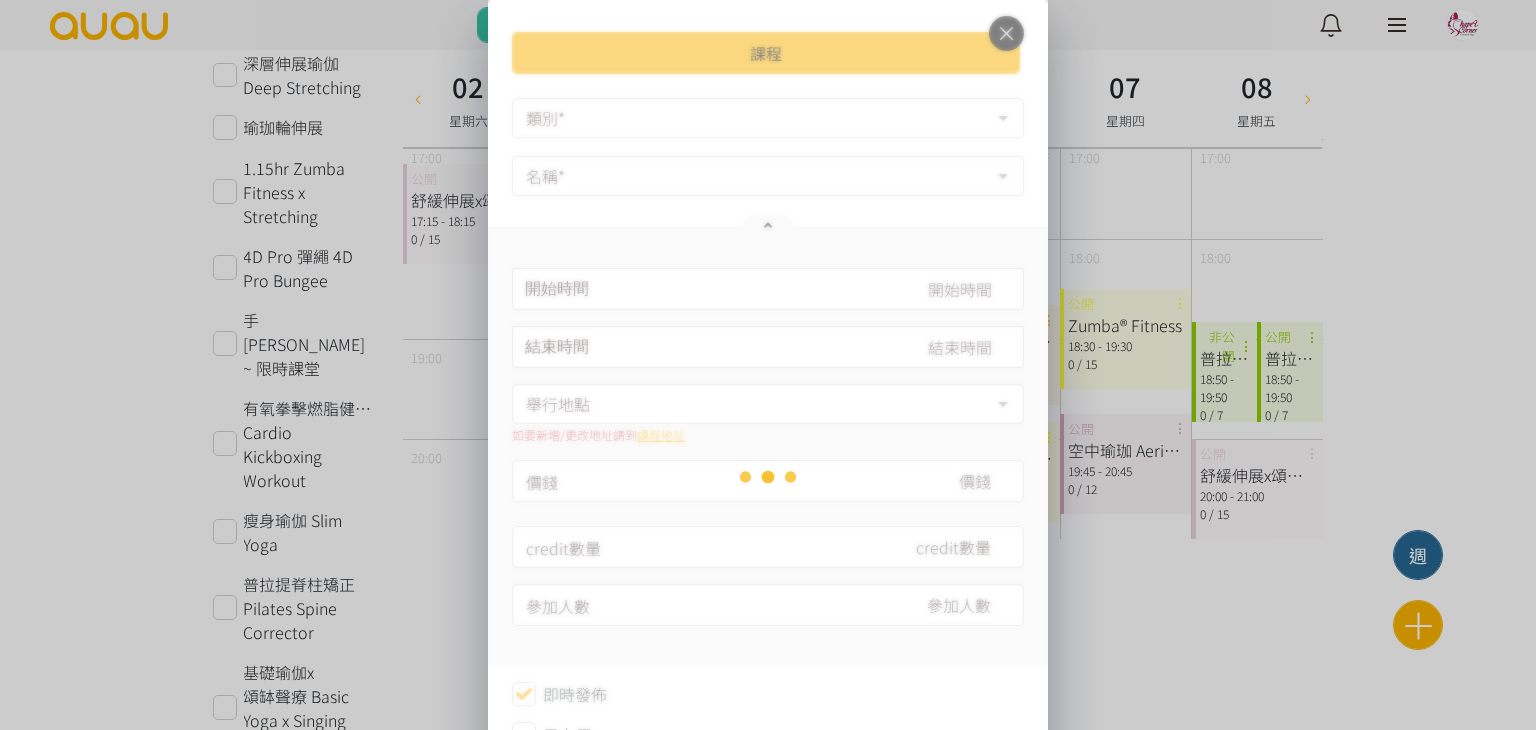 type on "[DATE] 18:50" 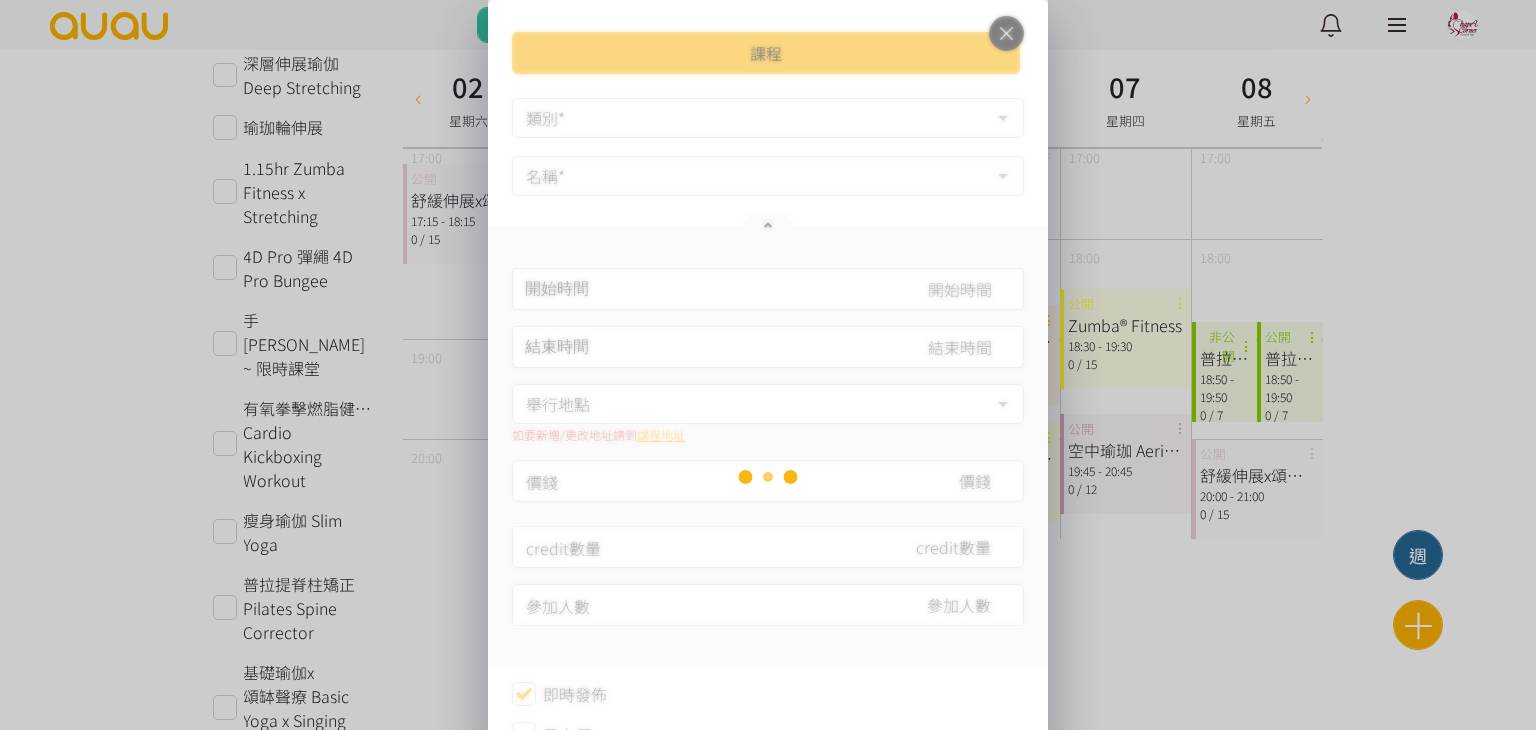 type on "[DATE] 19:50" 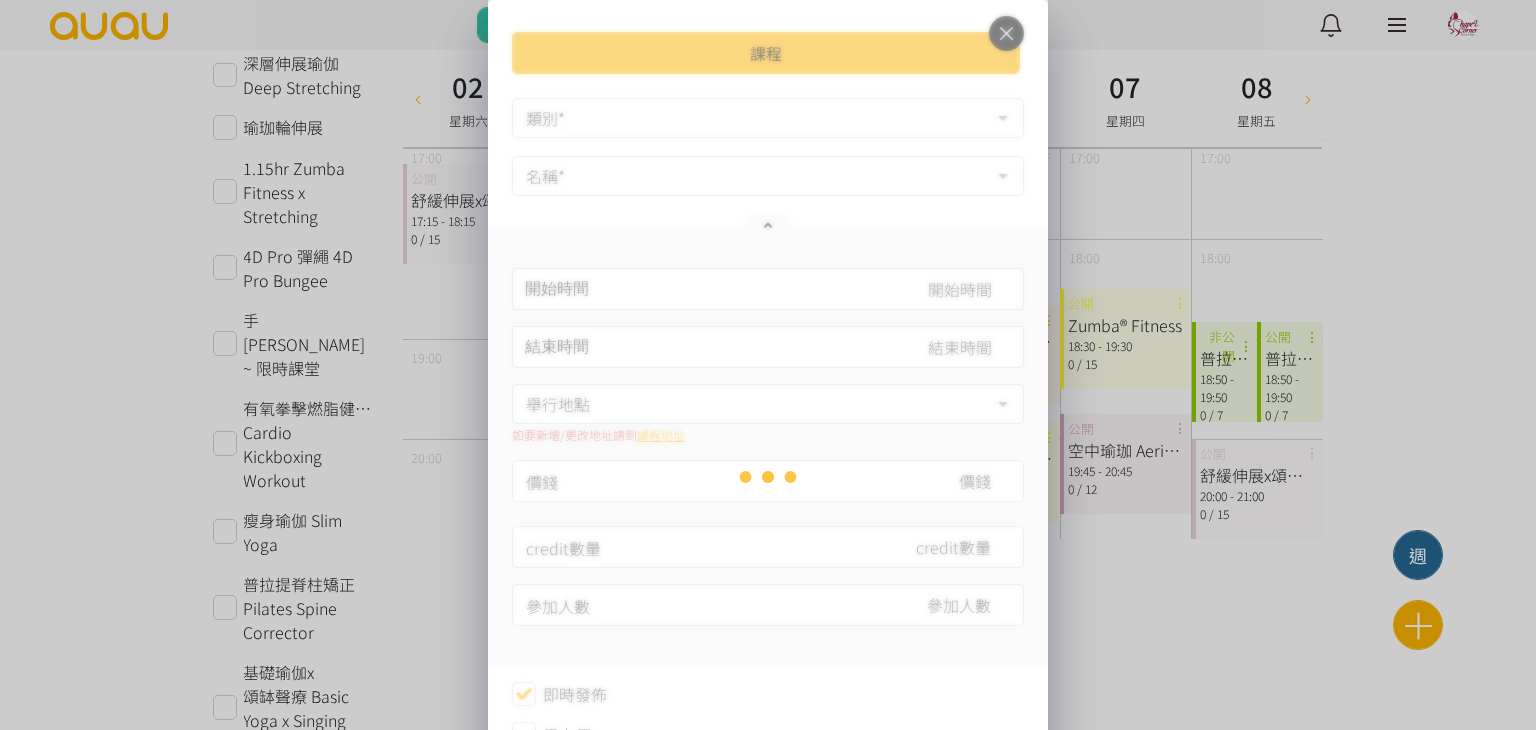 type on "180" 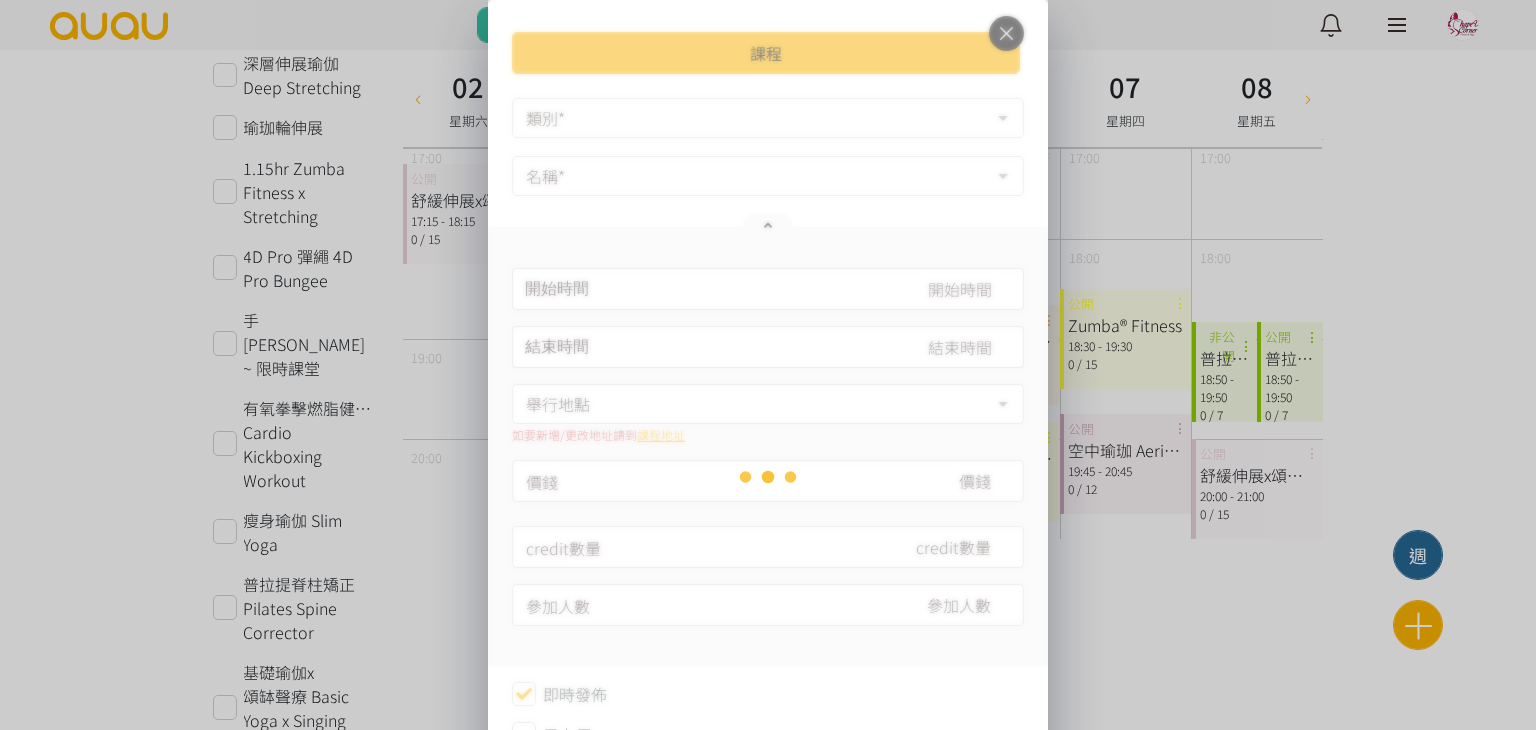 type on "16" 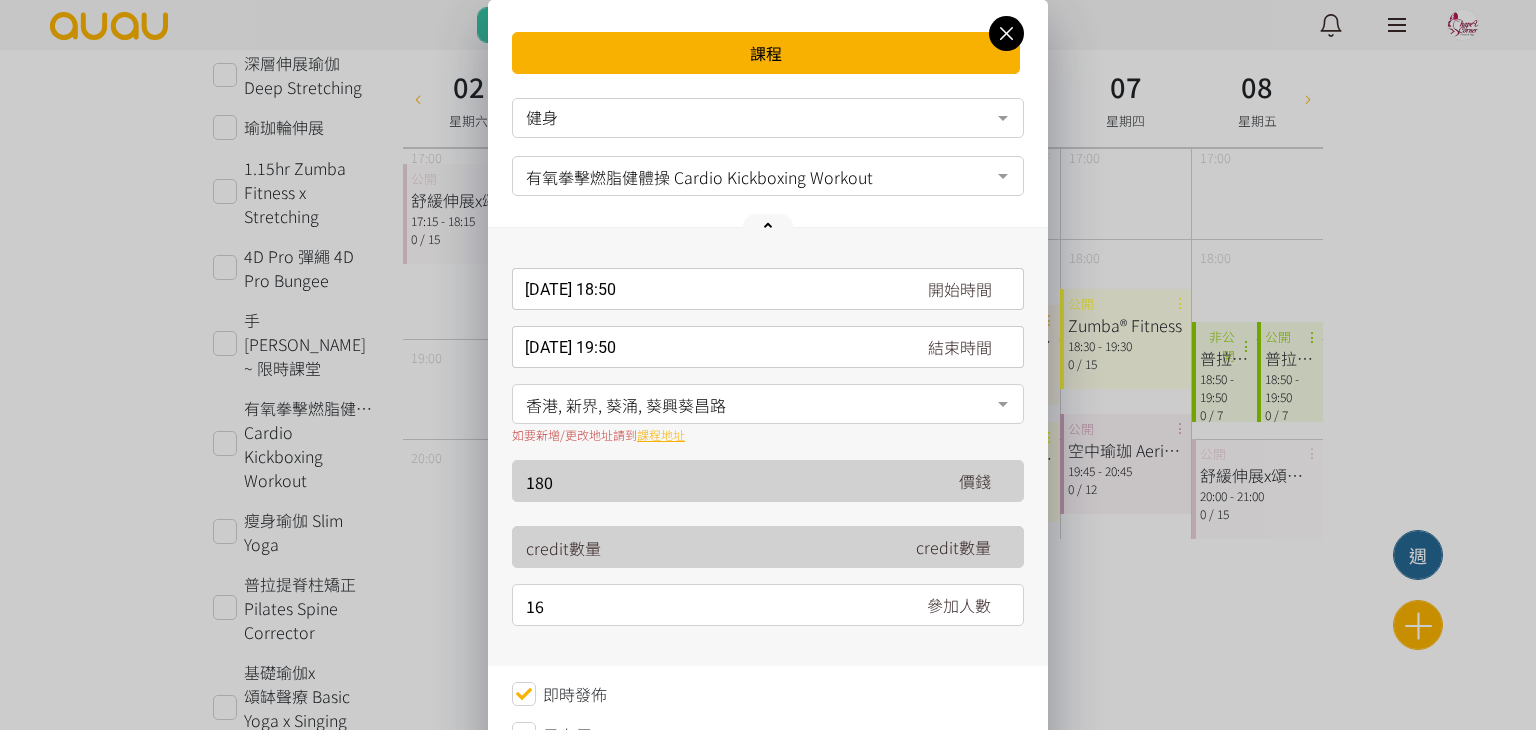 click on "課程" at bounding box center [768, 45] 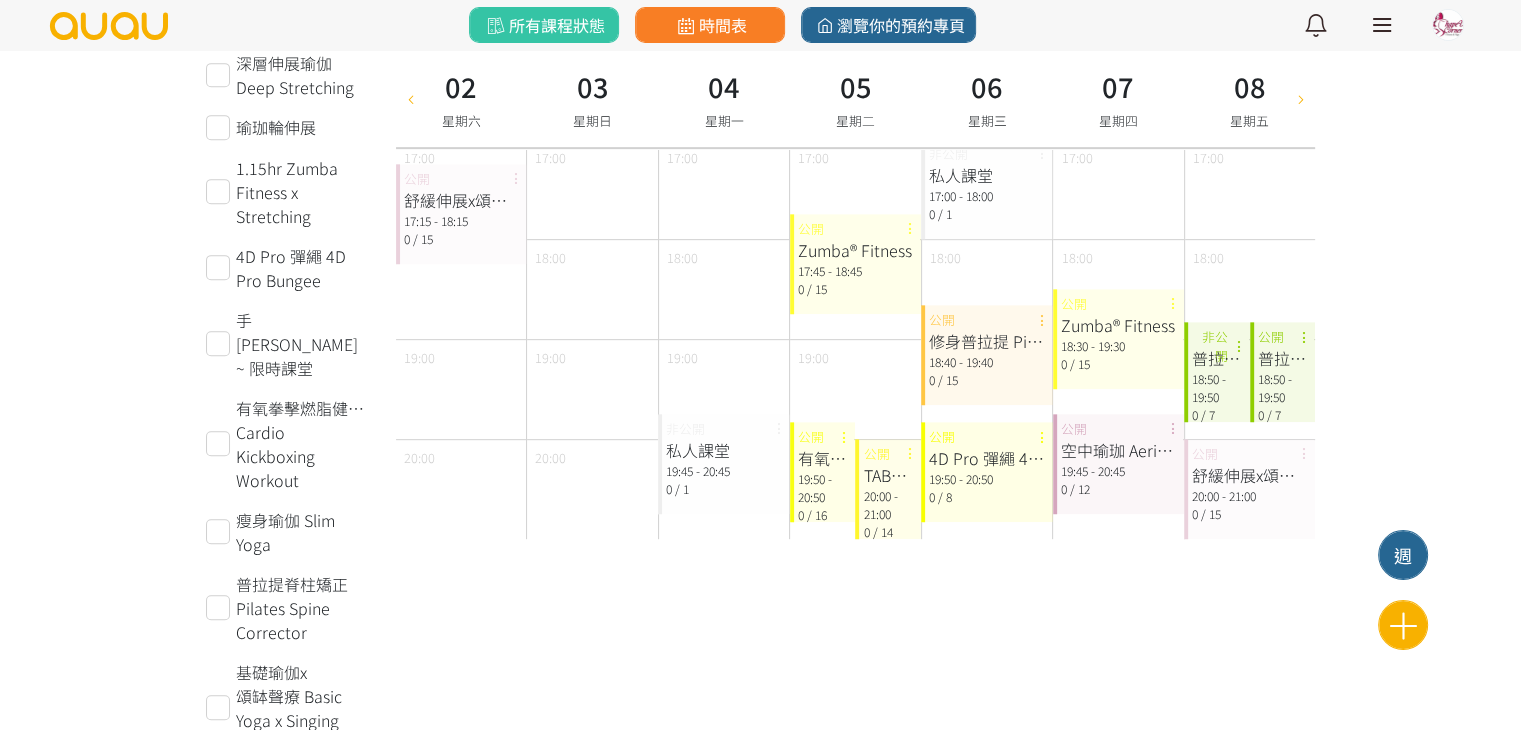 click on "19:50 -
20:50" at bounding box center [823, 488] 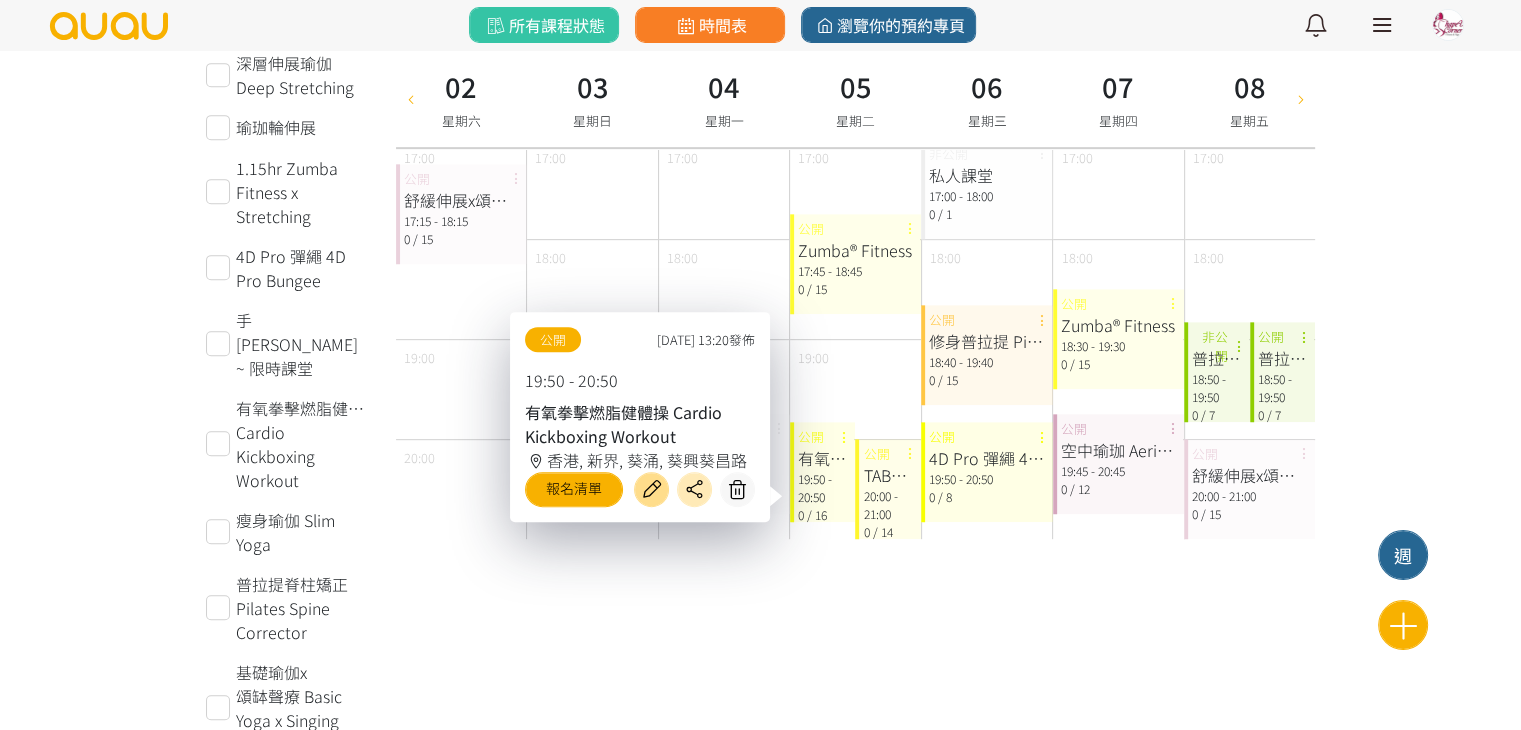 click at bounding box center (651, 489) 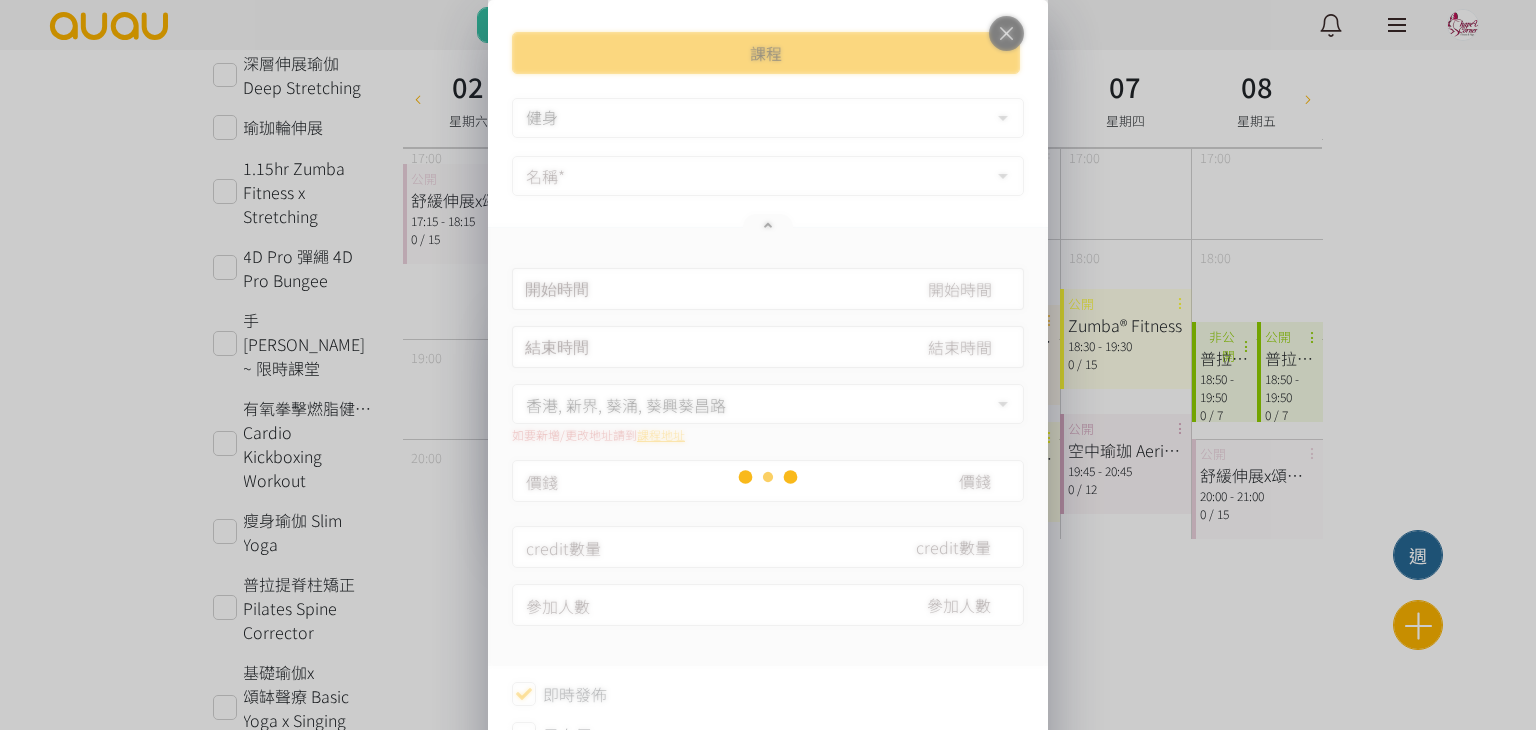 type on "[DATE] 19:50" 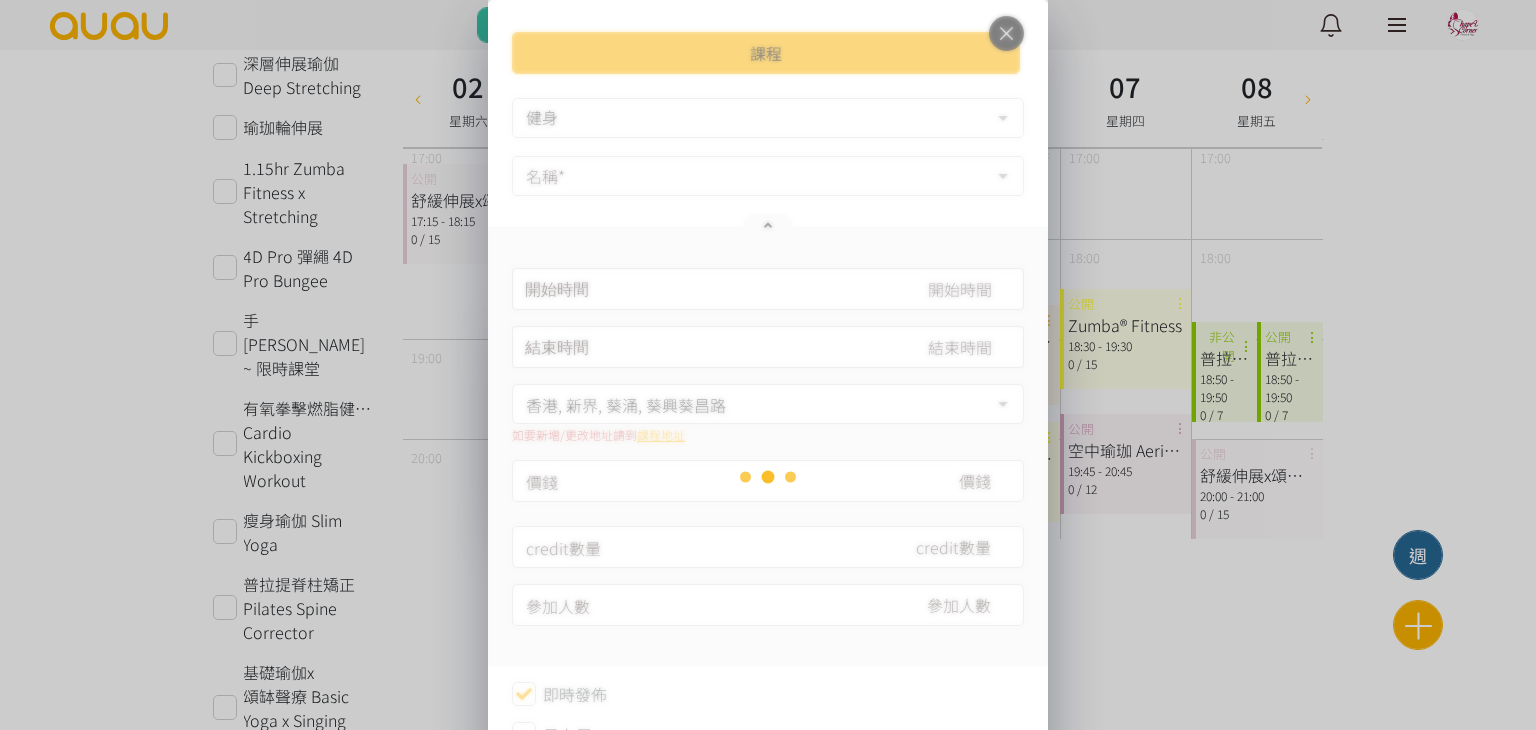 type on "[DATE] 20:50" 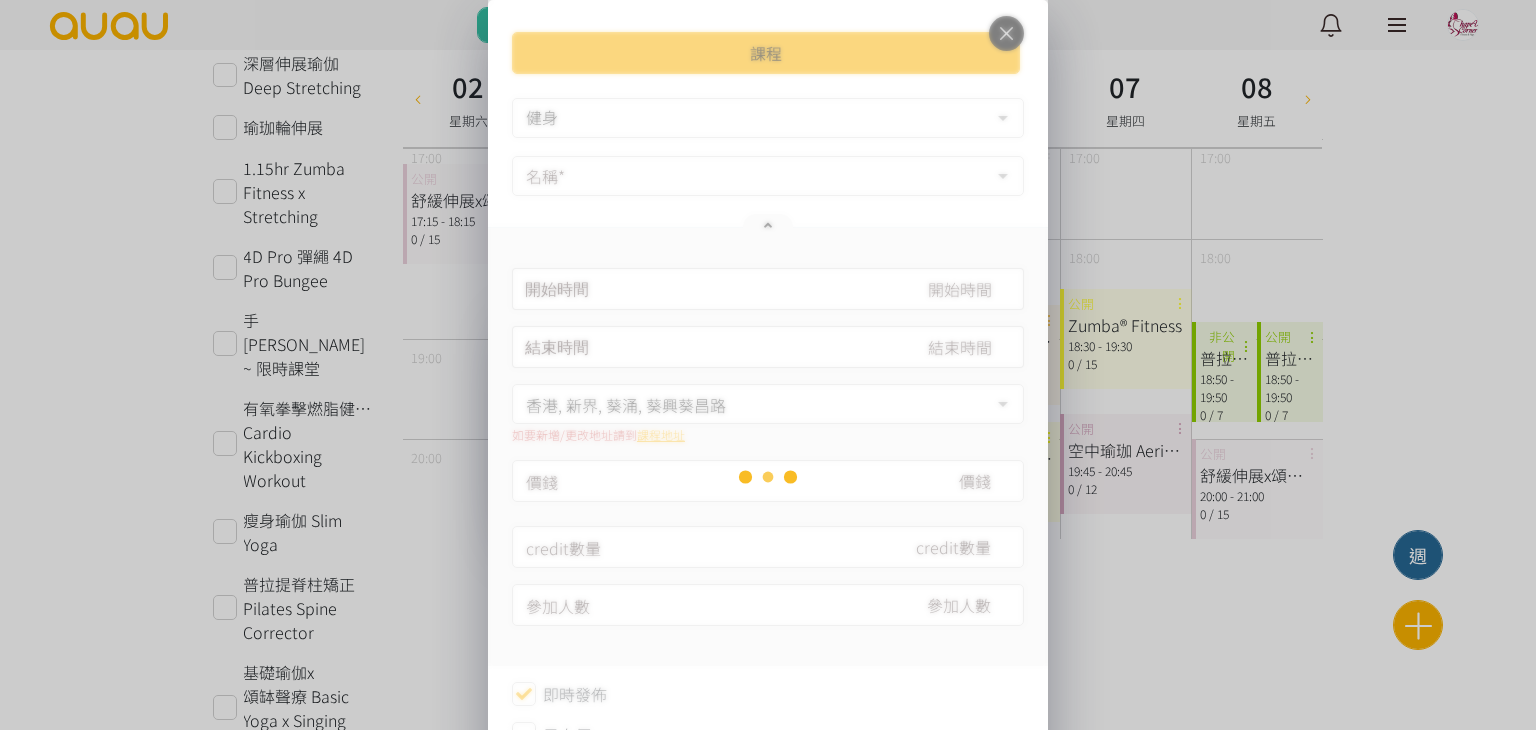 type on "180" 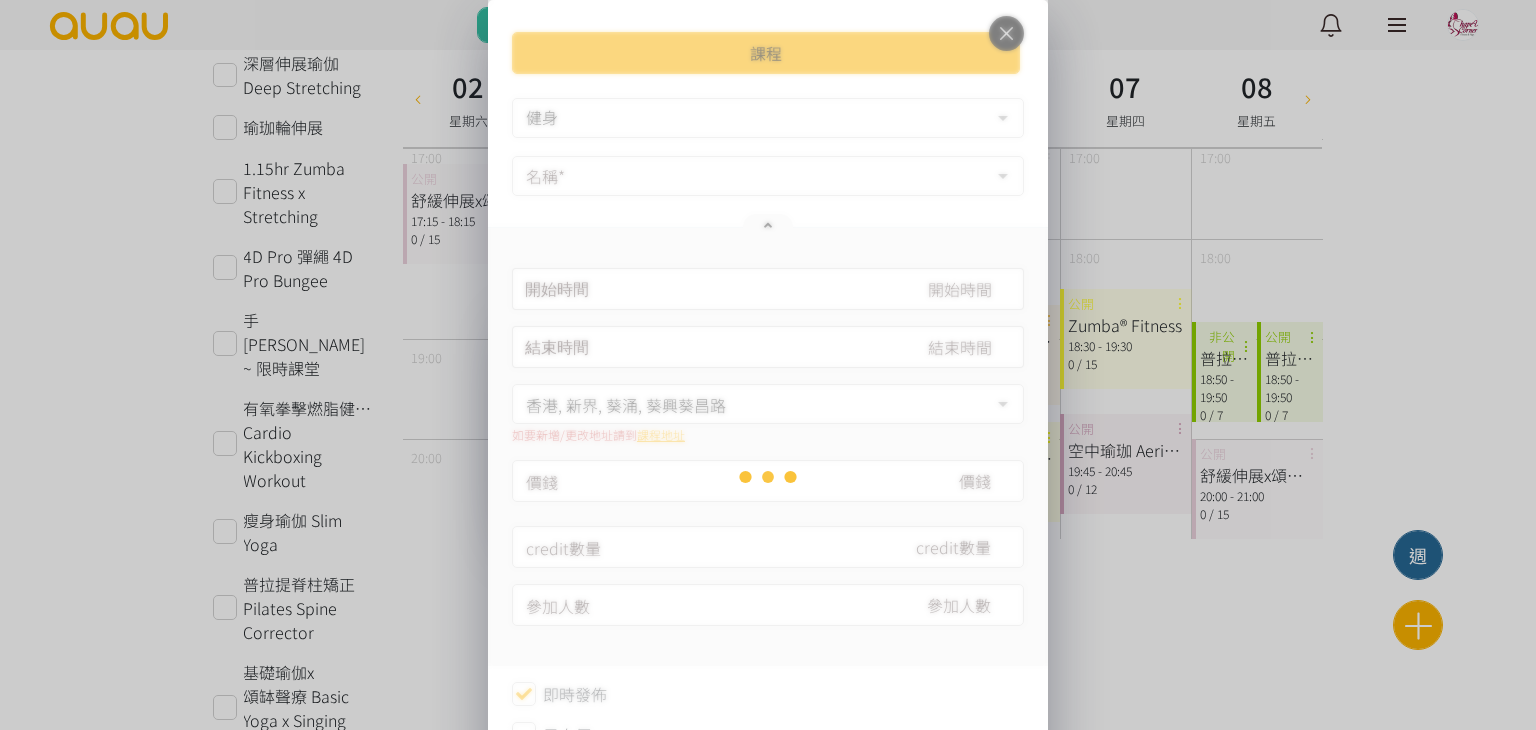 type on "16" 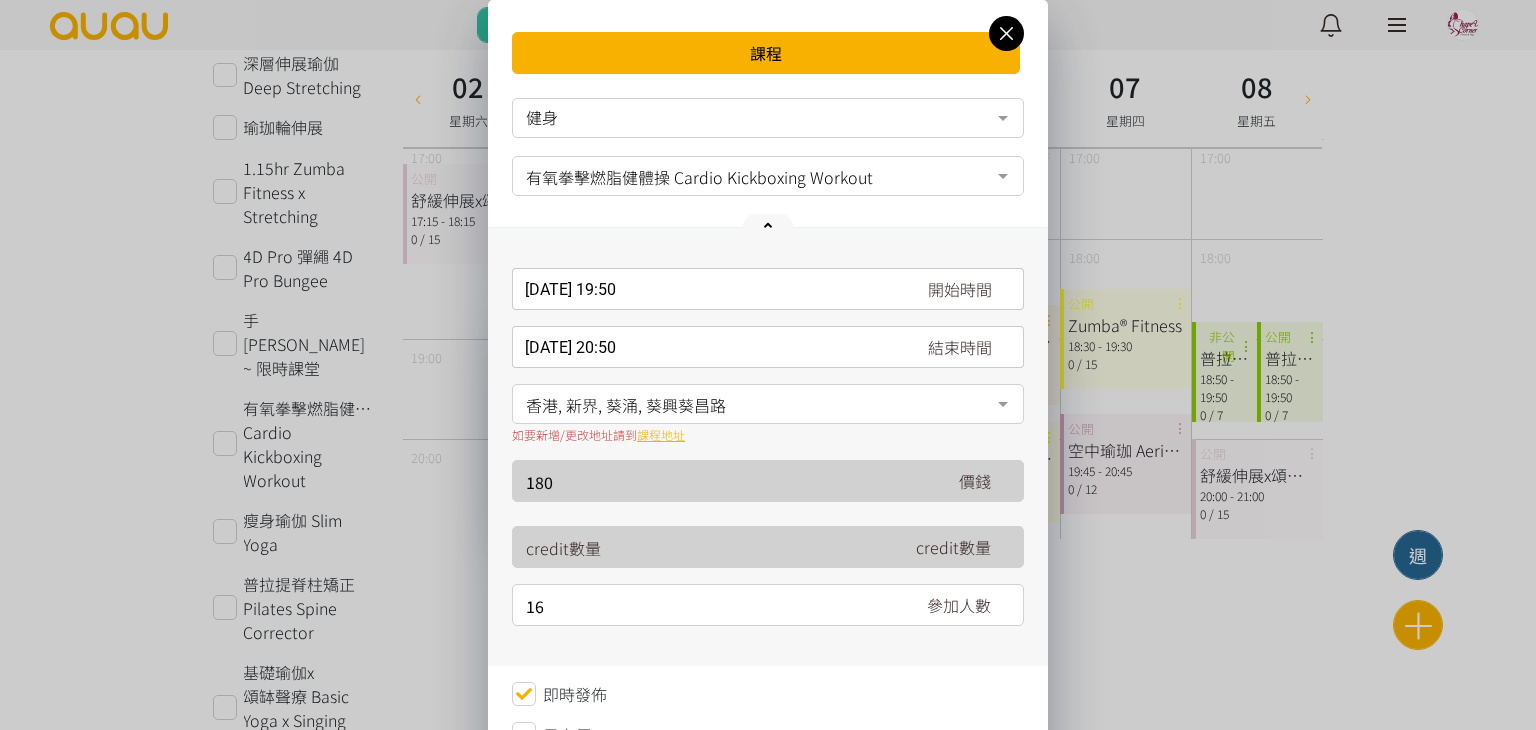 click on "[DATE] 19:50
開始時間
[DATE]
Sun
Mon
Tue
Wed
Thu
Fri
Sat
1
2
3
4
5
6
7
8
9
10
11
12
13
14
15
16
17
18
19
20
21
22
23
24
25
26
27" at bounding box center [768, 289] 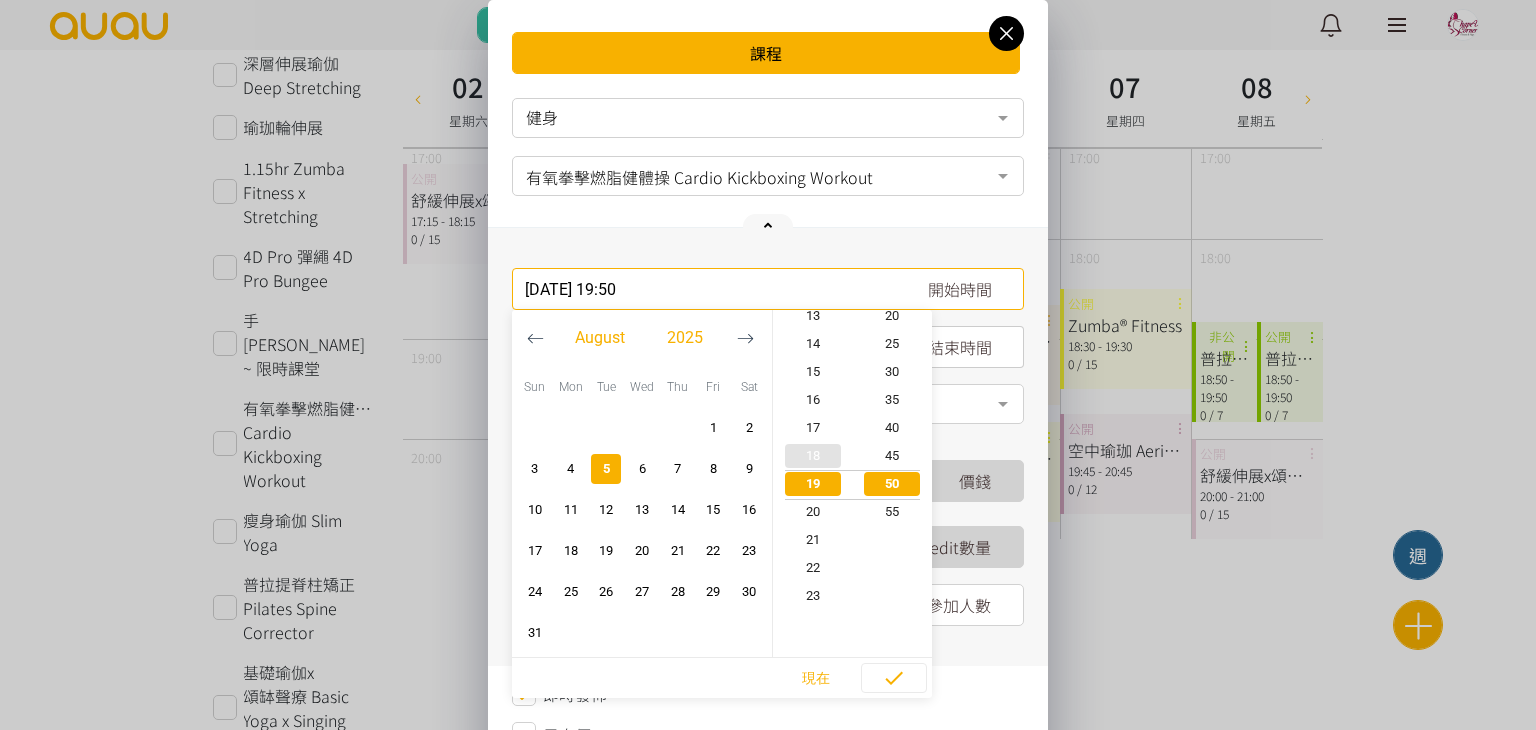 click on "18" at bounding box center [813, 456] 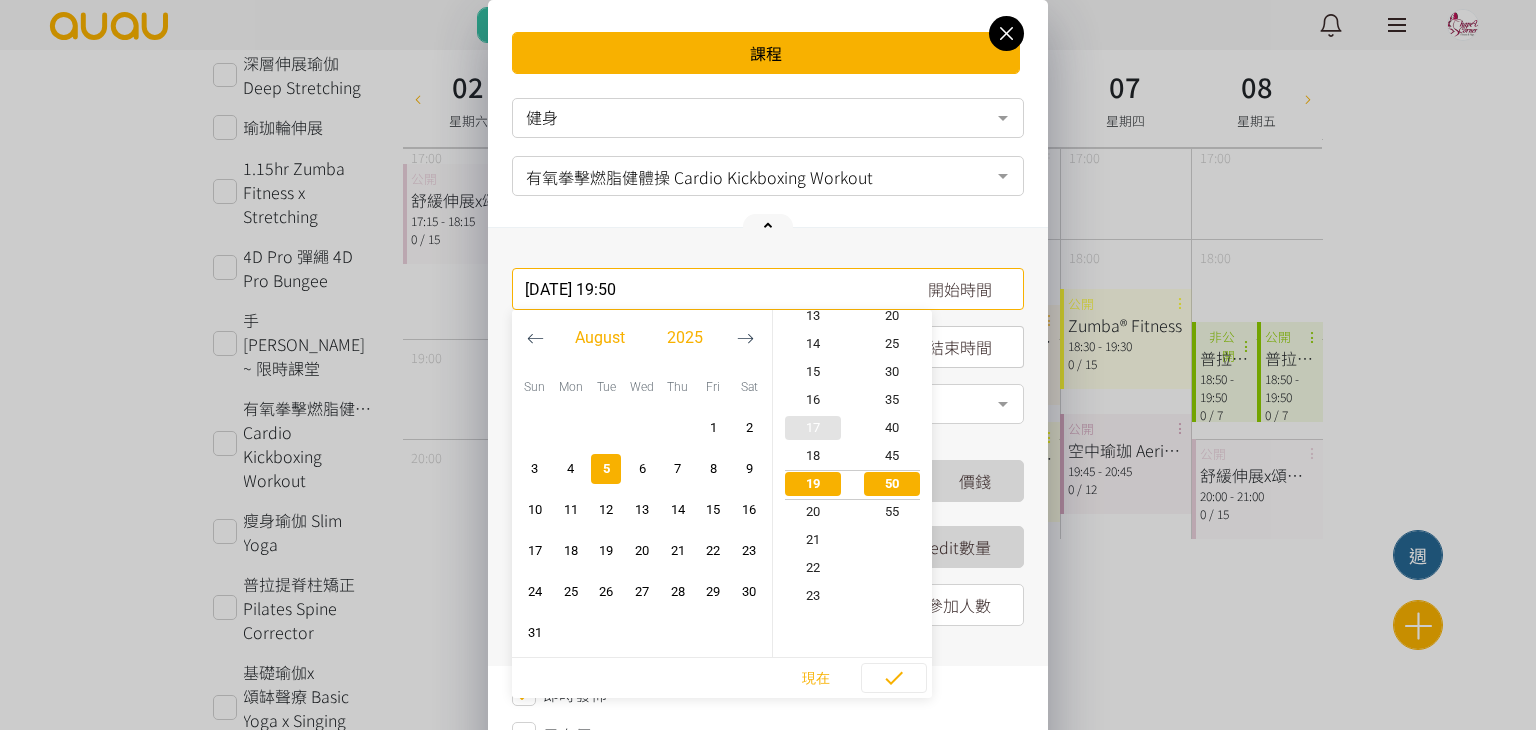 type on "[DATE] 18:50" 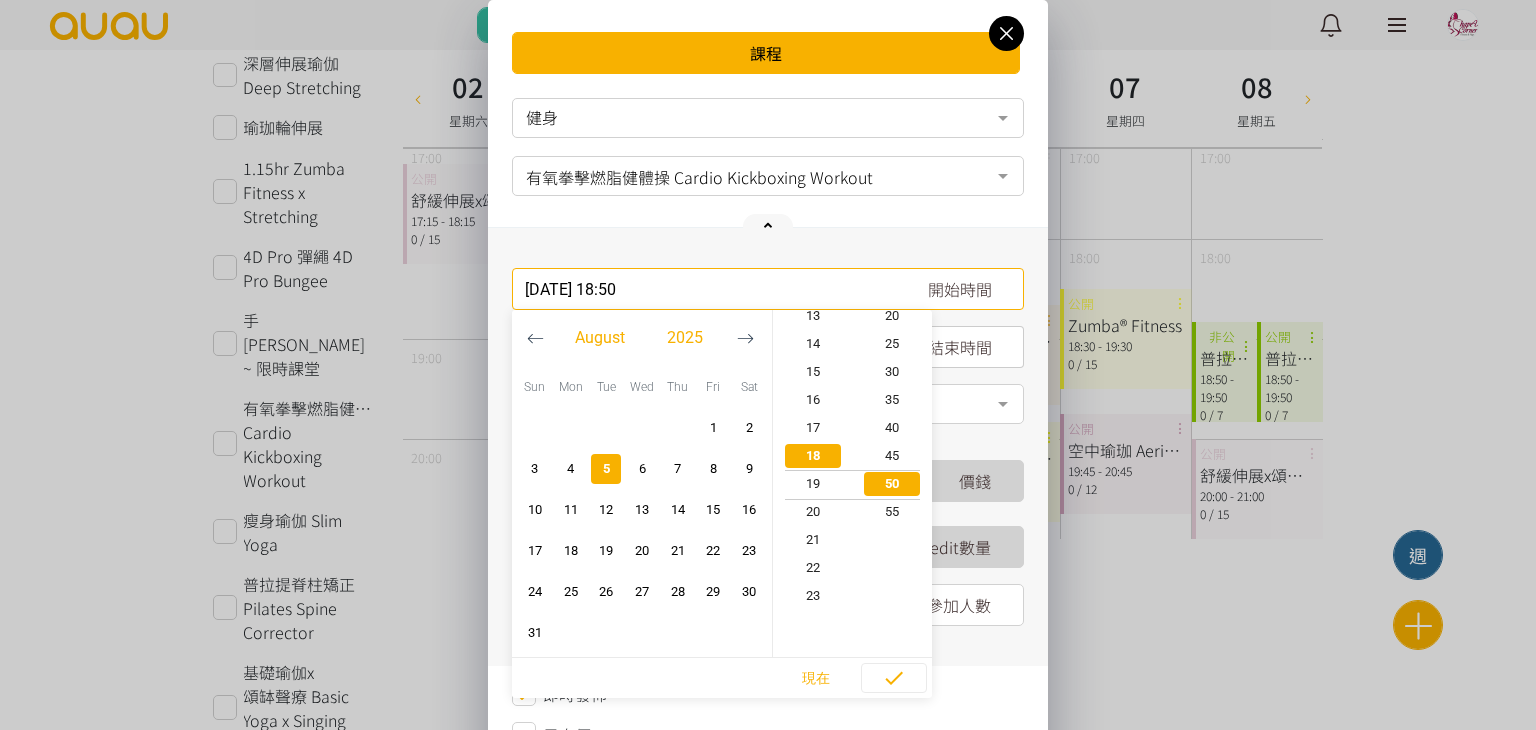 scroll, scrollTop: 504, scrollLeft: 0, axis: vertical 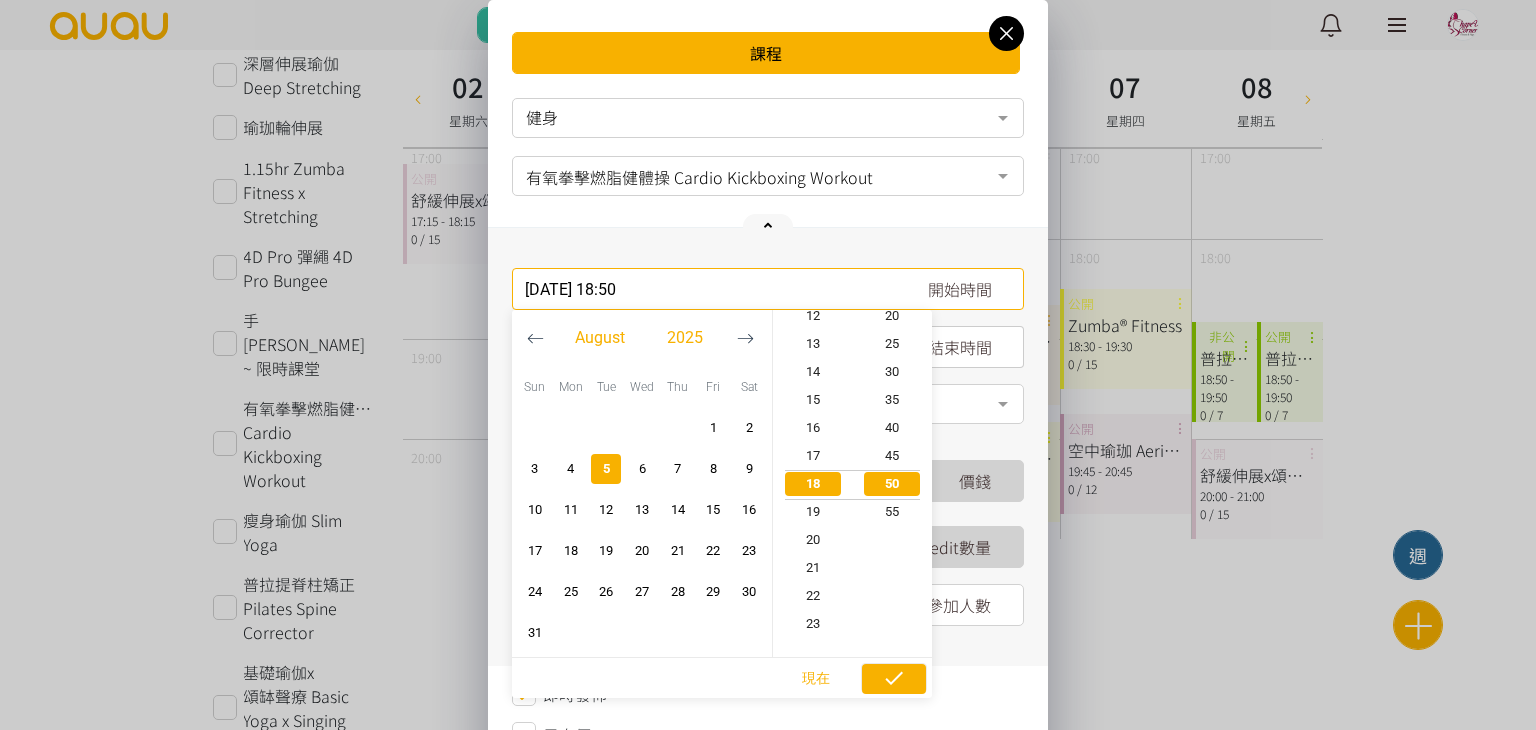click at bounding box center [894, 679] 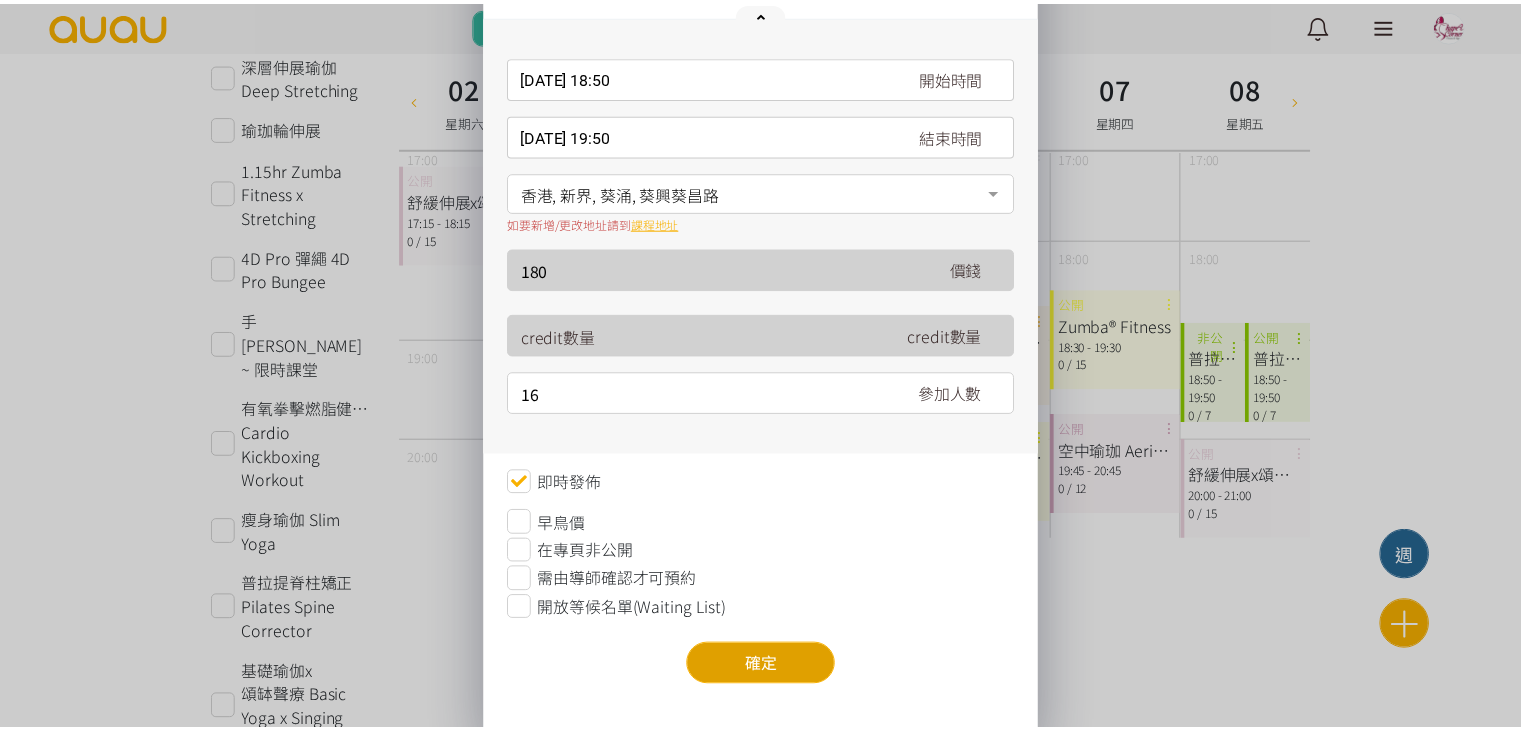 scroll, scrollTop: 224, scrollLeft: 0, axis: vertical 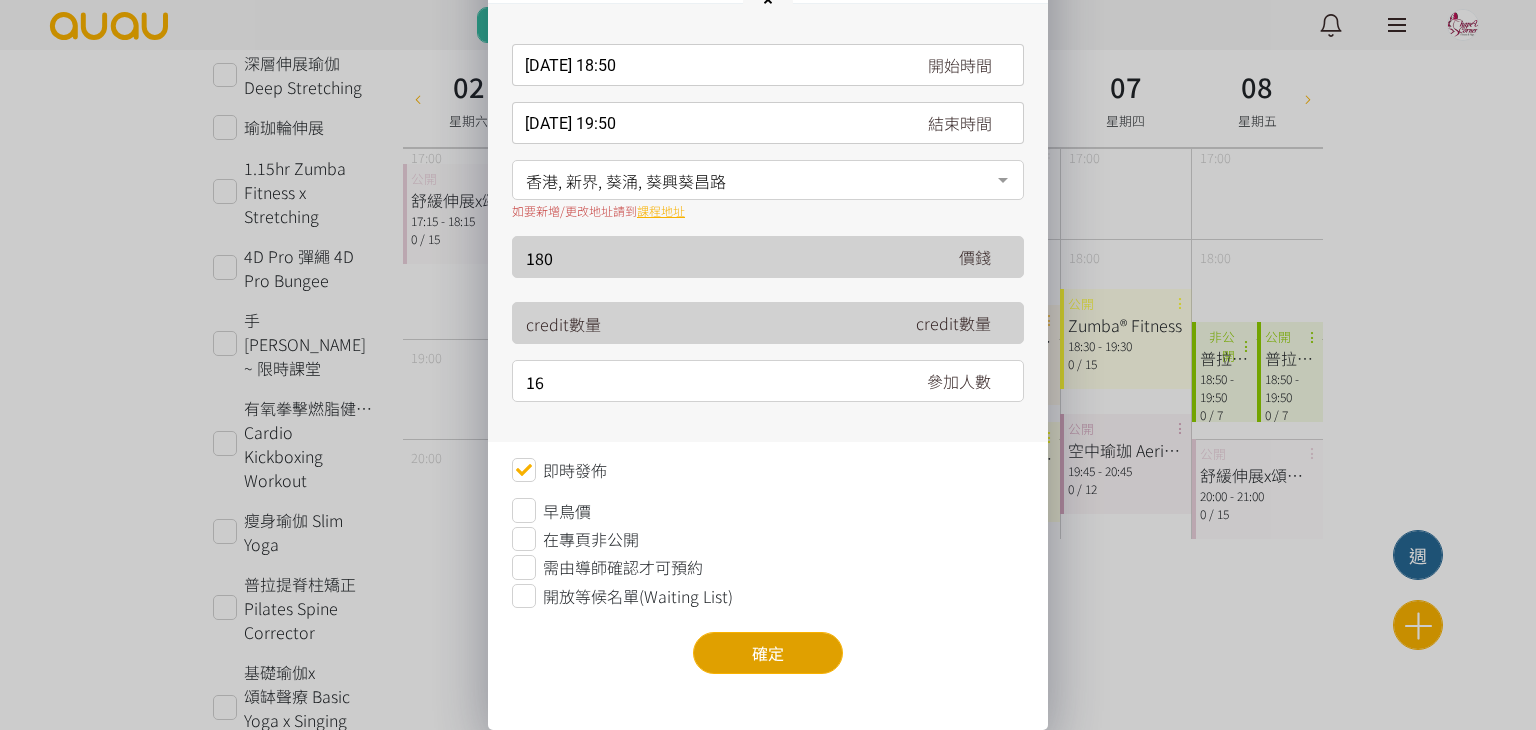 click on "確定" at bounding box center [768, 653] 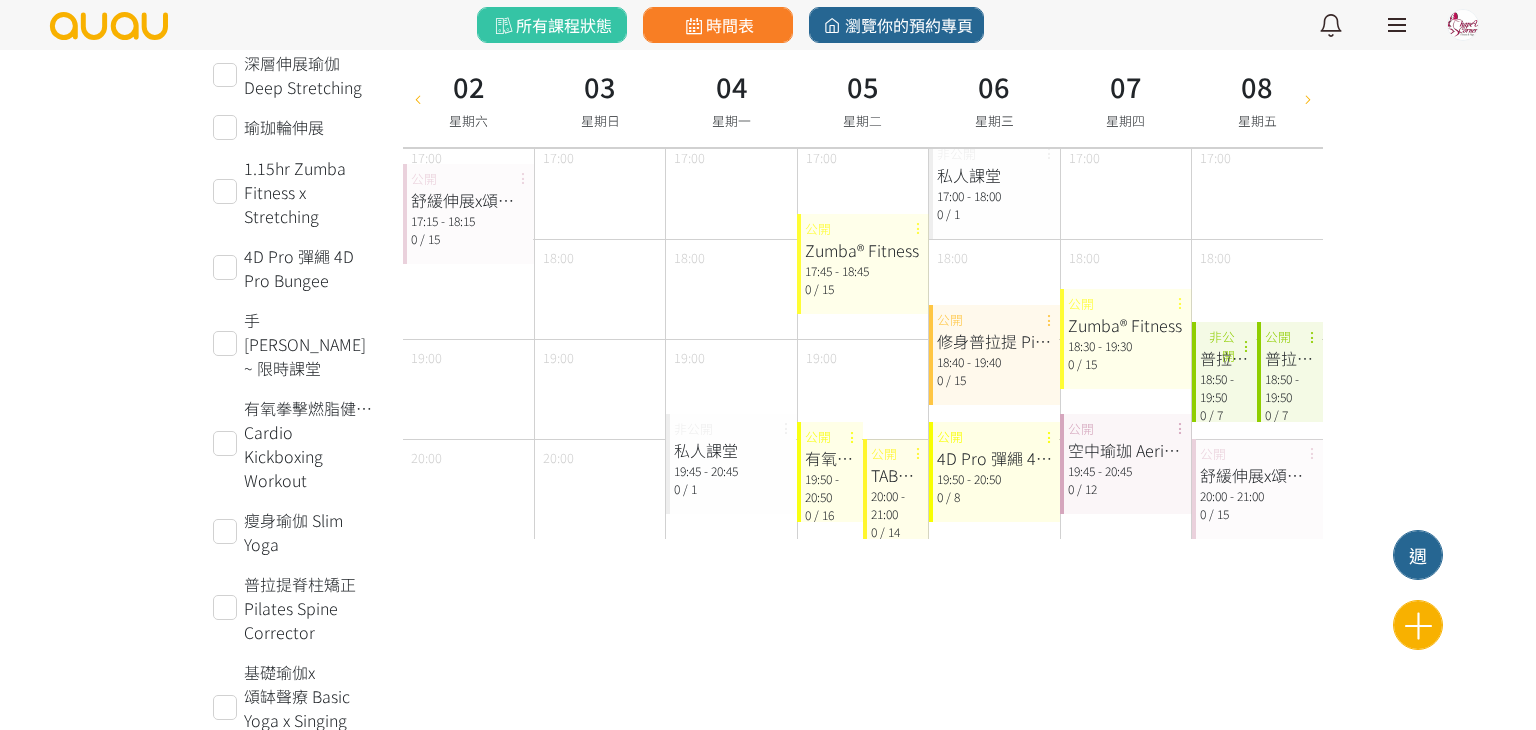 scroll, scrollTop: 0, scrollLeft: 0, axis: both 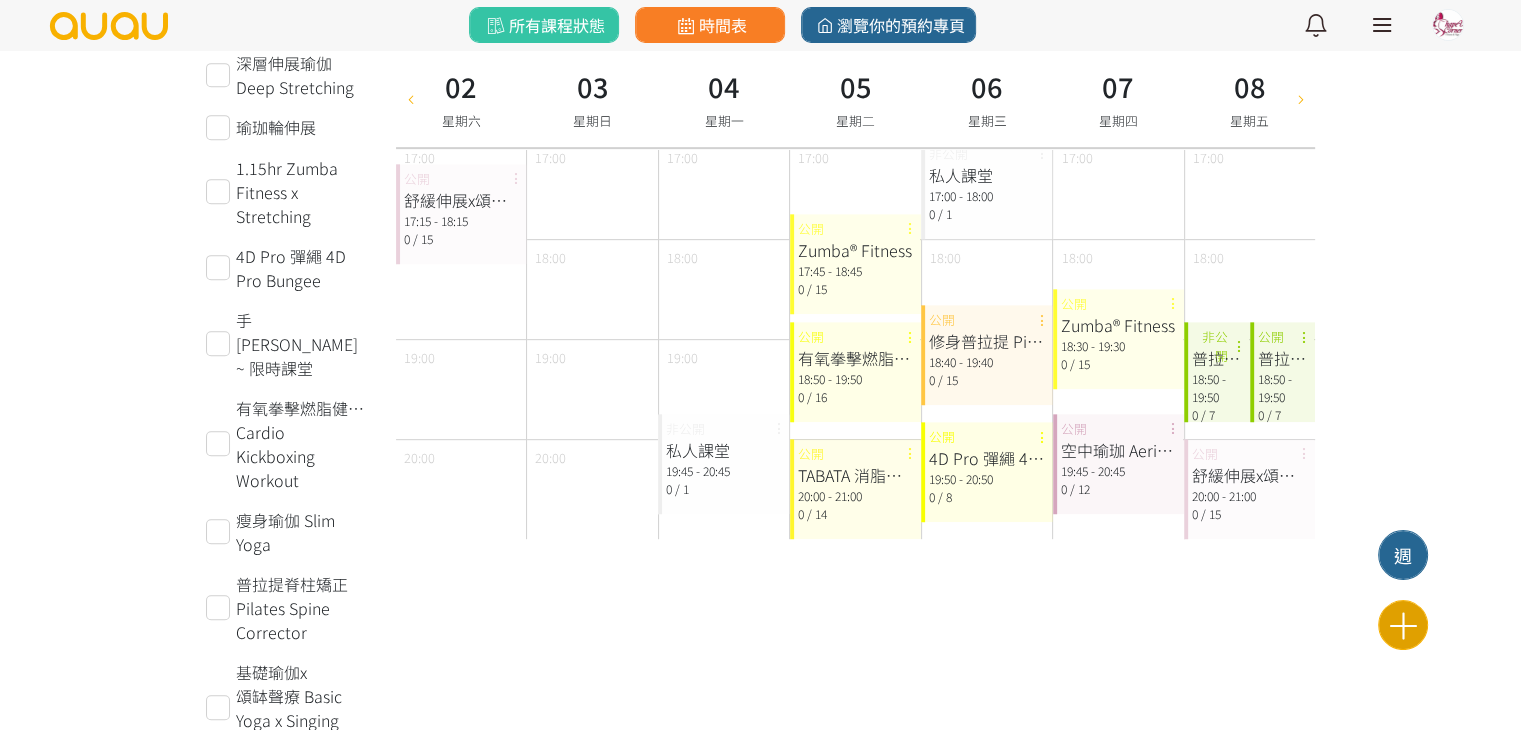 click at bounding box center (1403, 625) 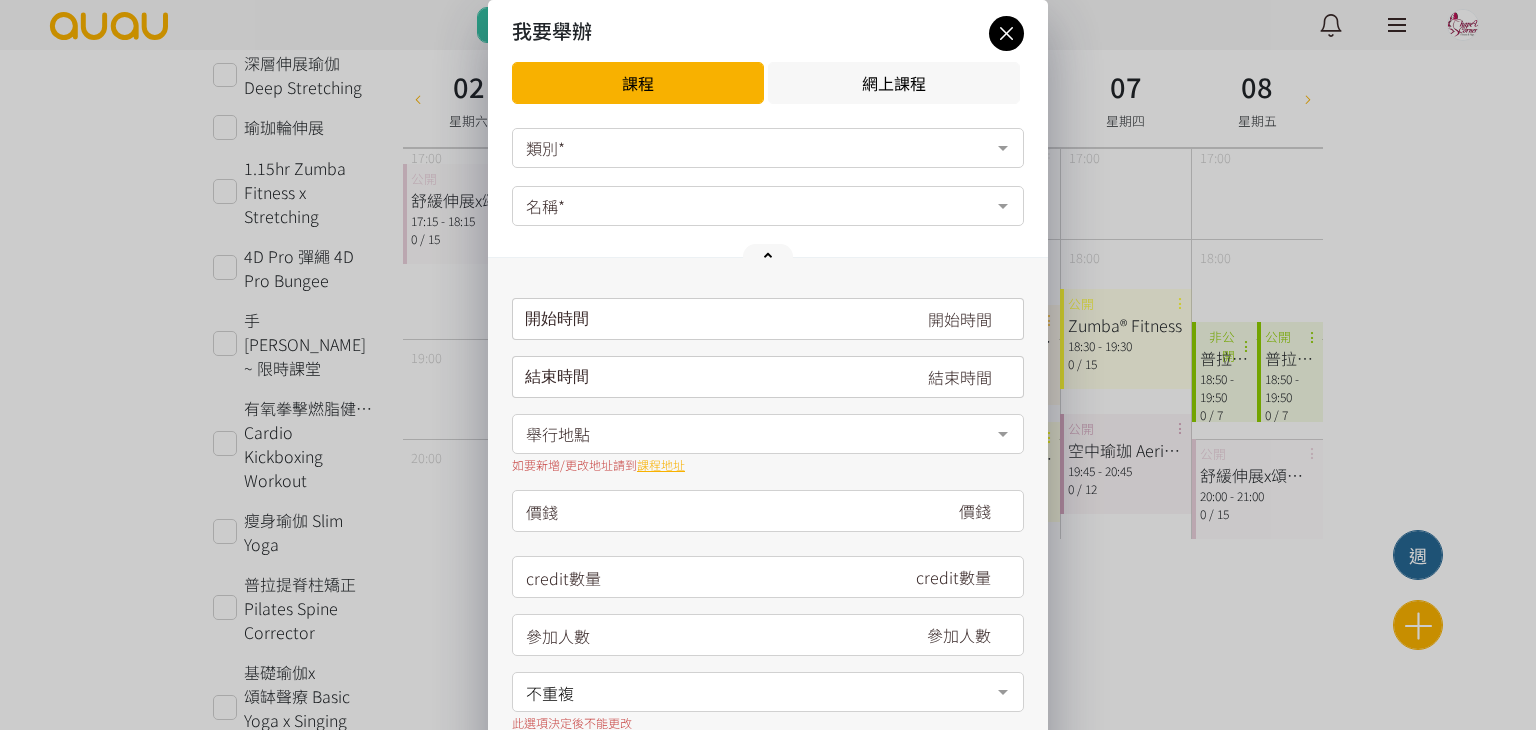 click on "類別*" at bounding box center [768, 148] 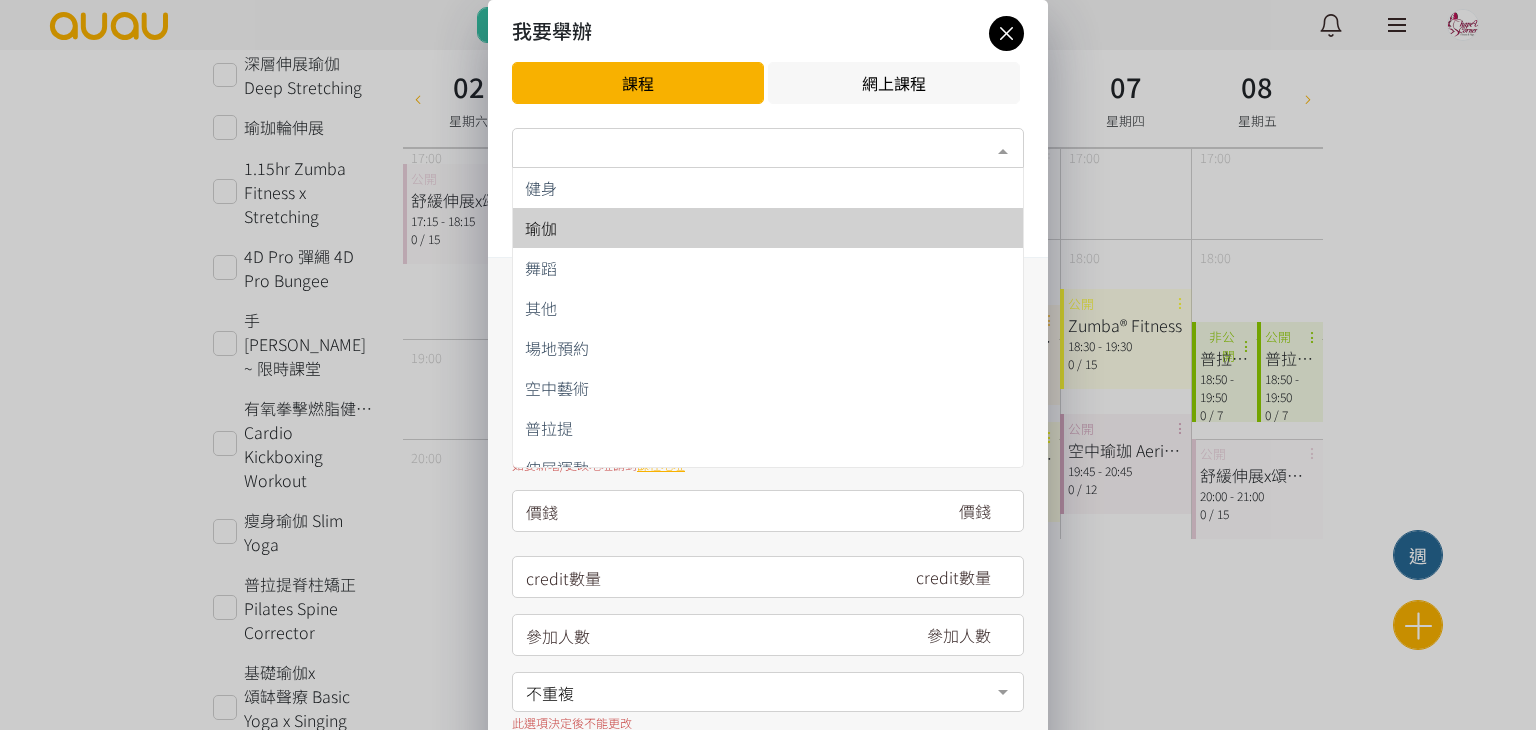 click on "瑜伽" at bounding box center (768, 228) 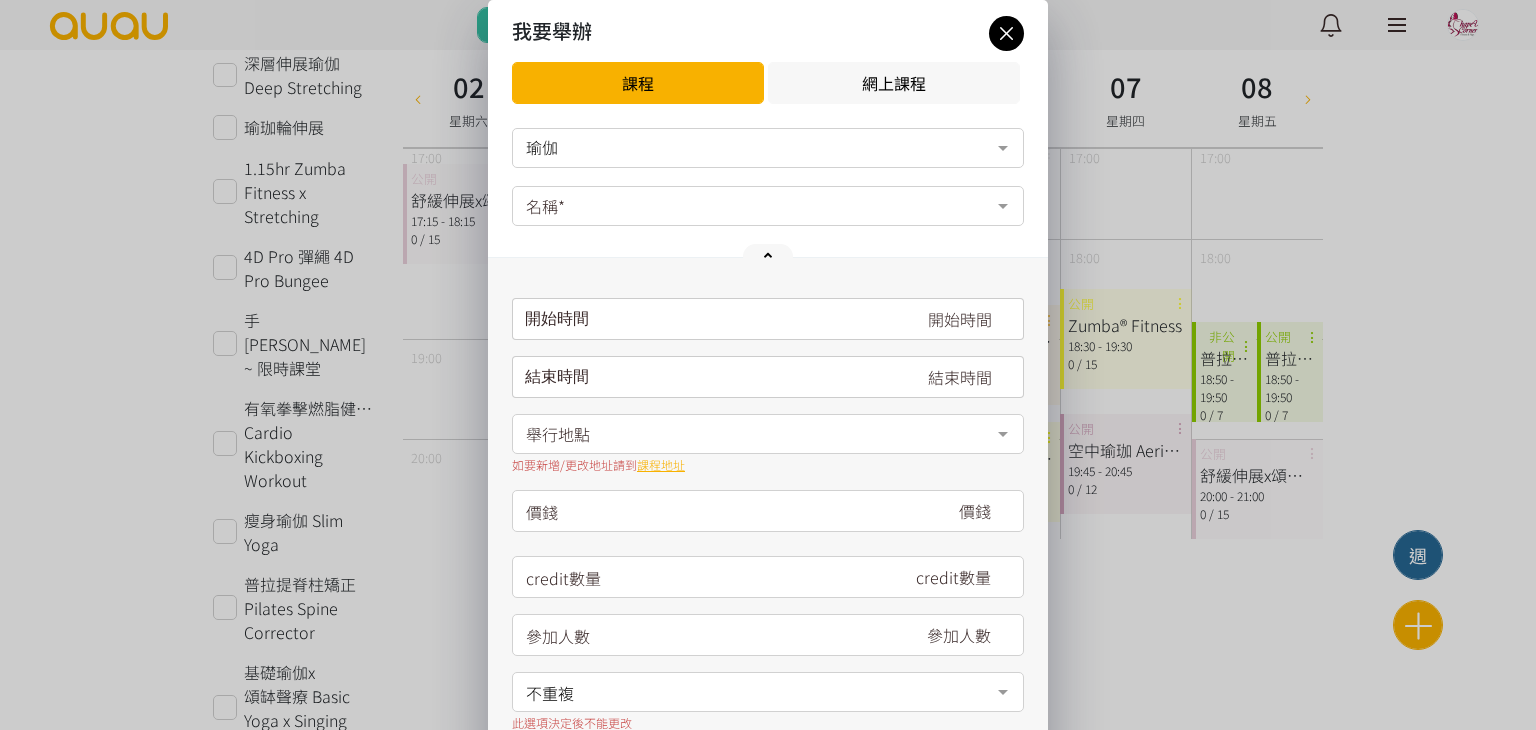 click on "名稱*" at bounding box center [768, 206] 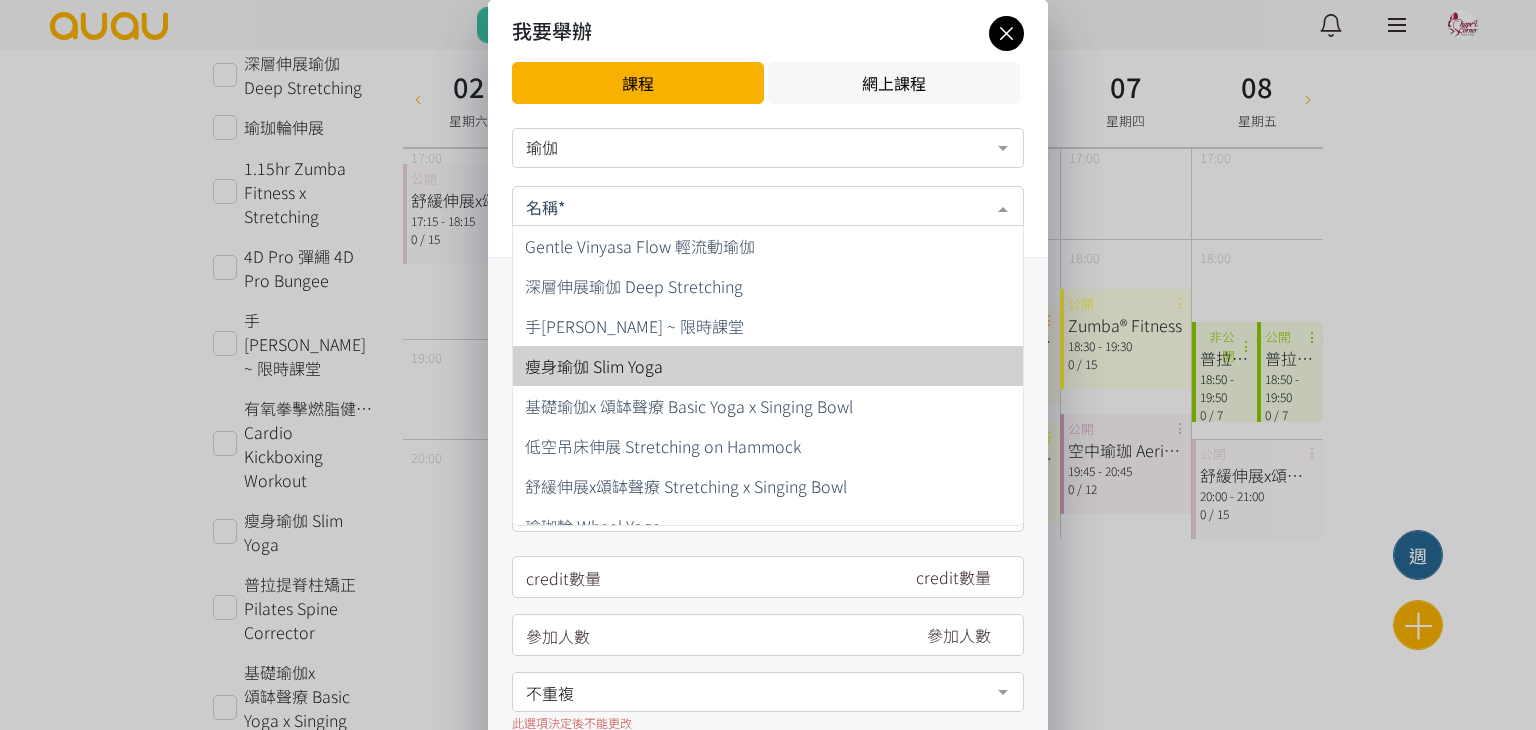 click on "瘦身瑜伽 Slim Yoga" at bounding box center (768, 366) 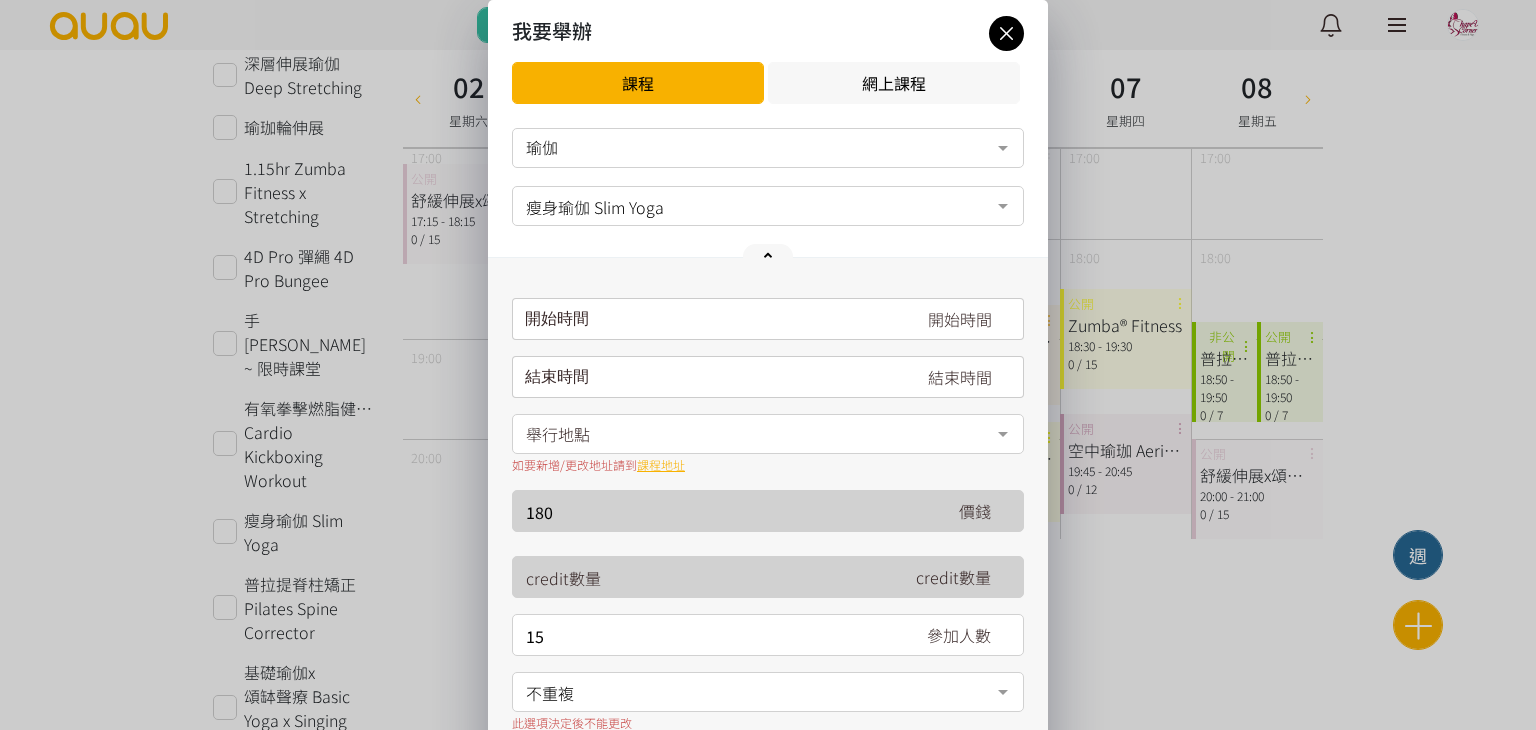 click on "請選擇時間表日期" at bounding box center (768, 319) 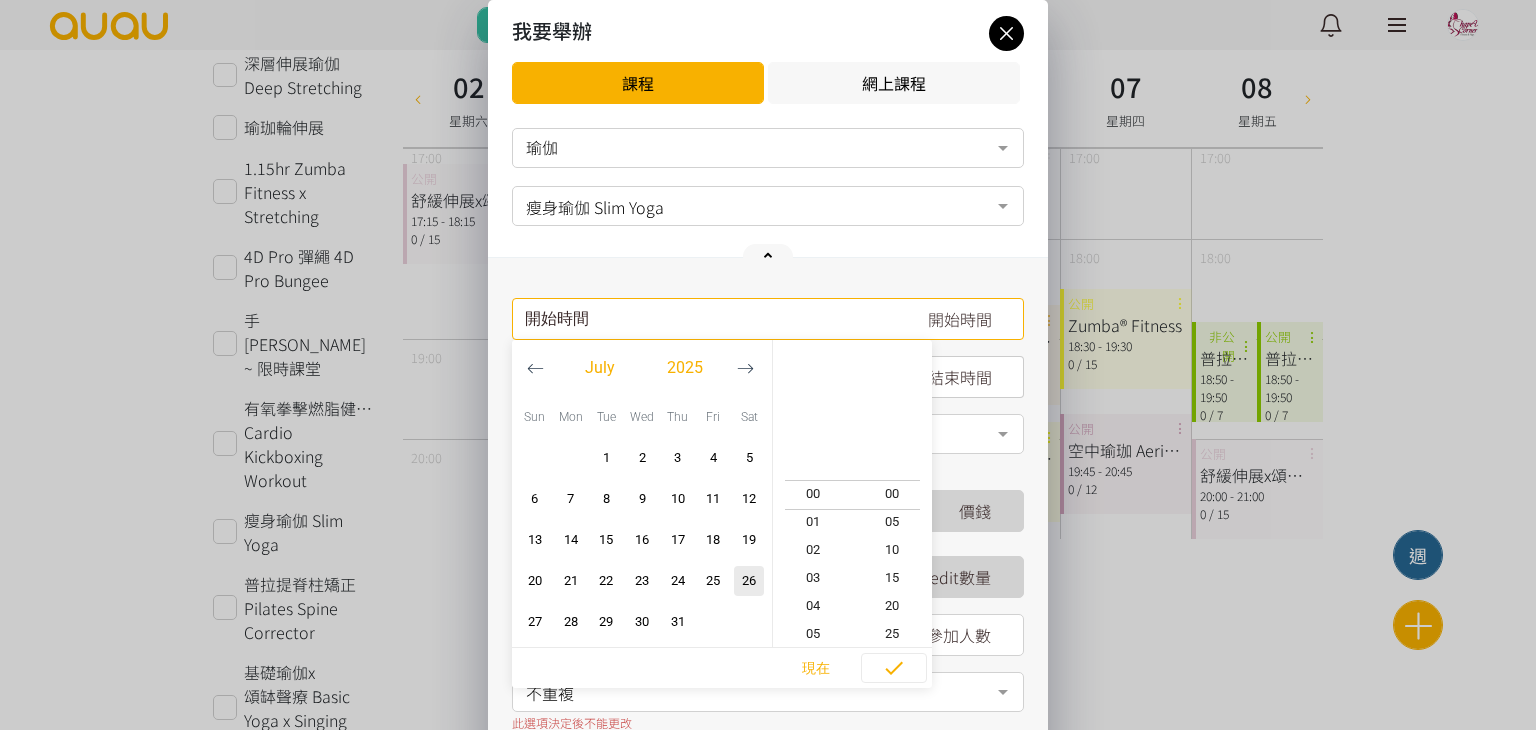 click 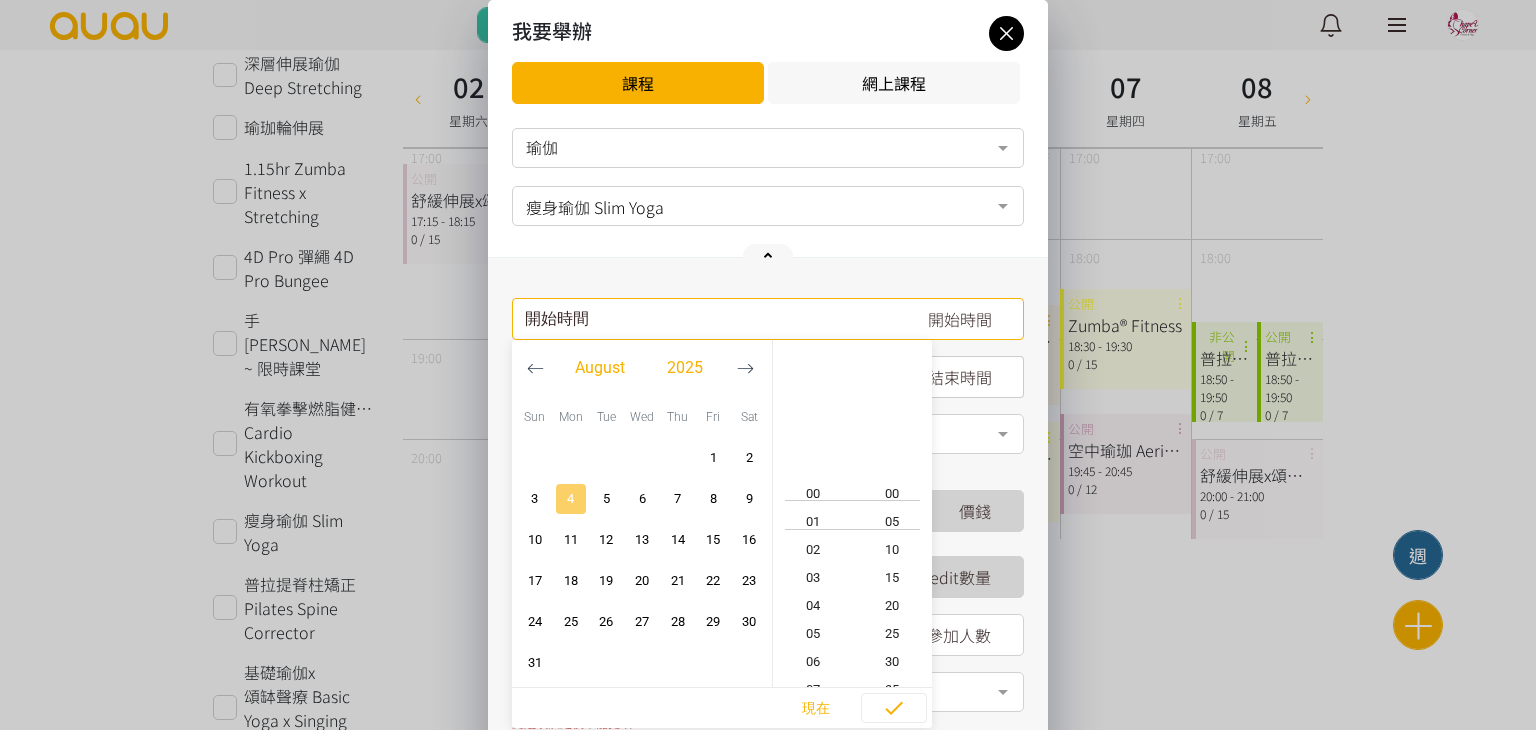 click on "4" at bounding box center [571, 499] 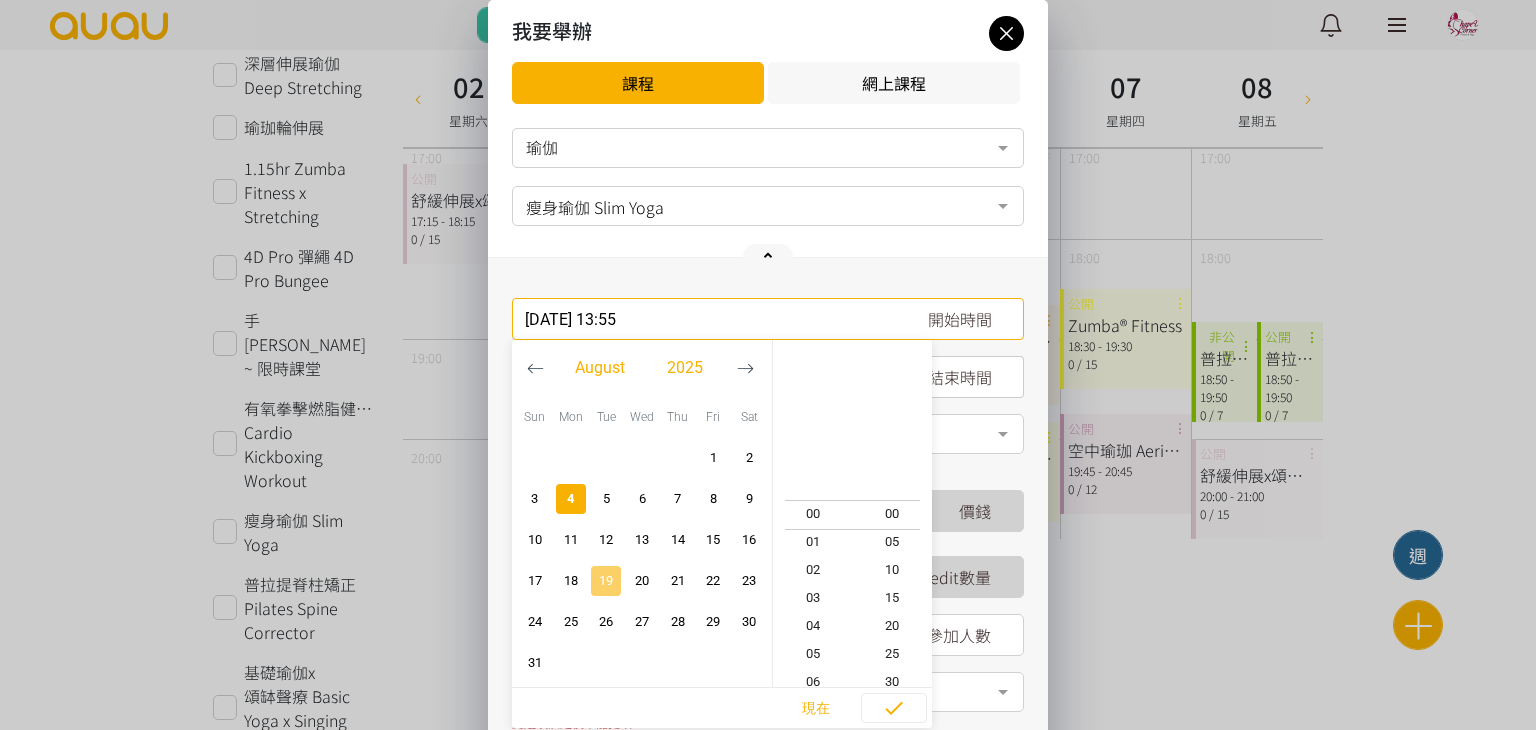 scroll, scrollTop: 364, scrollLeft: 0, axis: vertical 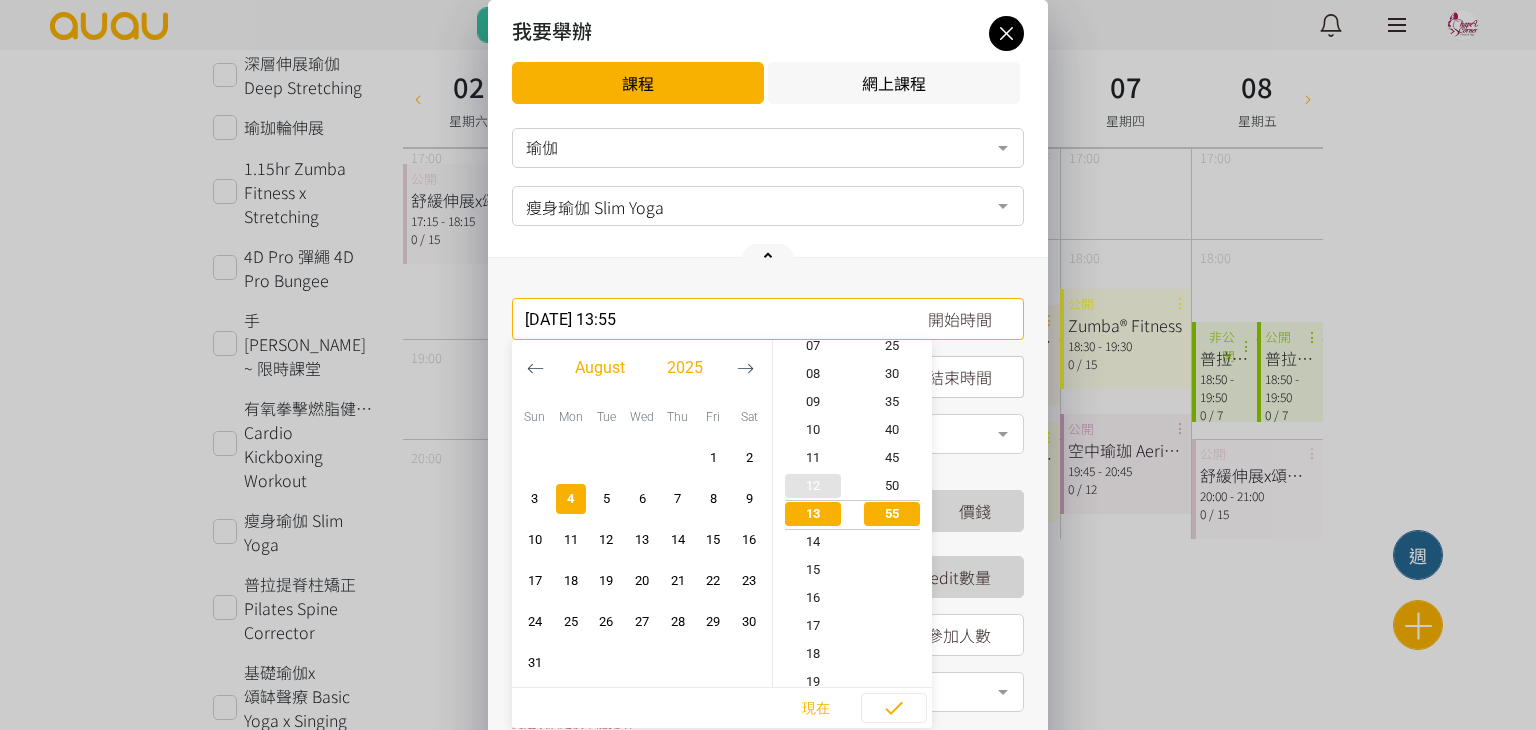 click on "12" at bounding box center [813, 486] 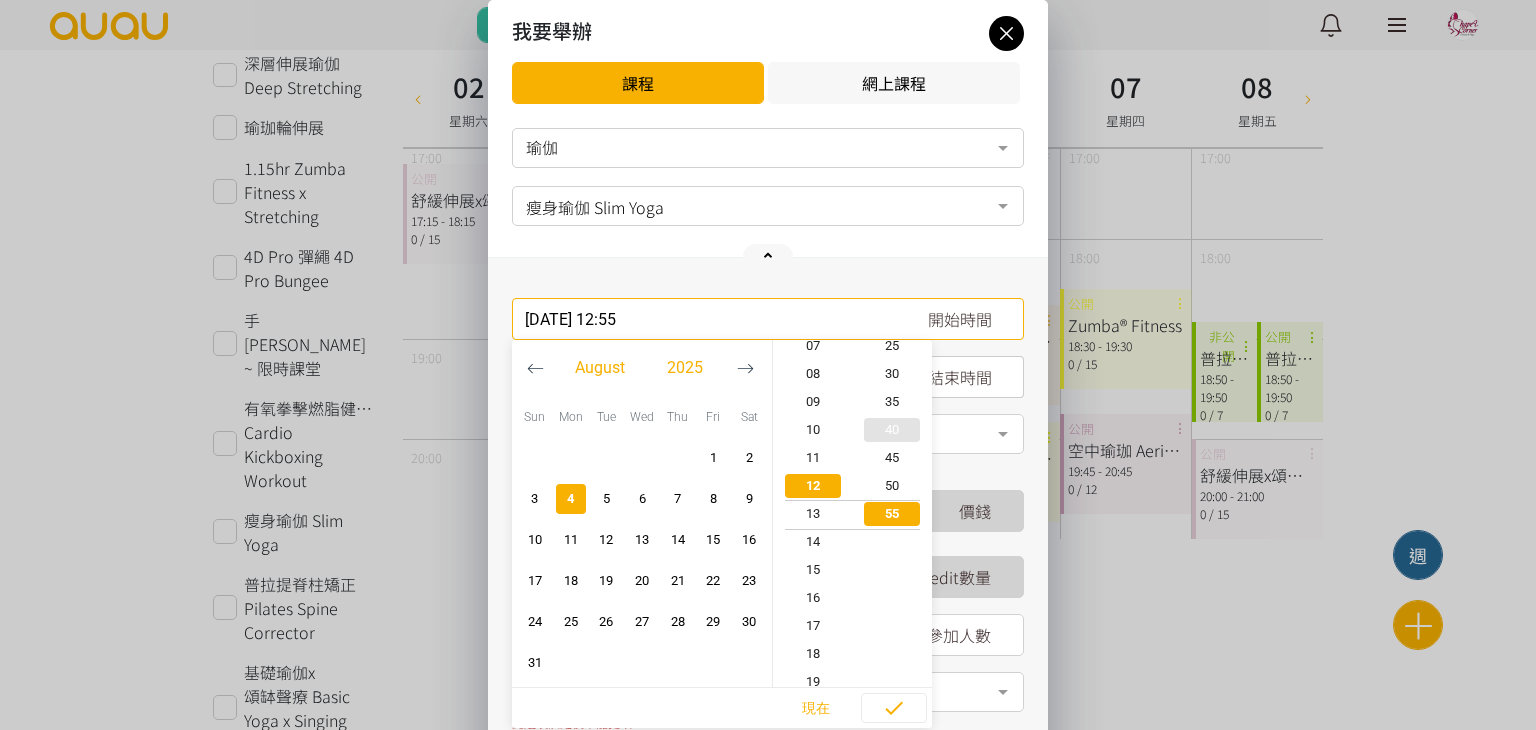scroll, scrollTop: 336, scrollLeft: 0, axis: vertical 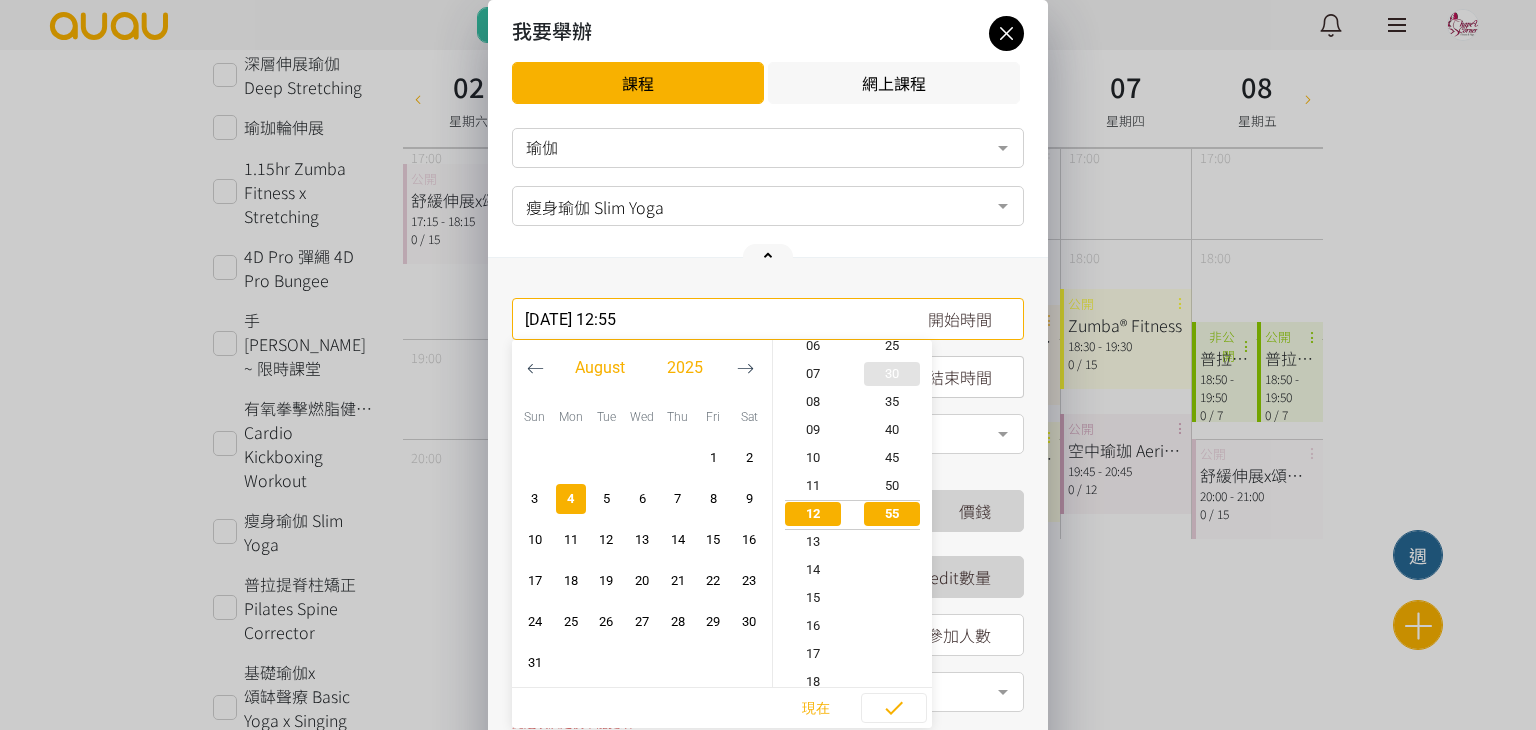 click on "30" at bounding box center [893, 374] 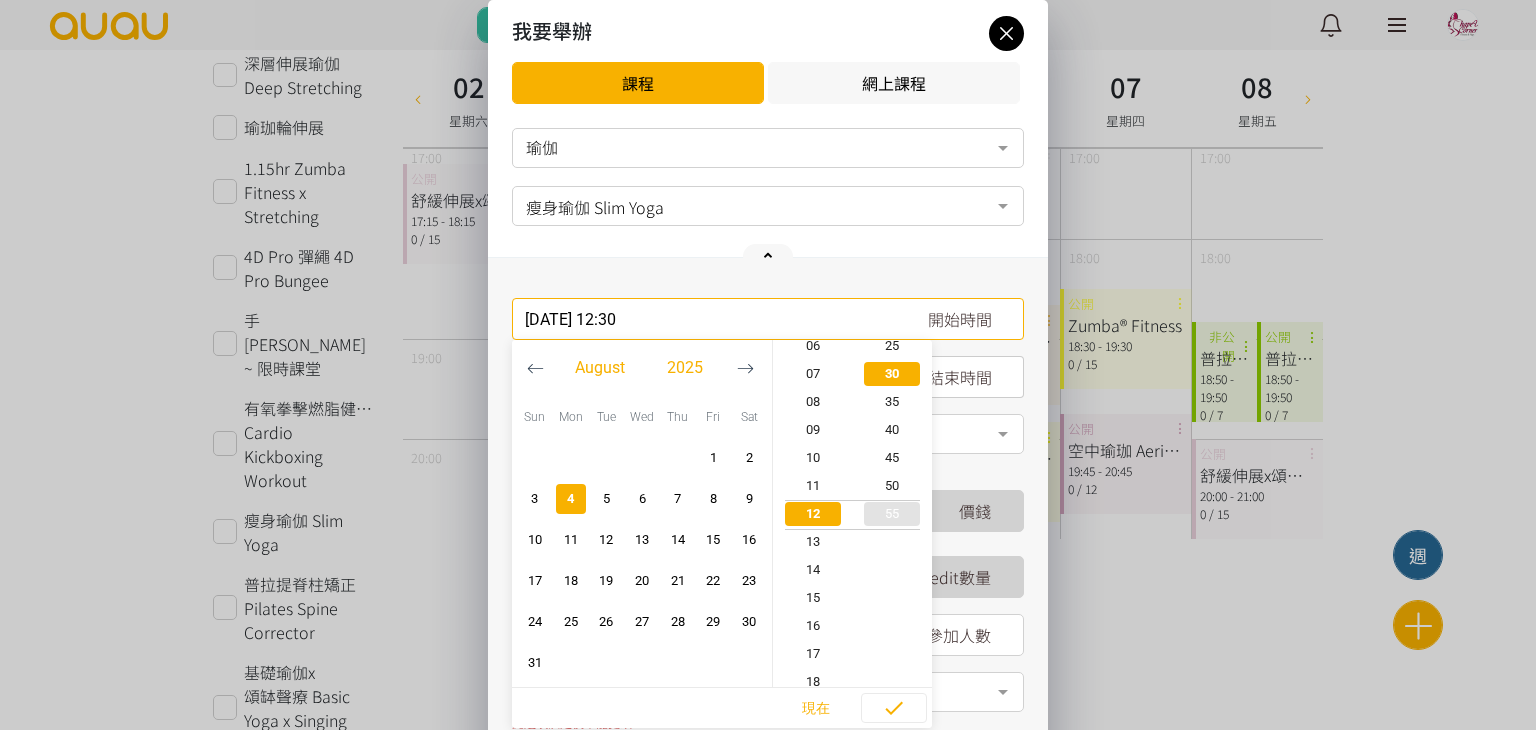 scroll, scrollTop: 336, scrollLeft: 0, axis: vertical 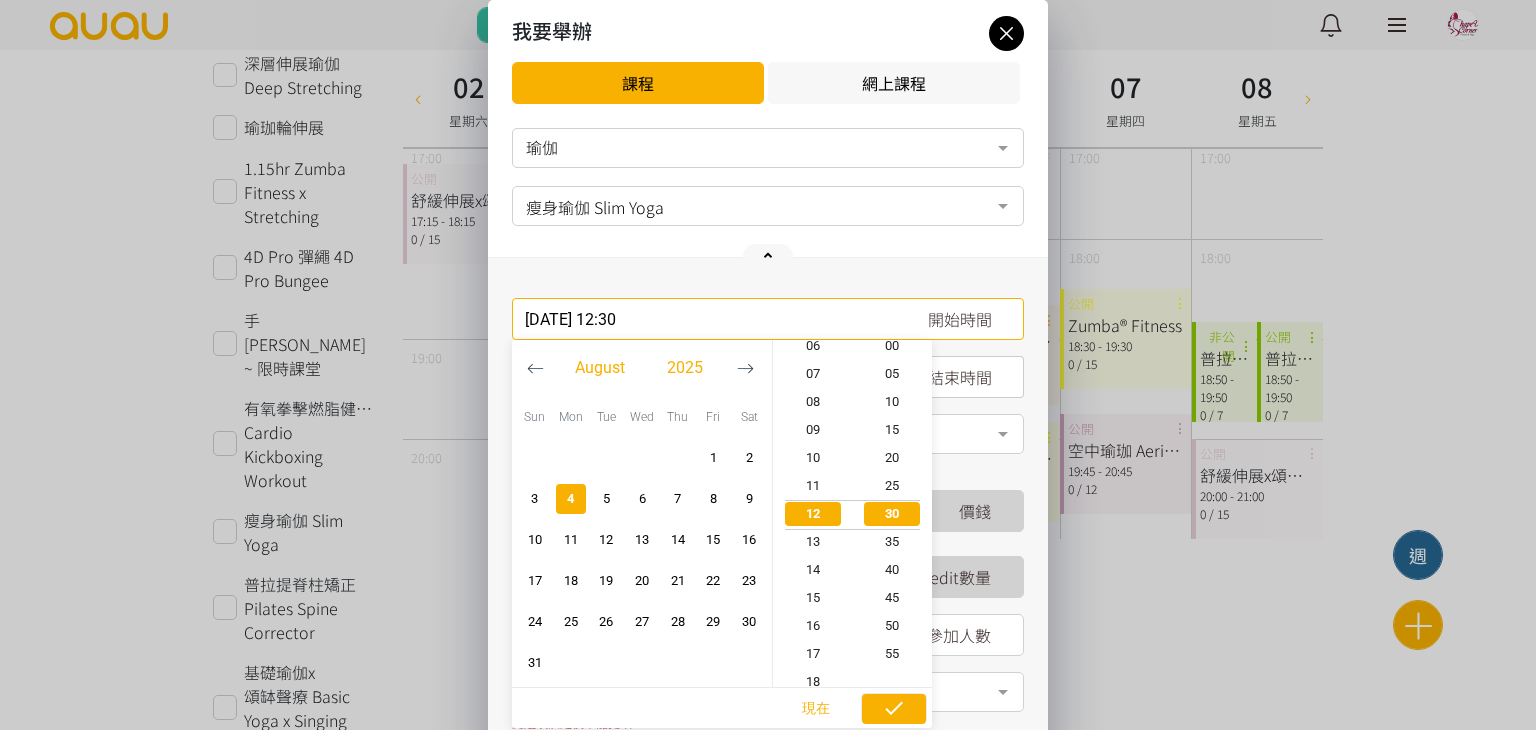 click 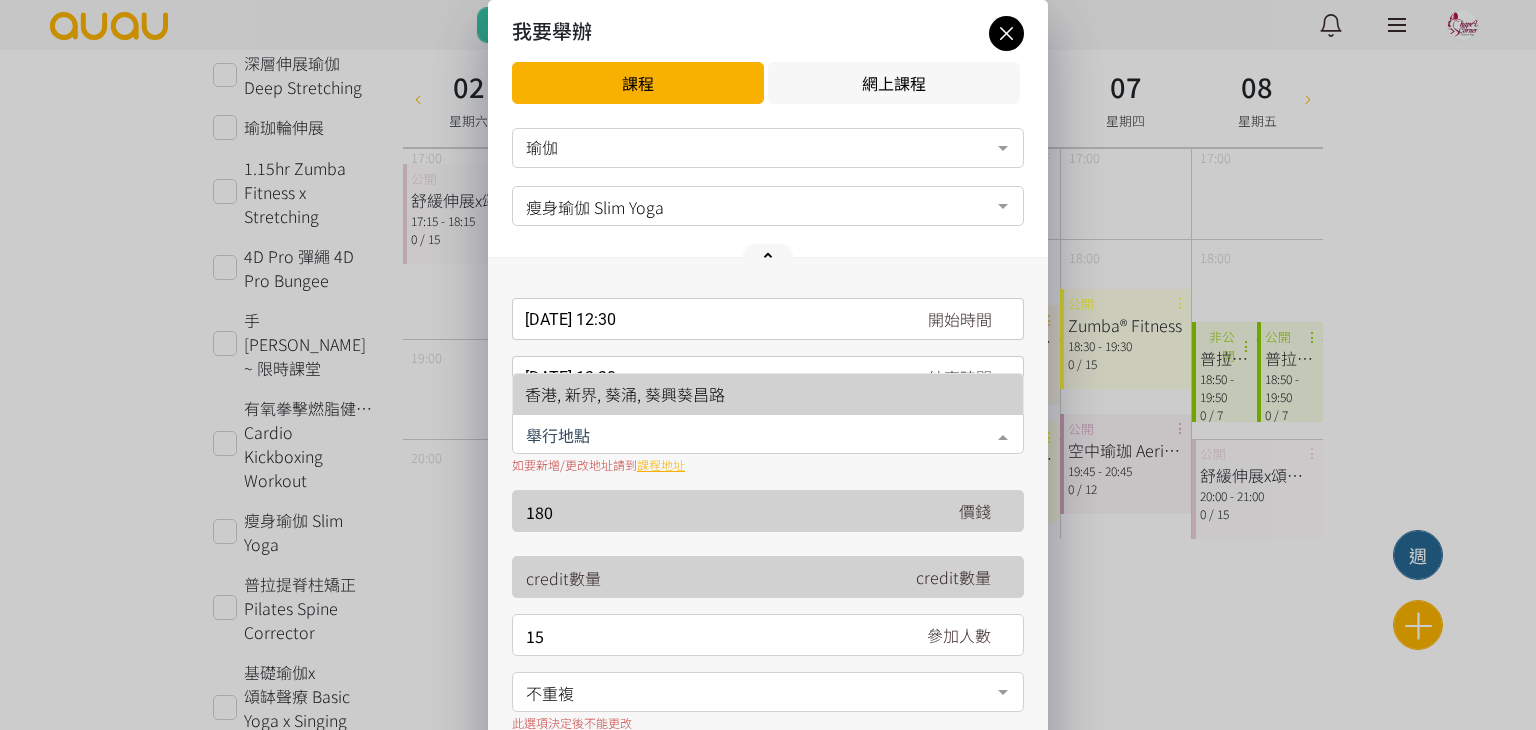 click at bounding box center (768, 434) 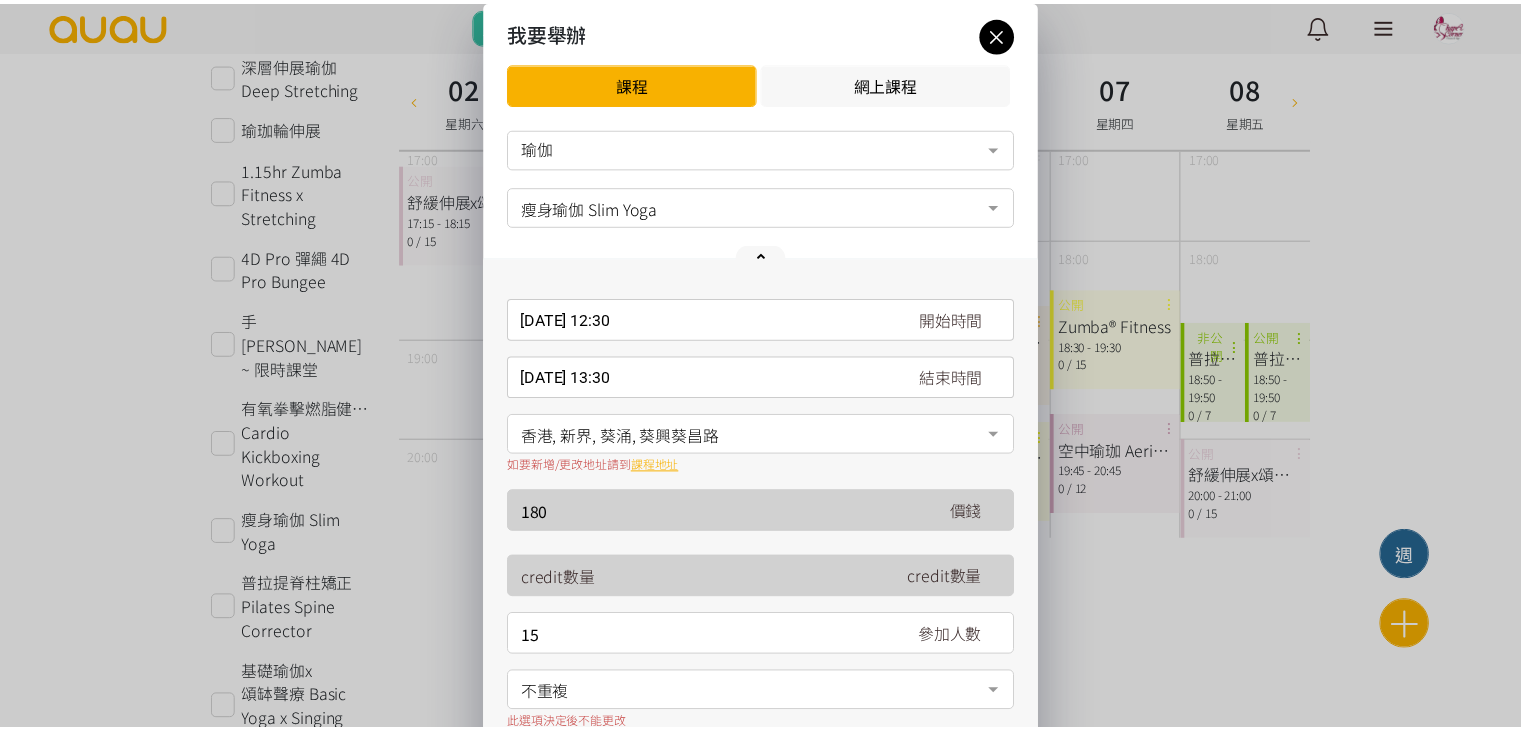 scroll, scrollTop: 313, scrollLeft: 0, axis: vertical 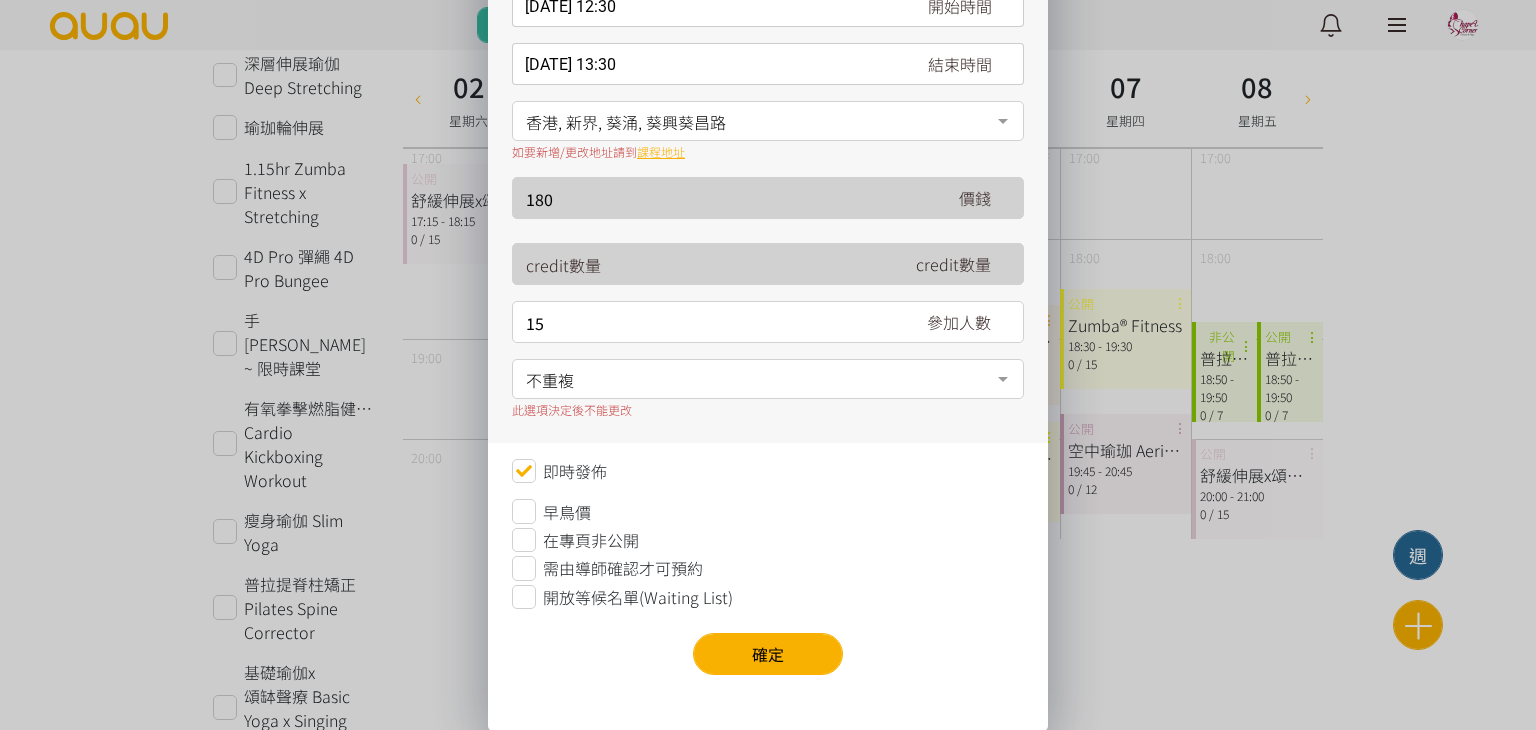 click on "不重複" at bounding box center [768, 377] 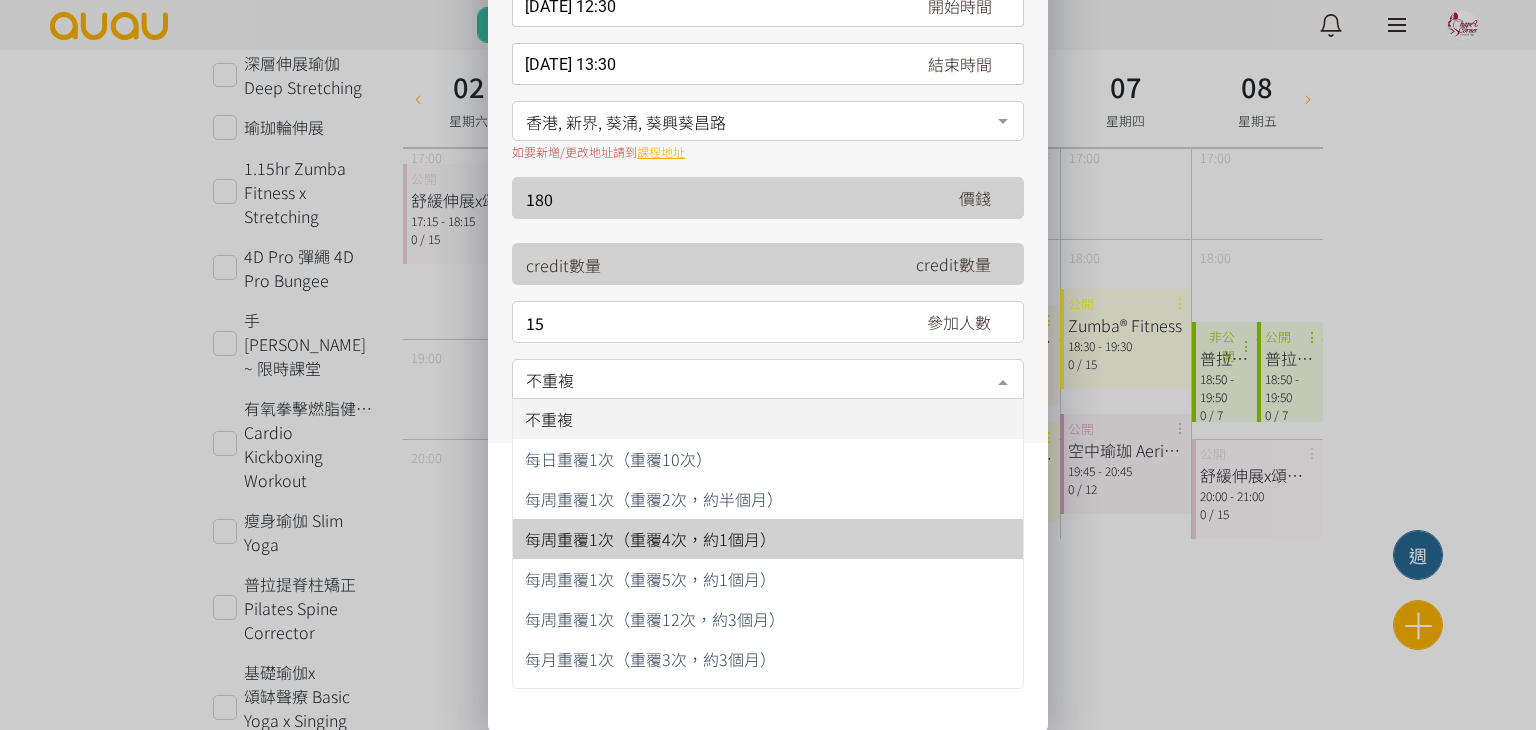 click on "每周重覆1次（重覆4次，約1個月）" at bounding box center [768, 539] 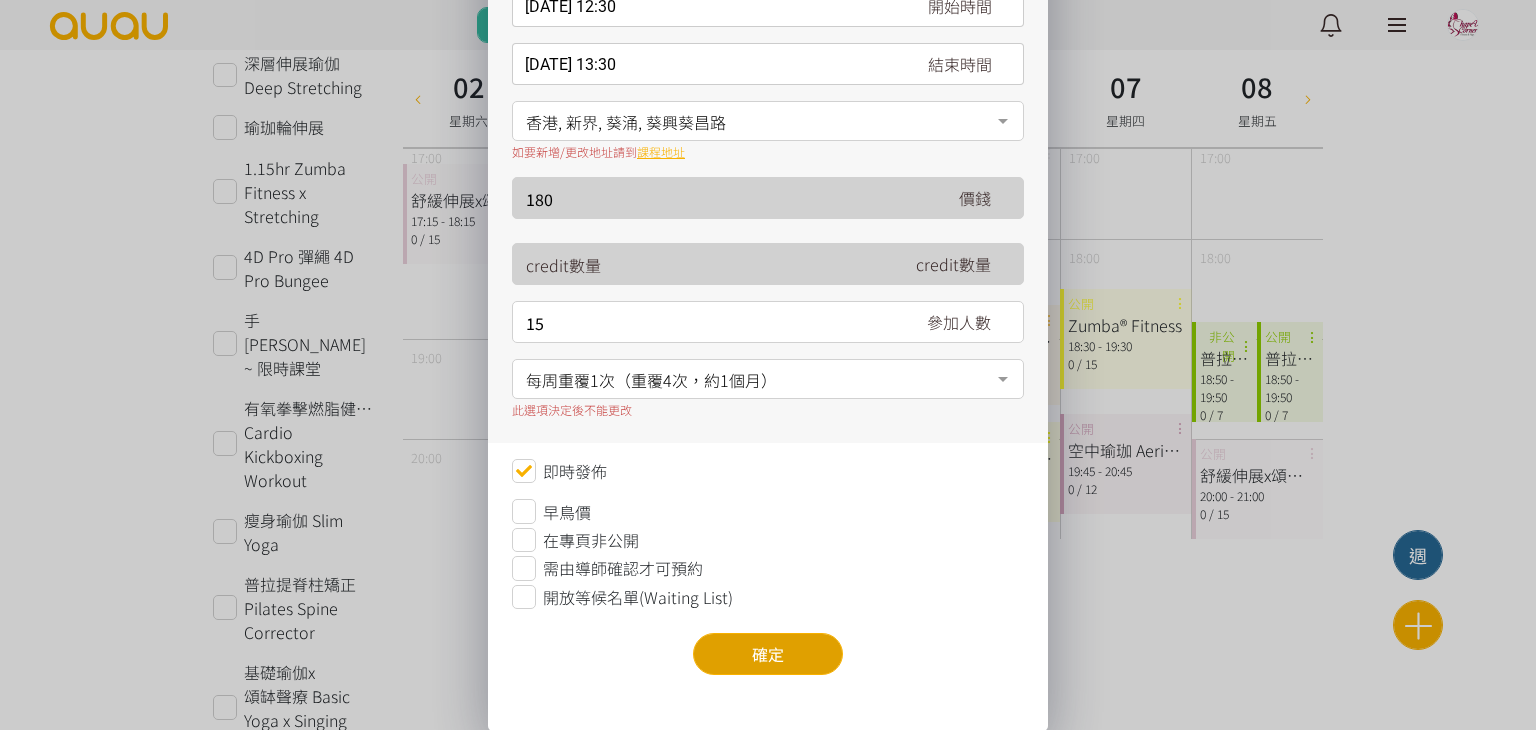 click on "確定" at bounding box center (768, 654) 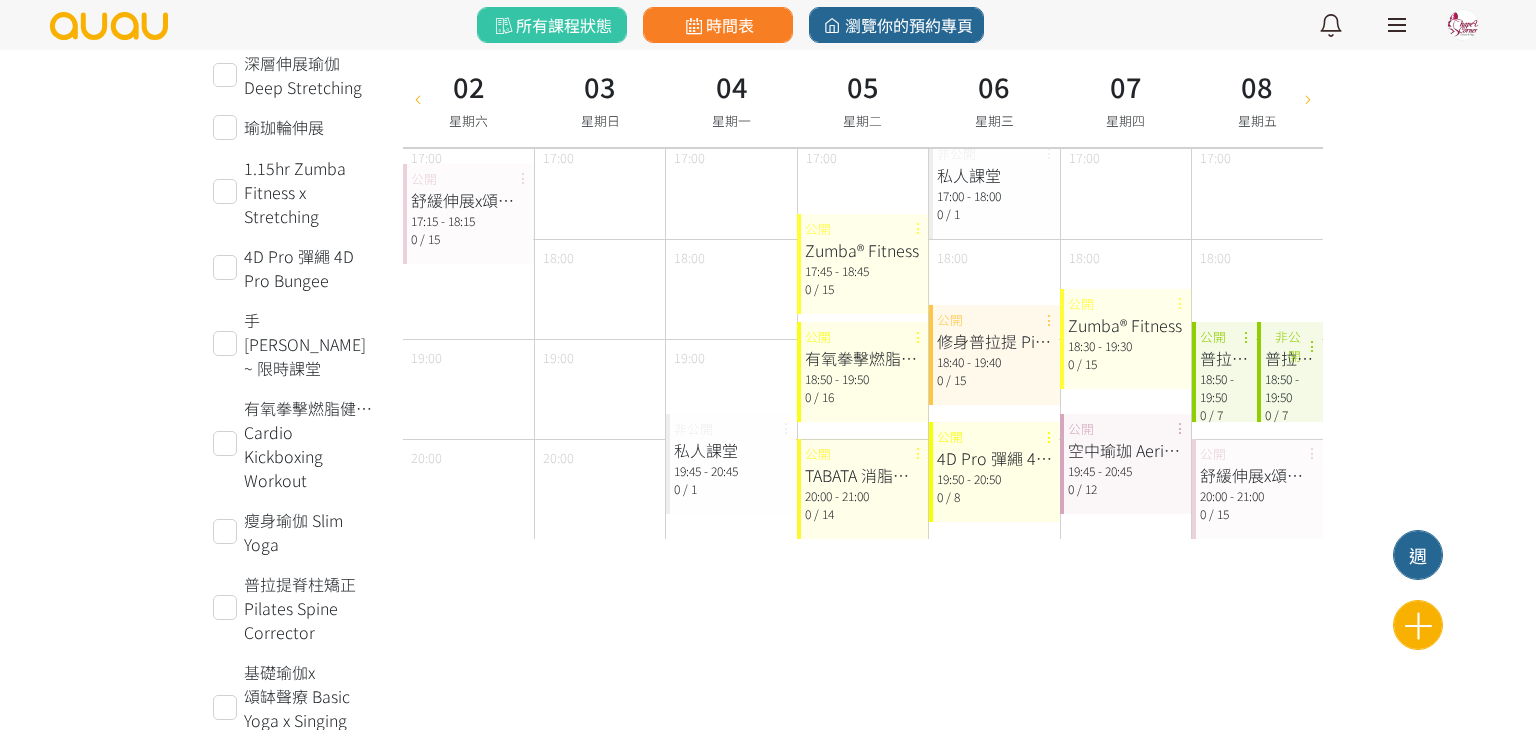 scroll, scrollTop: 0, scrollLeft: 0, axis: both 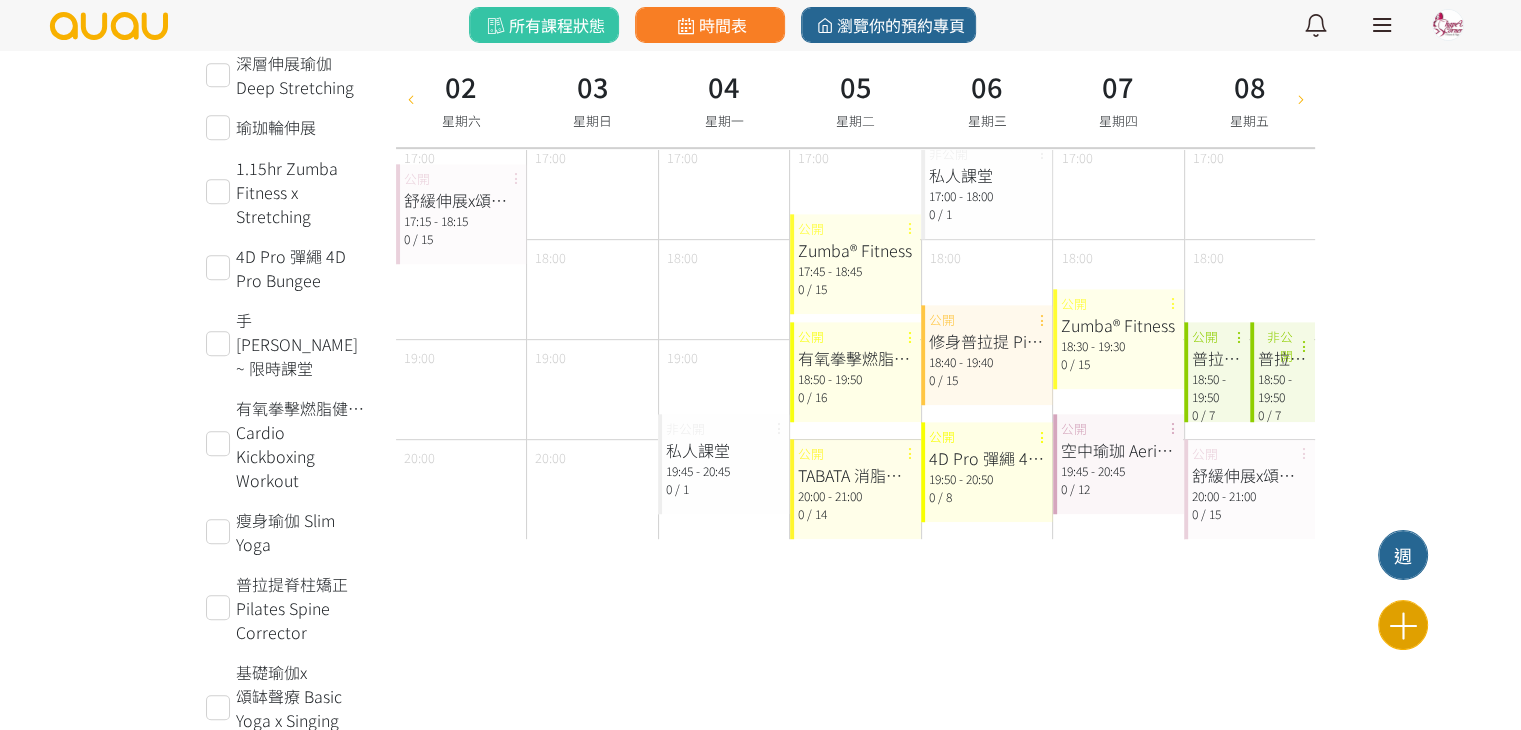 click at bounding box center [1403, 625] 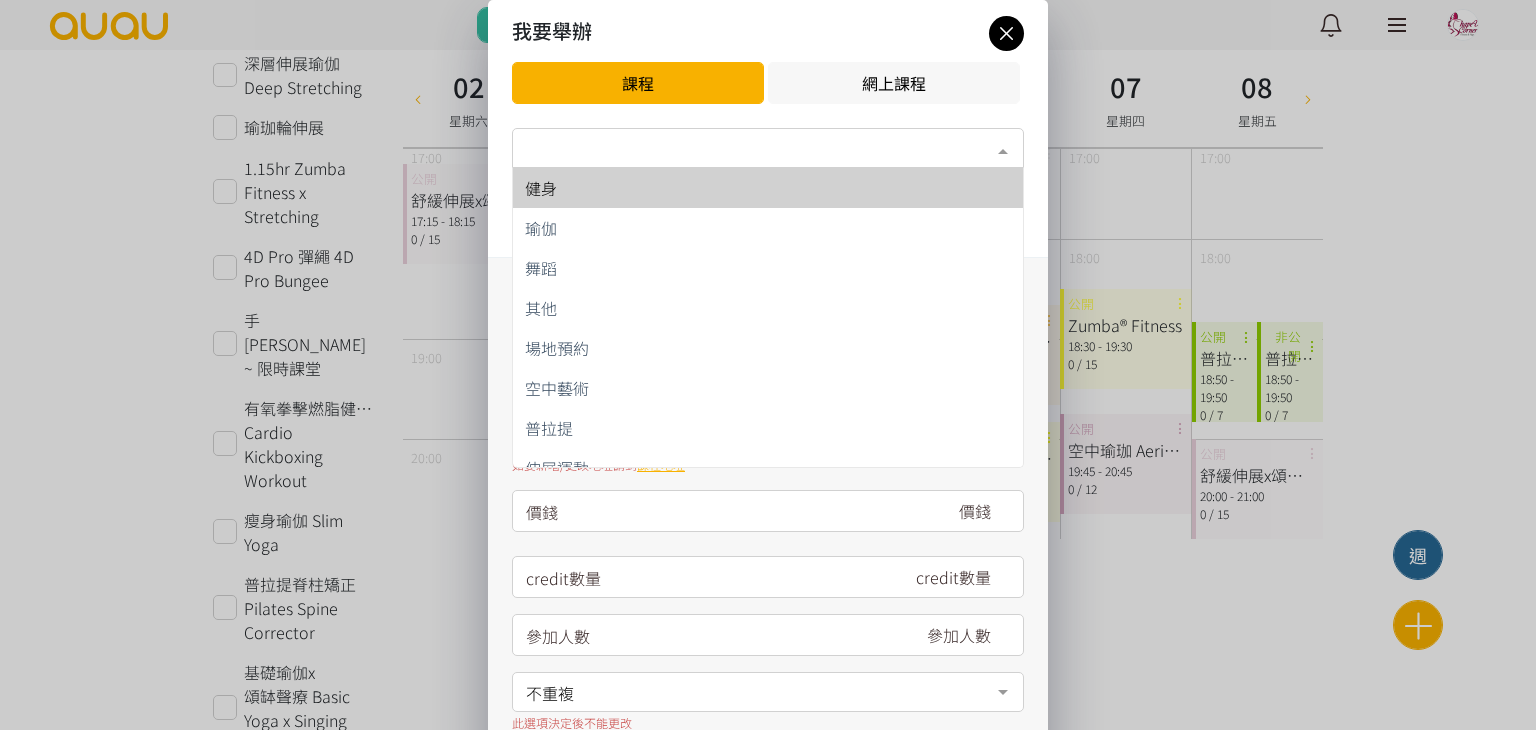click on "類別*" at bounding box center (768, 148) 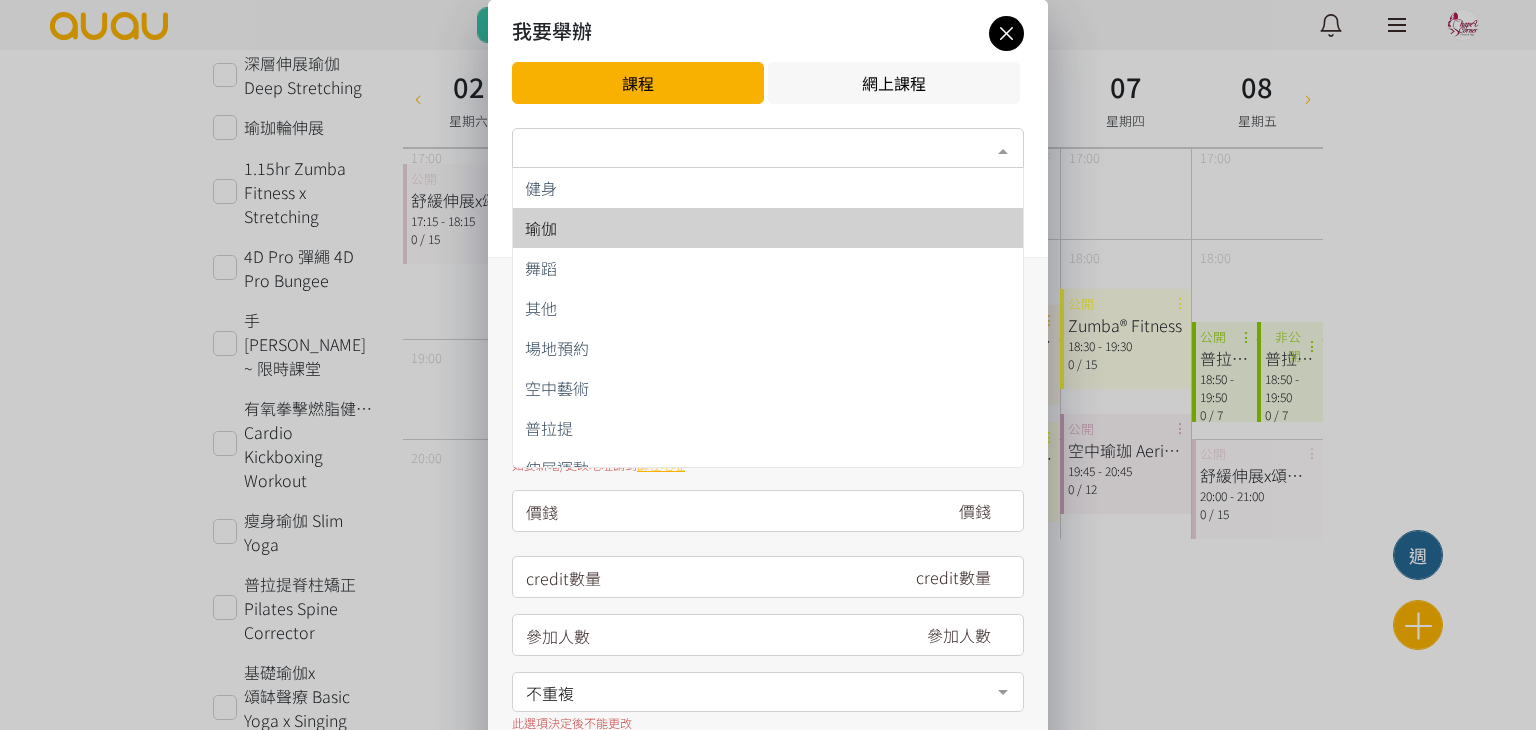 click on "瑜伽" at bounding box center (768, 228) 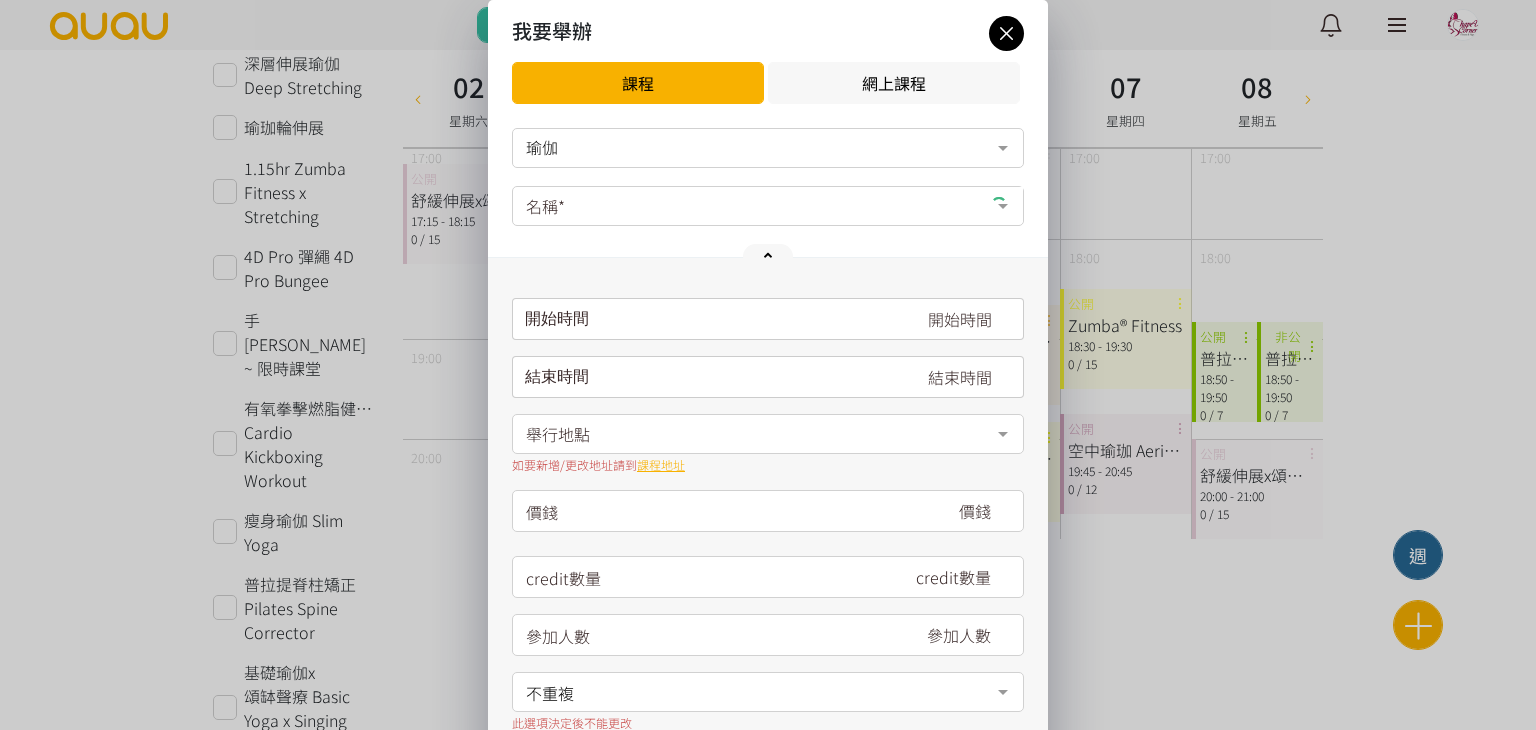 click on "名稱*" at bounding box center (768, 206) 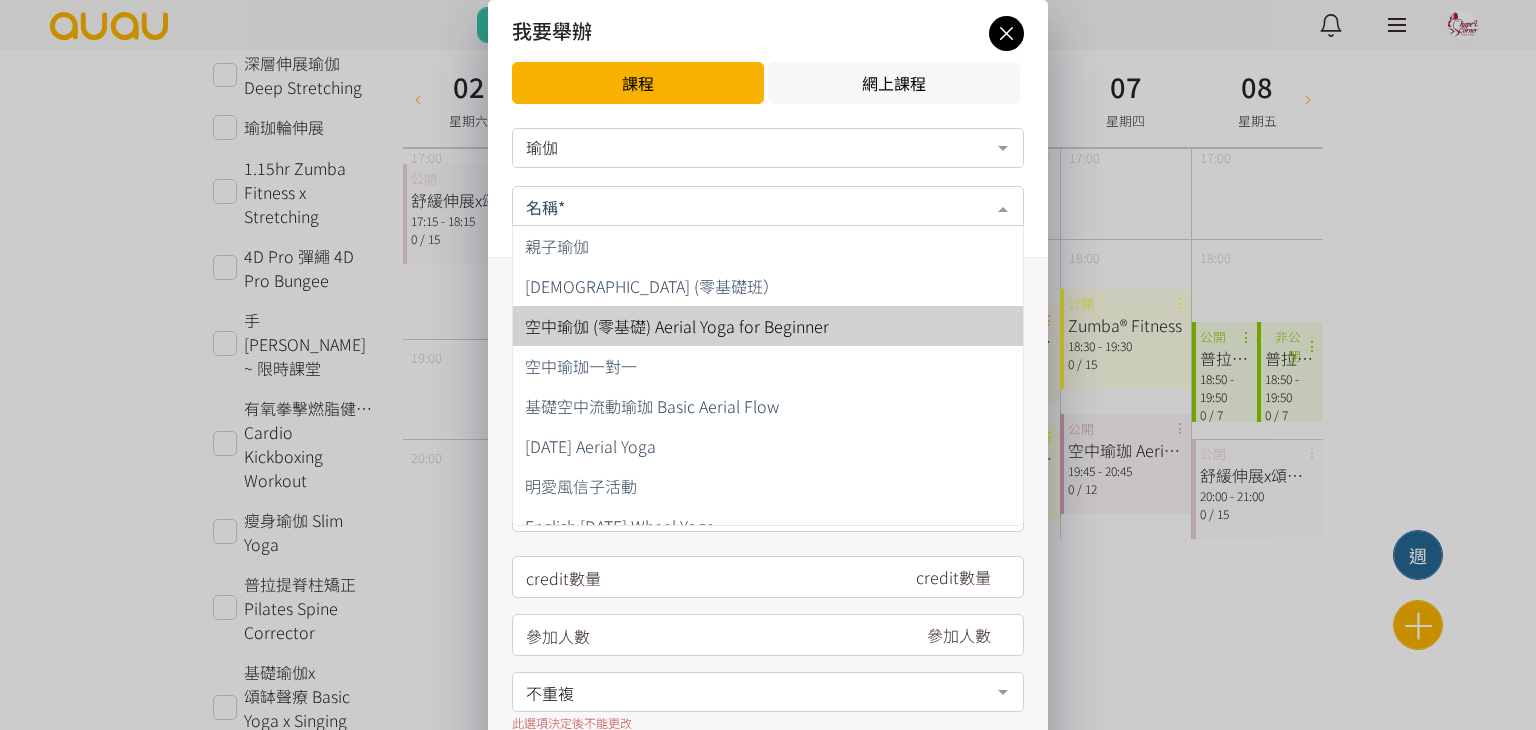 scroll, scrollTop: 1060, scrollLeft: 0, axis: vertical 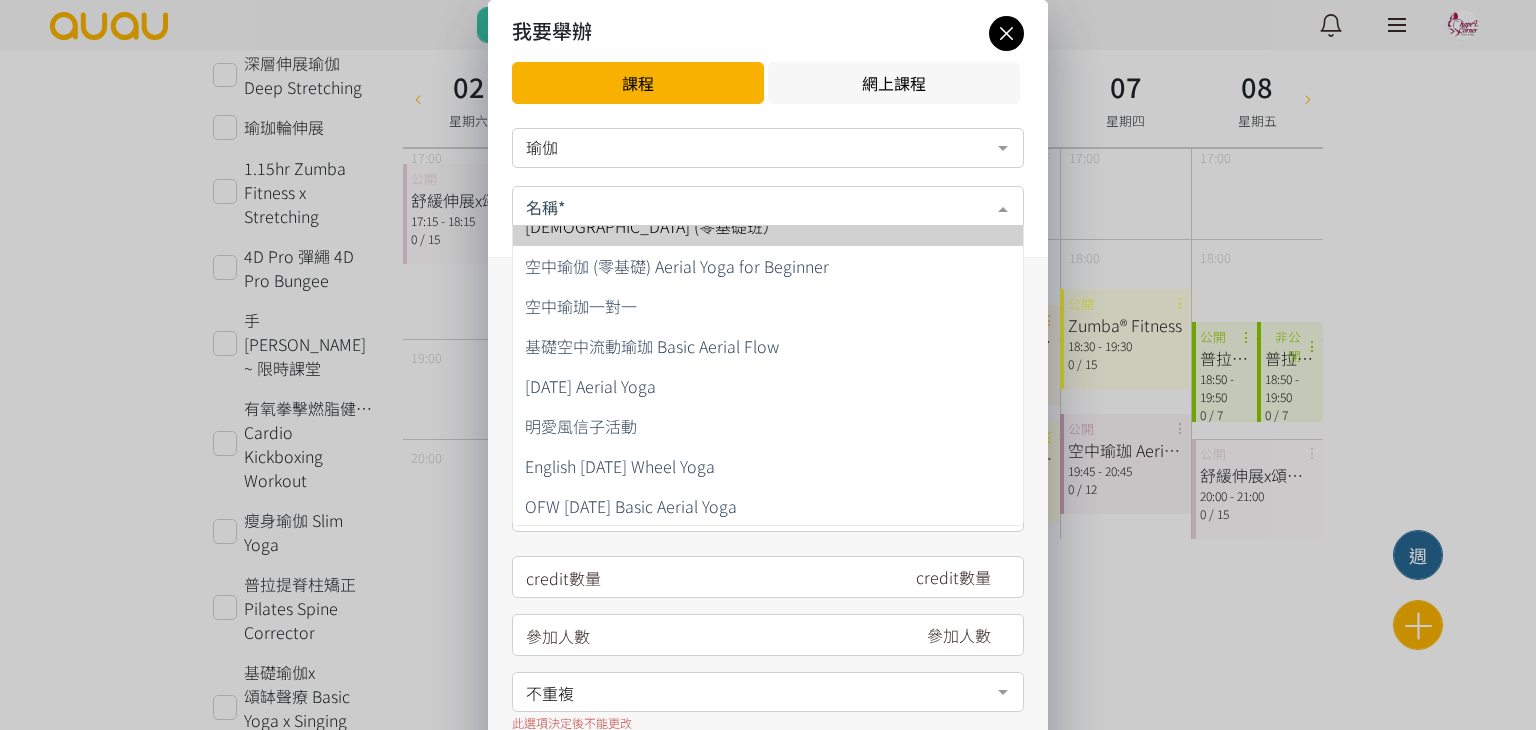 click at bounding box center (768, 204) 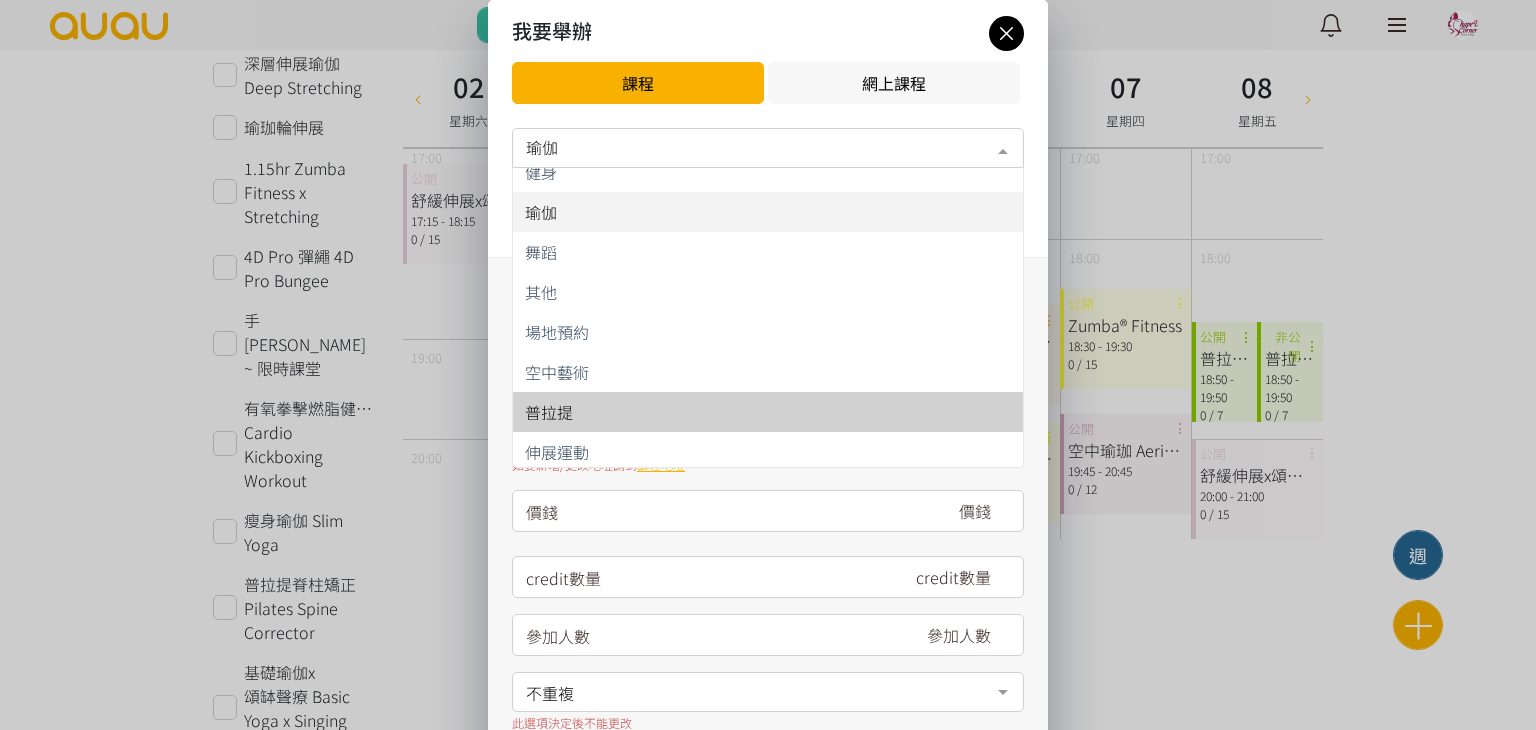 scroll, scrollTop: 20, scrollLeft: 0, axis: vertical 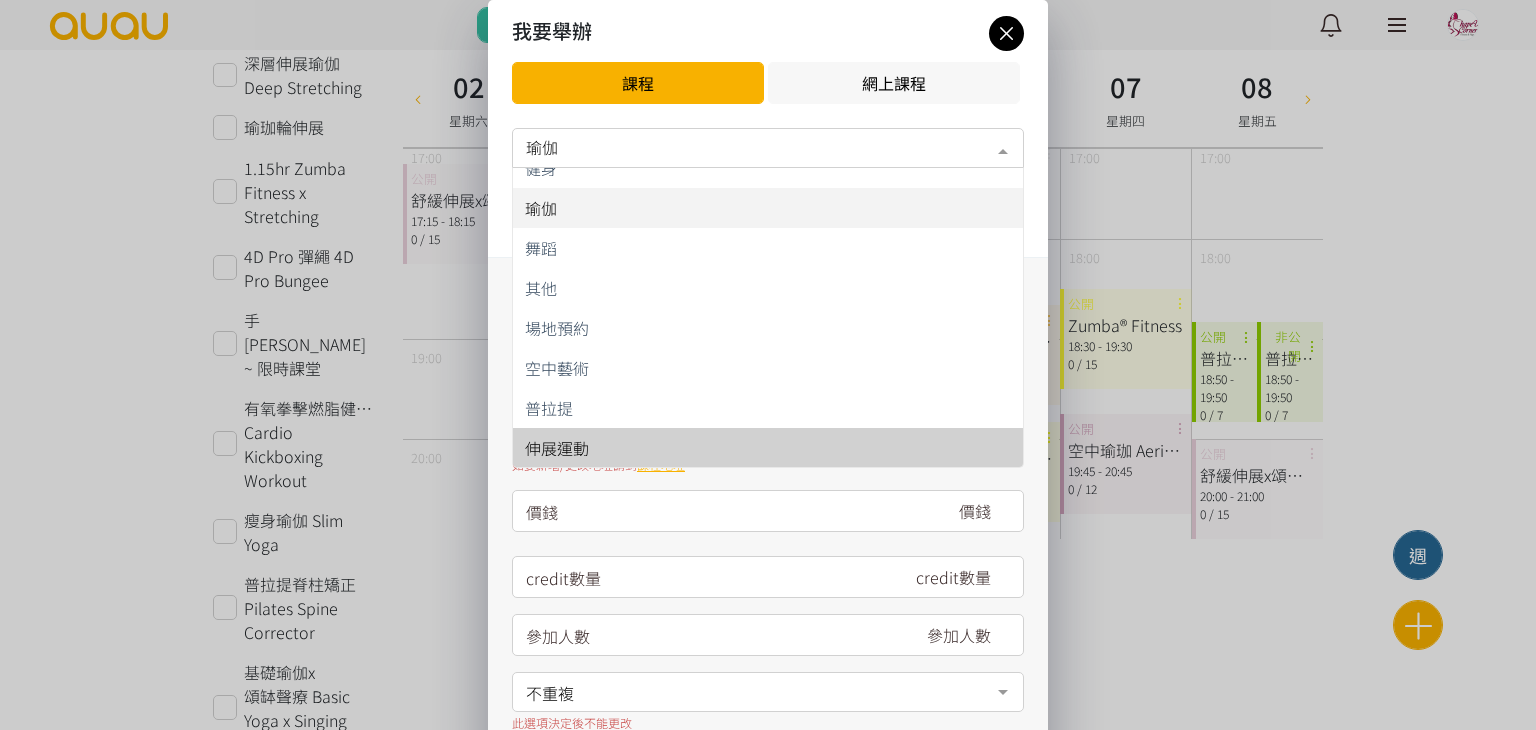 click on "伸展運動" at bounding box center (768, 448) 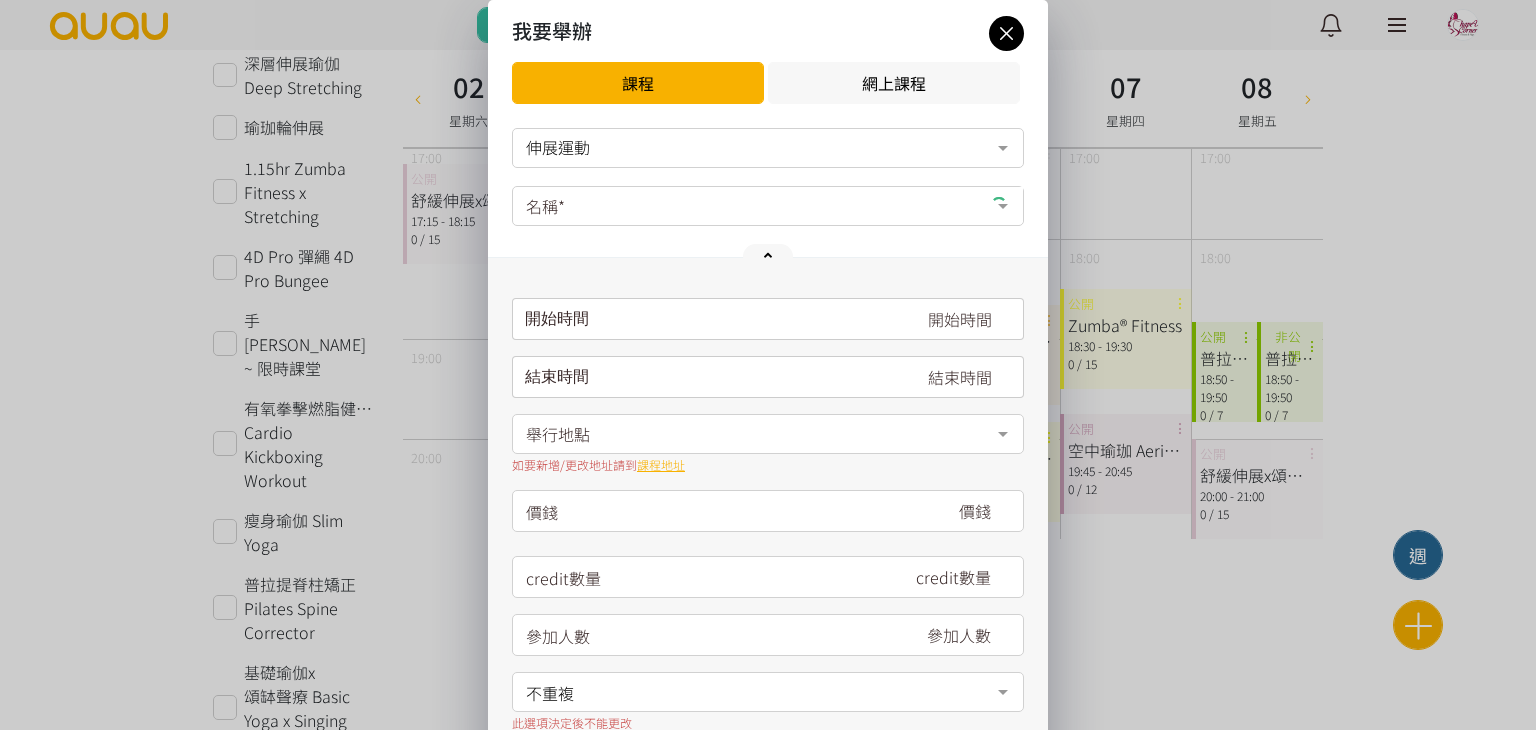 click on "名稱*" at bounding box center (768, 206) 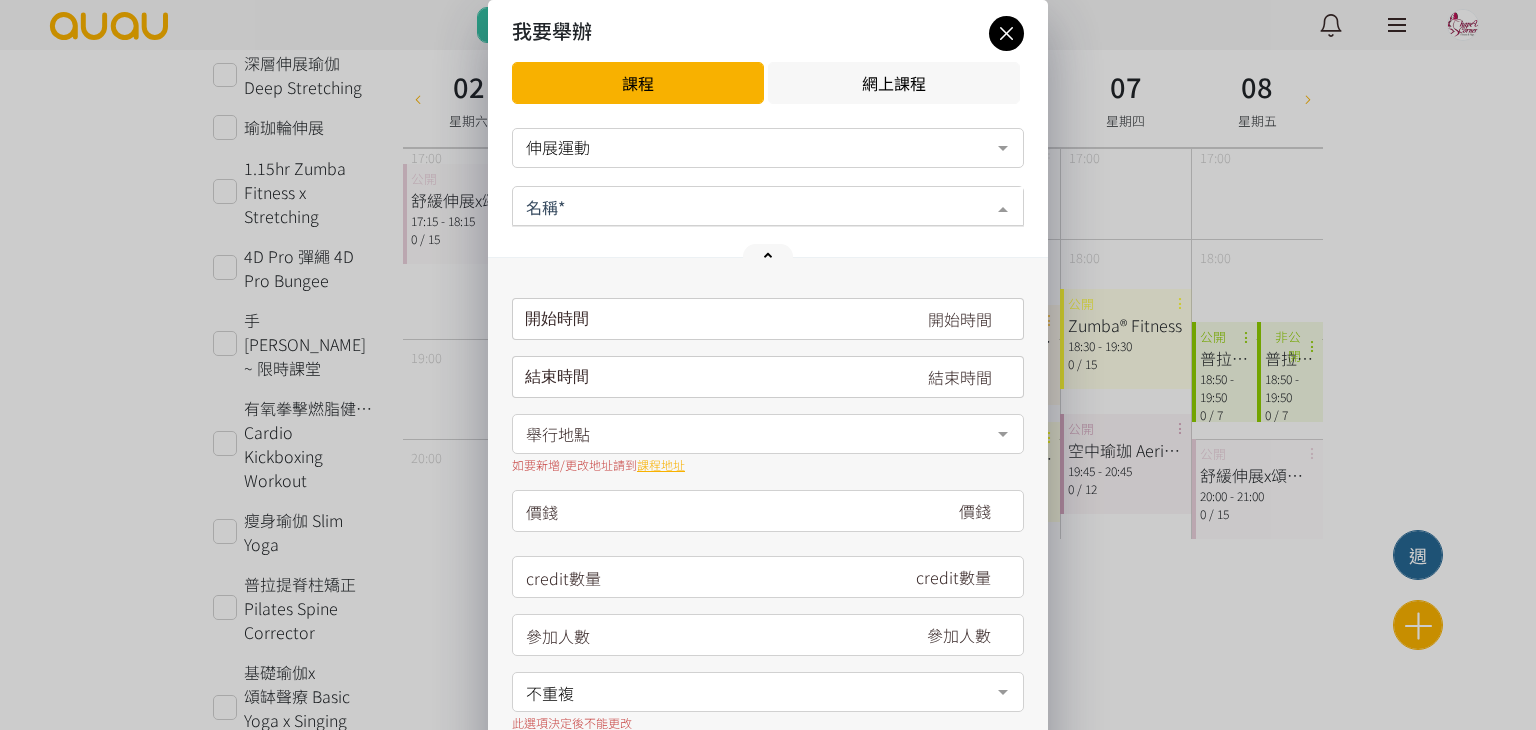 click at bounding box center (768, 204) 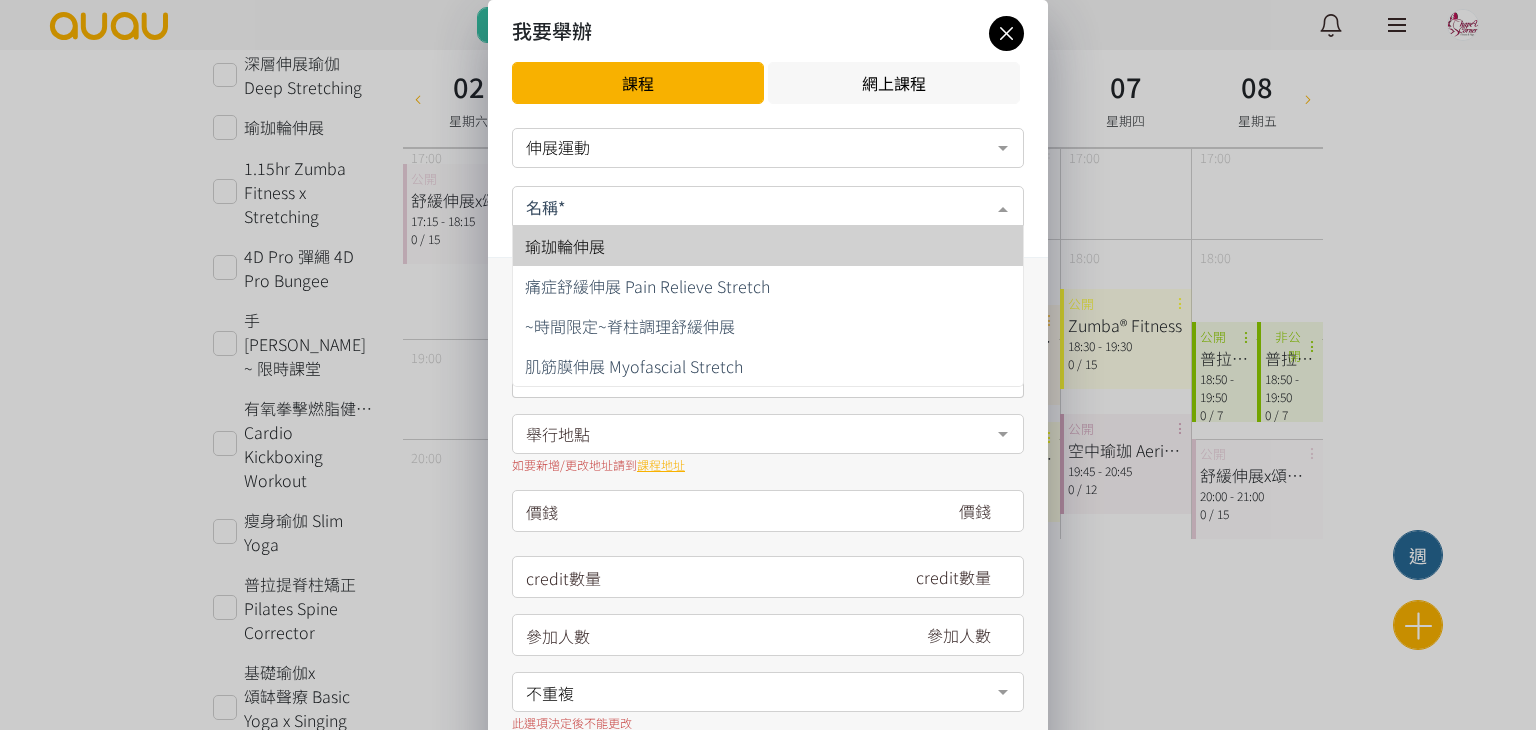 click on "瑜珈輪伸展" at bounding box center (768, 246) 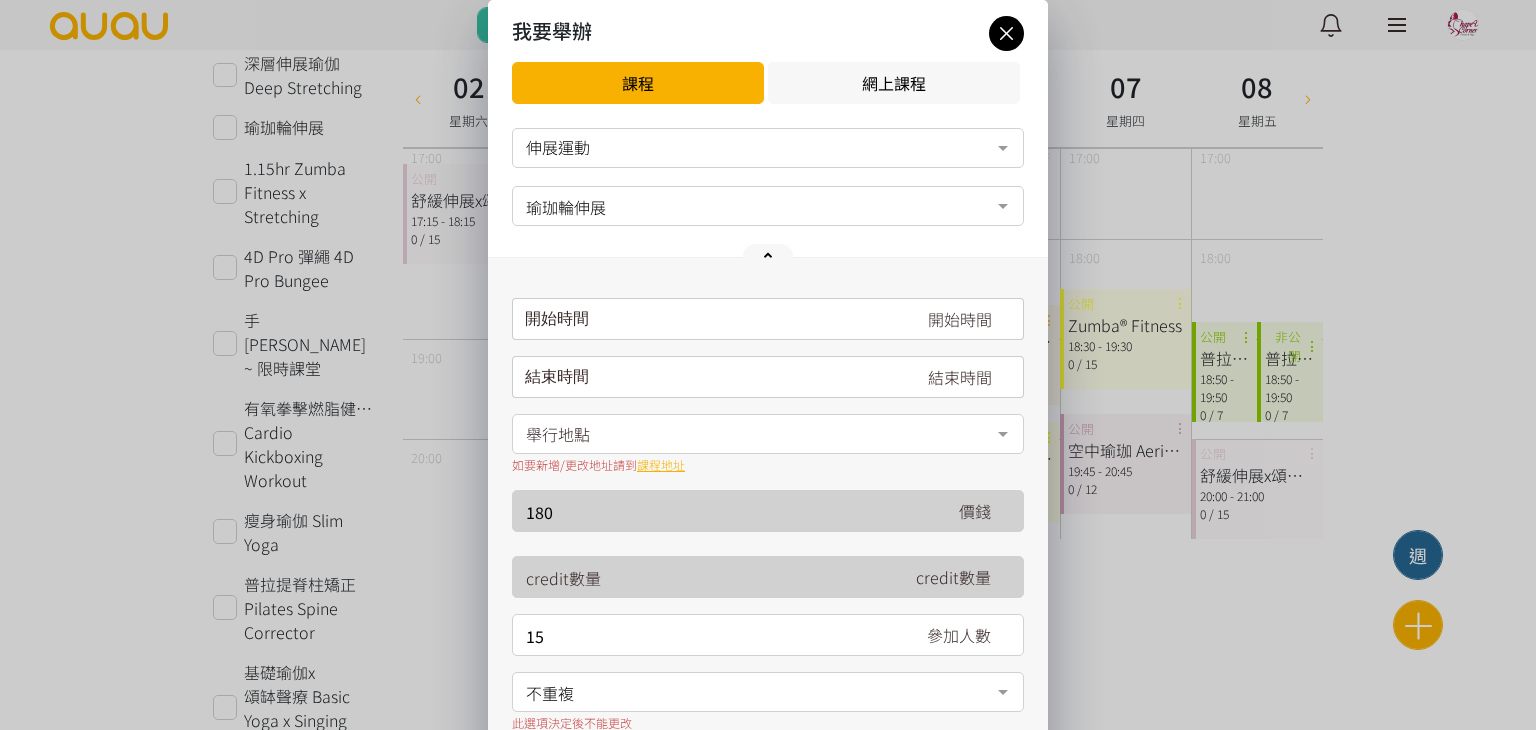 click on "請選擇時間表日期" at bounding box center [768, 319] 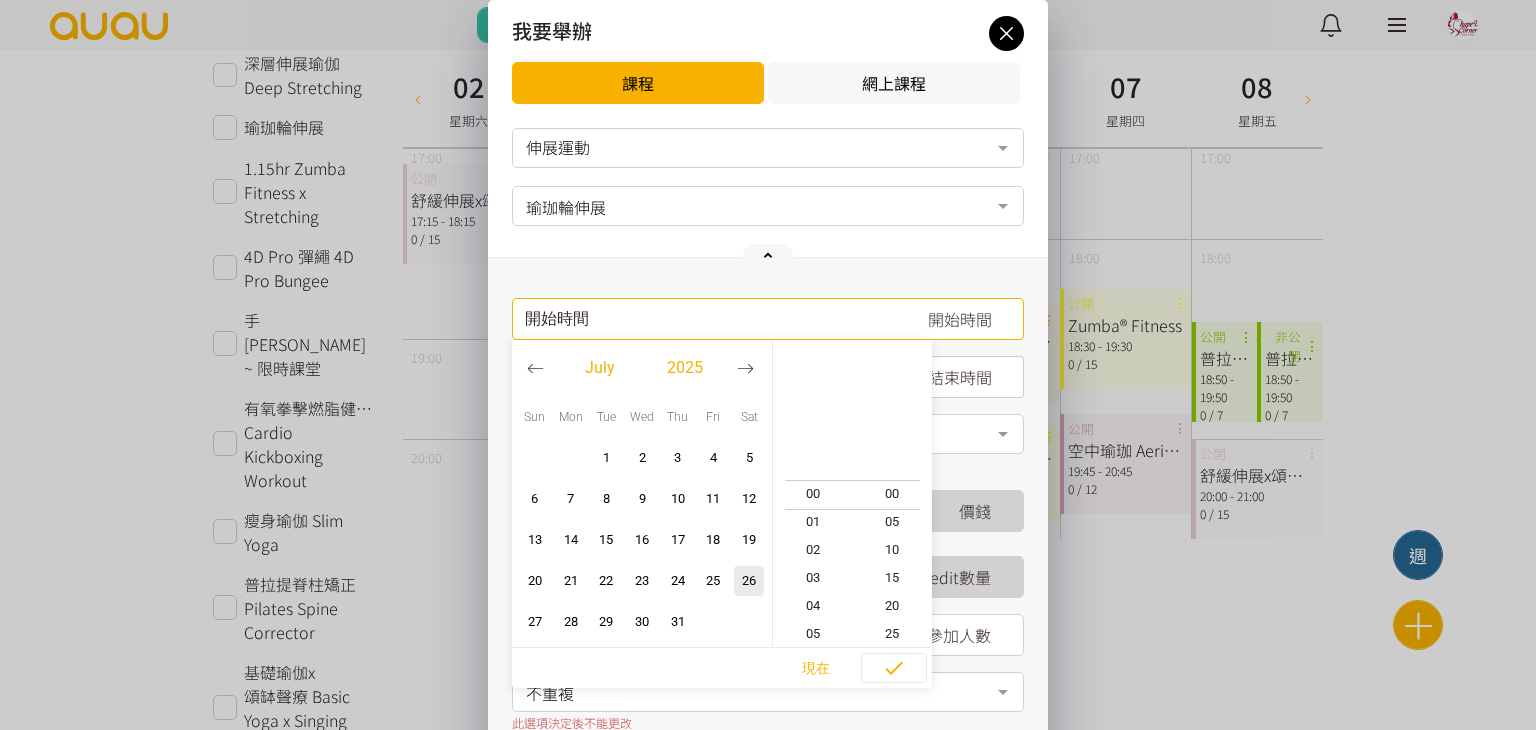 click at bounding box center (745, 368) 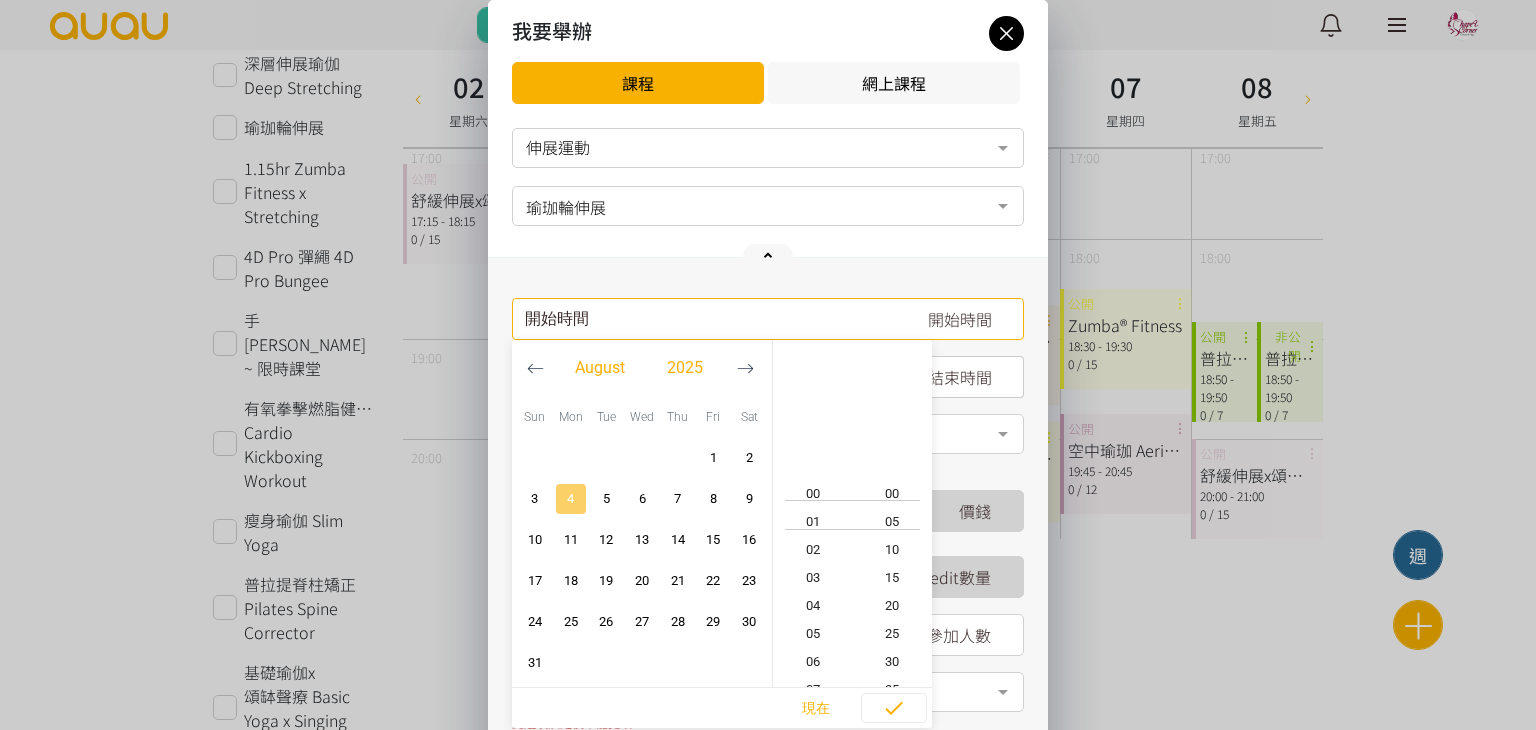click on "4" at bounding box center [571, 499] 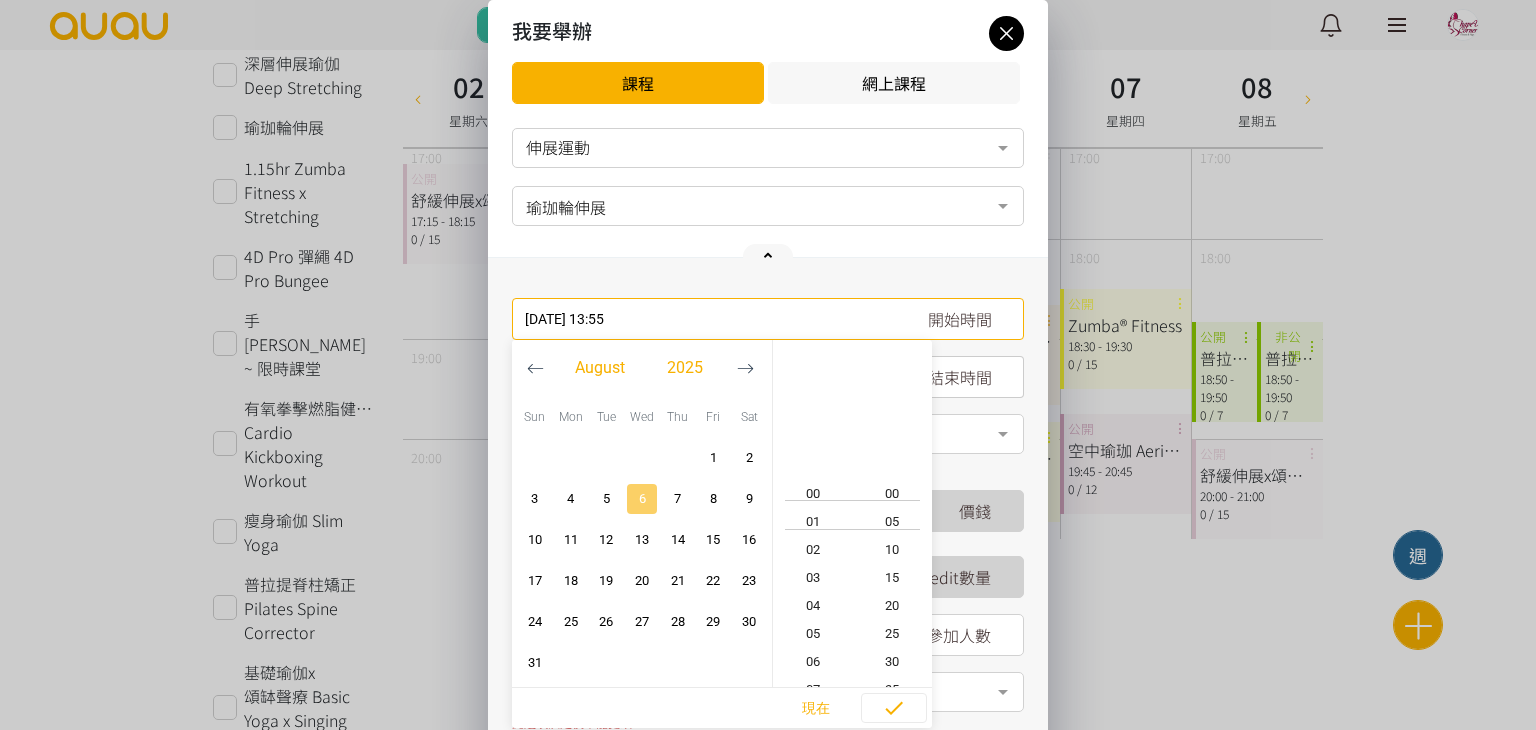 scroll, scrollTop: 364, scrollLeft: 0, axis: vertical 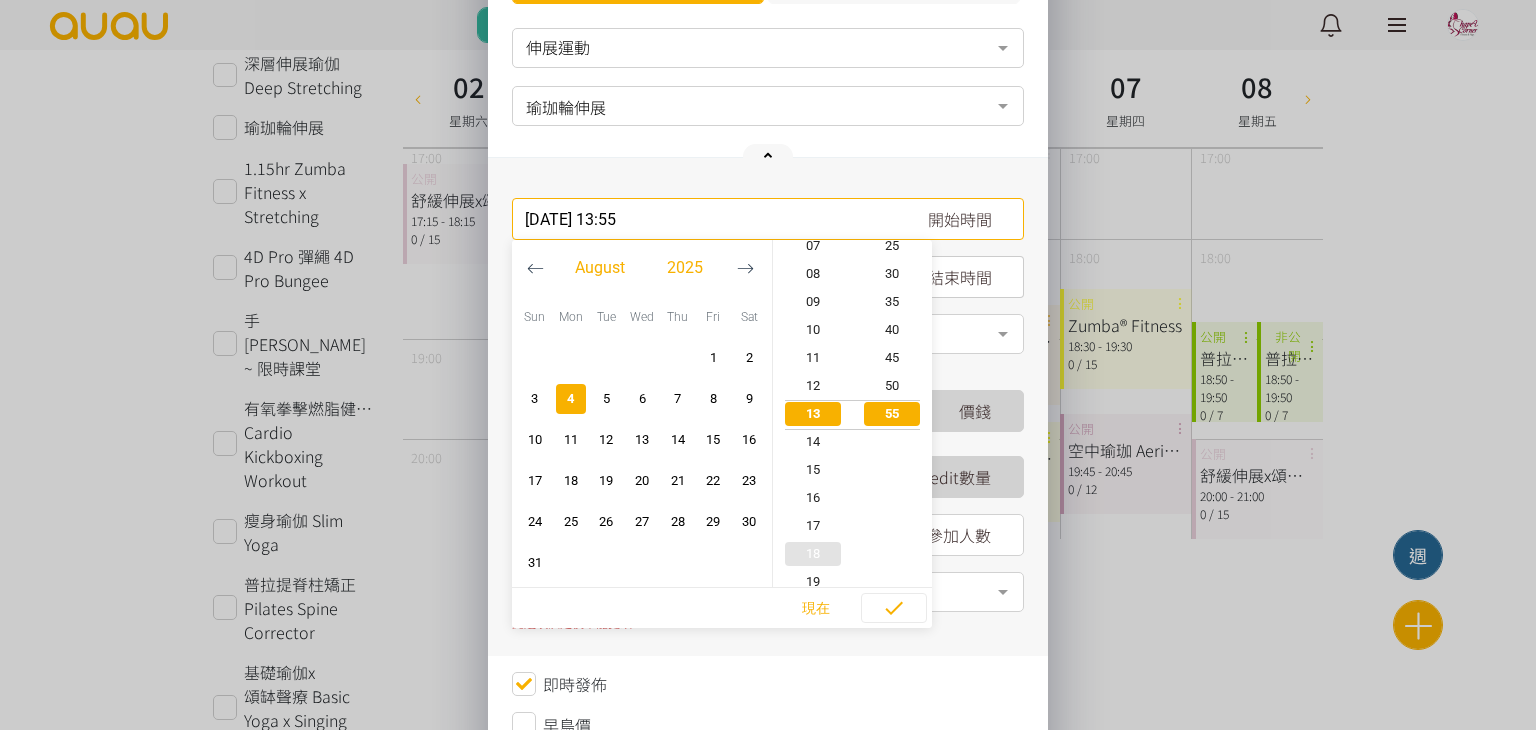 click on "18" at bounding box center (813, 554) 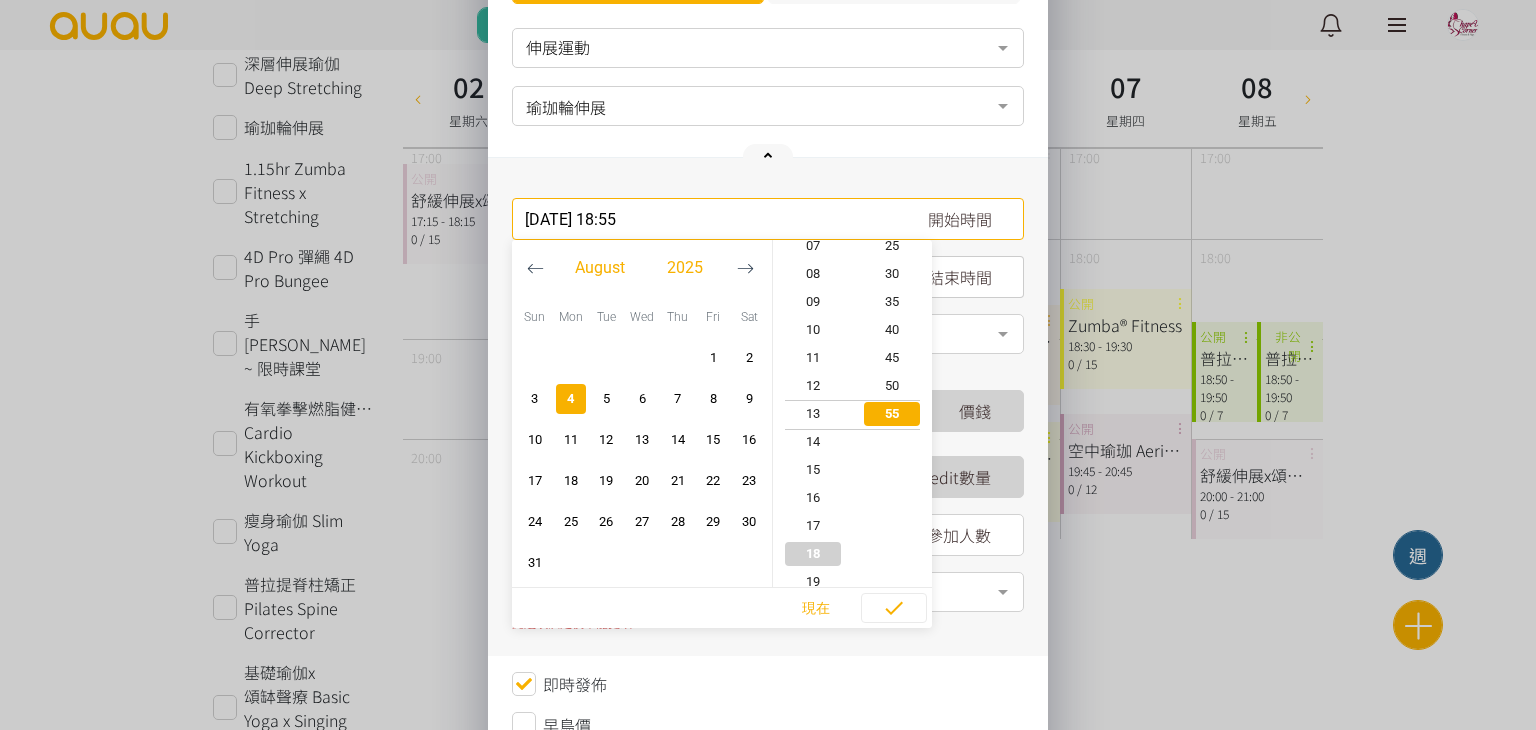 scroll, scrollTop: 504, scrollLeft: 0, axis: vertical 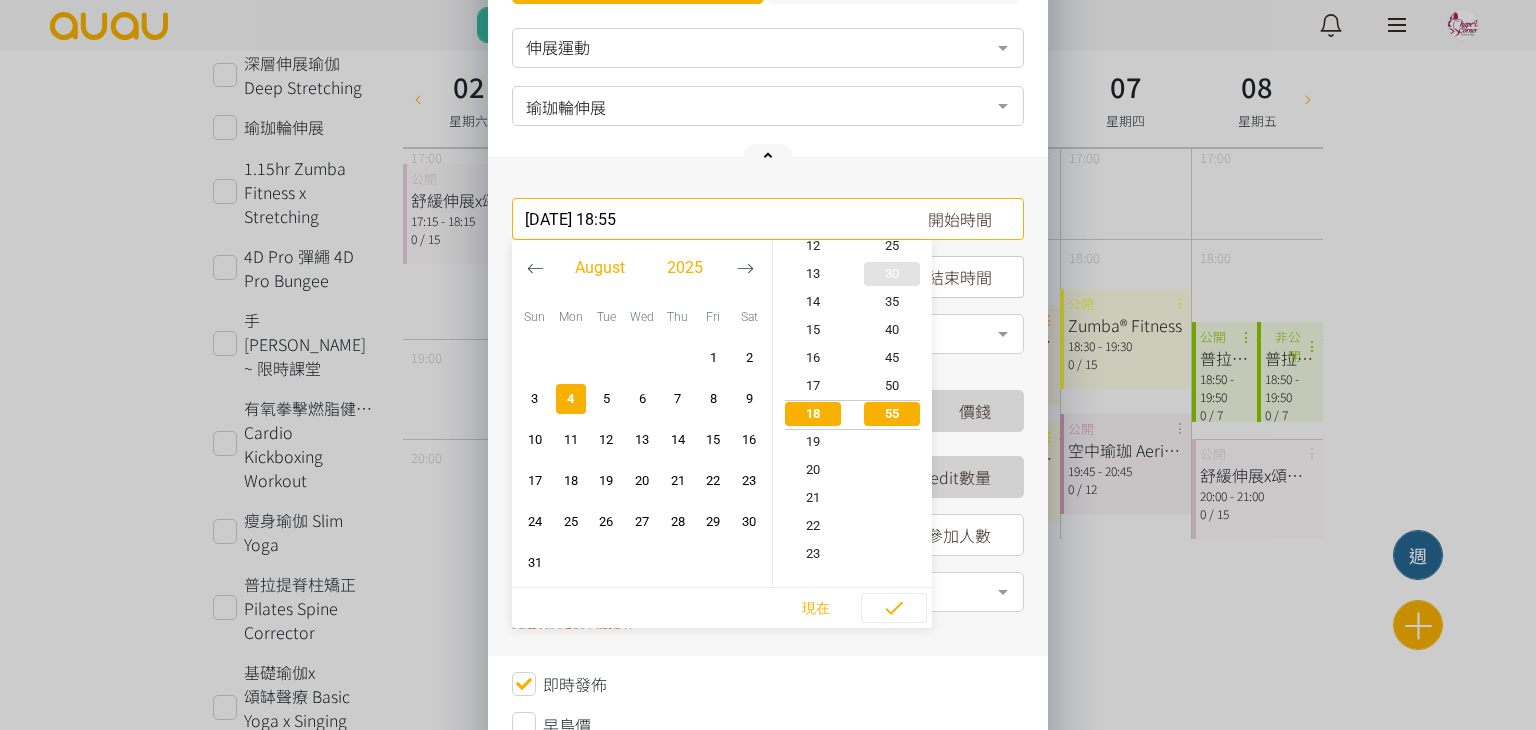 click on "30" at bounding box center (893, 274) 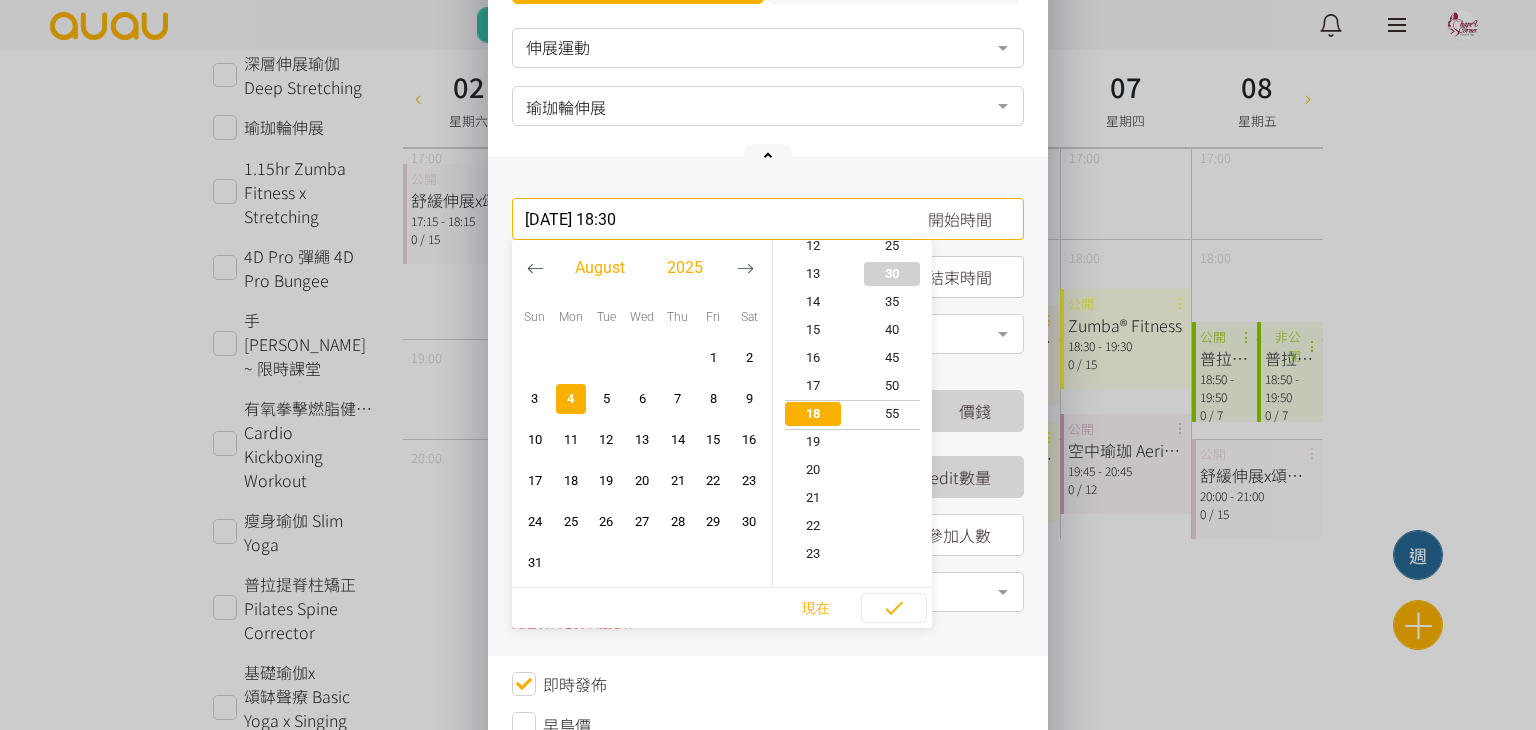 scroll, scrollTop: 504, scrollLeft: 0, axis: vertical 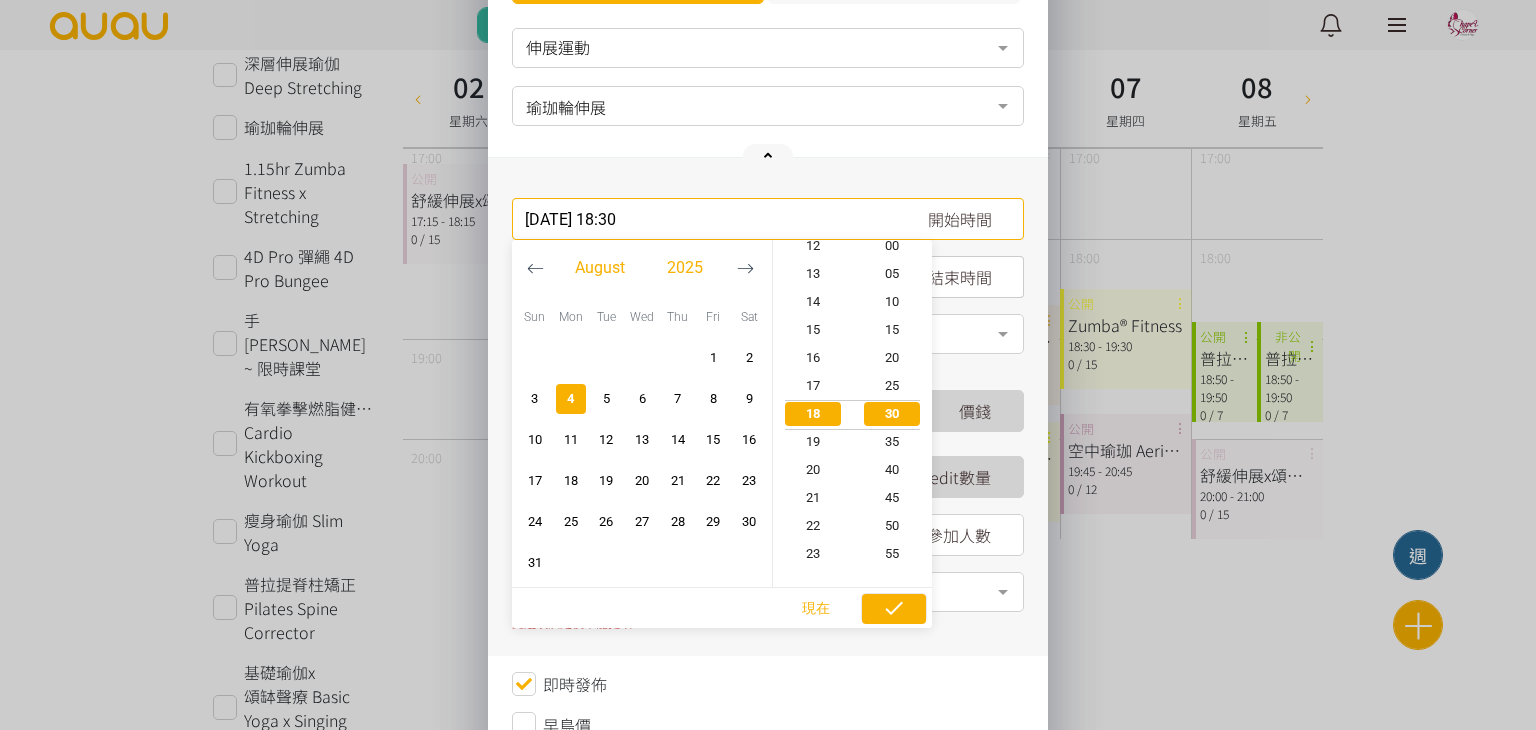 click at bounding box center [894, 609] 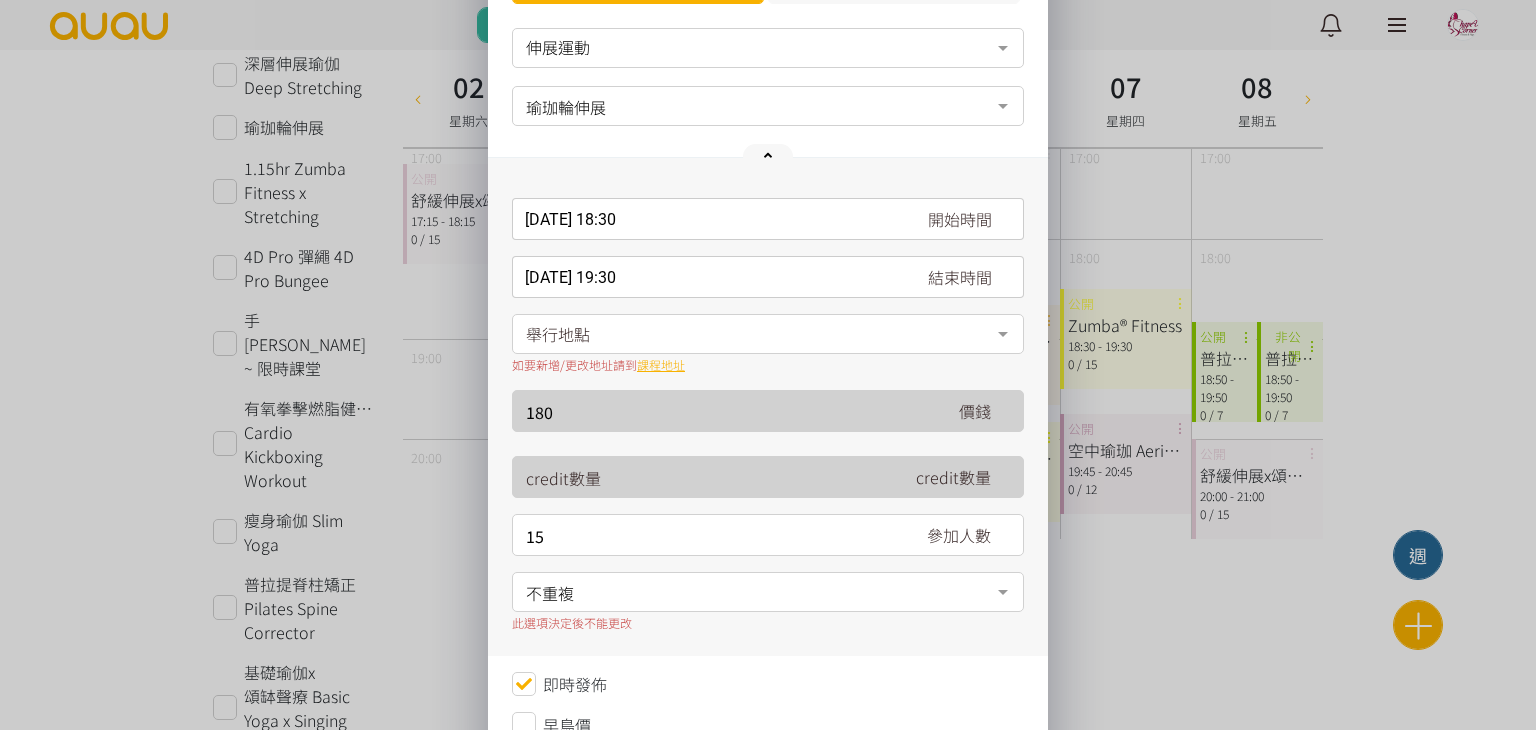 click on "[DATE] 18:30
開始時間
[DATE]
Sun
Mon
Tue
Wed
Thu
Fri
Sat
1
2
3
4
5
6
7
8
9
10
11
12
13
14
15
16
17
18
19
20
21
22
23
24
25
26
27" at bounding box center (768, 407) 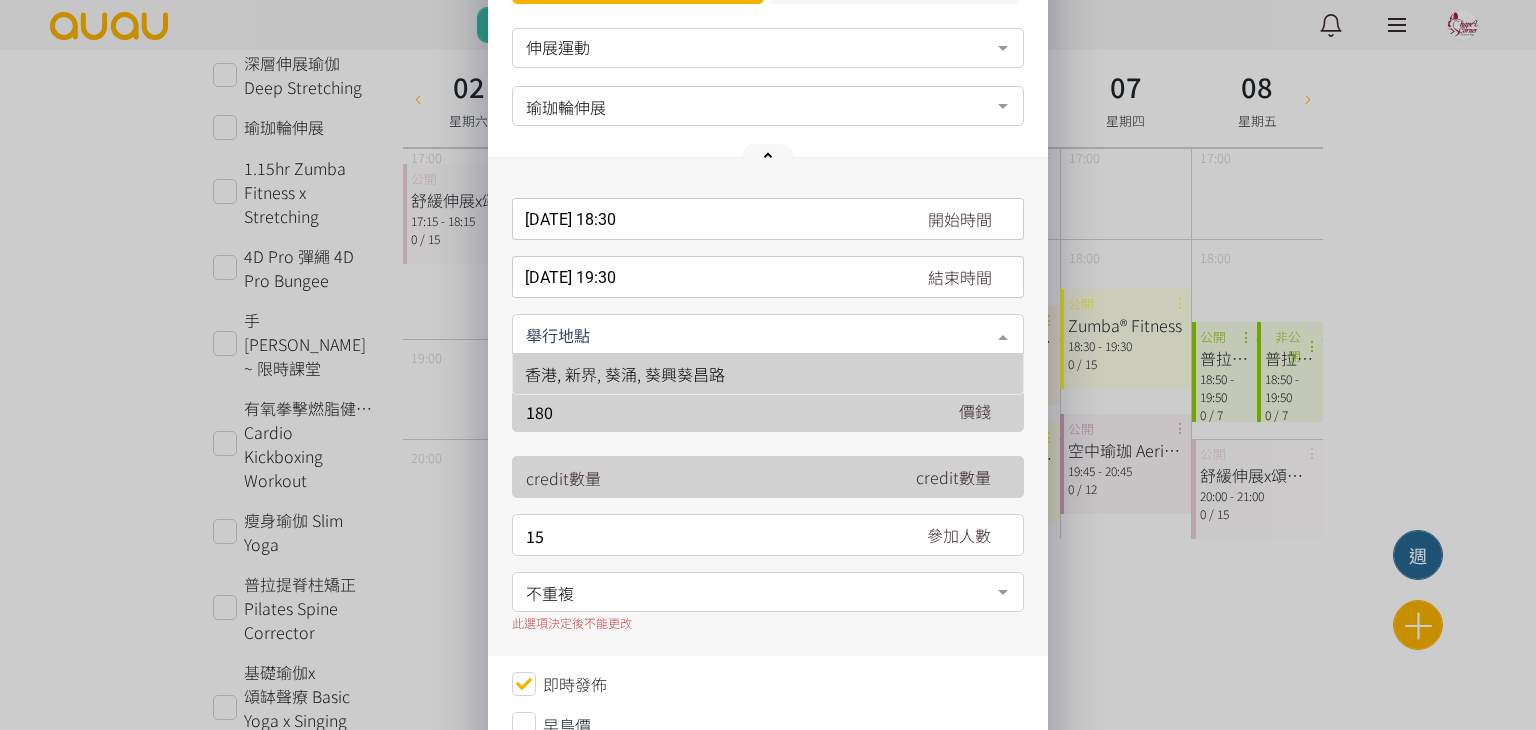 click on "香港, 新界, 葵涌, 葵興葵昌路" at bounding box center [625, 374] 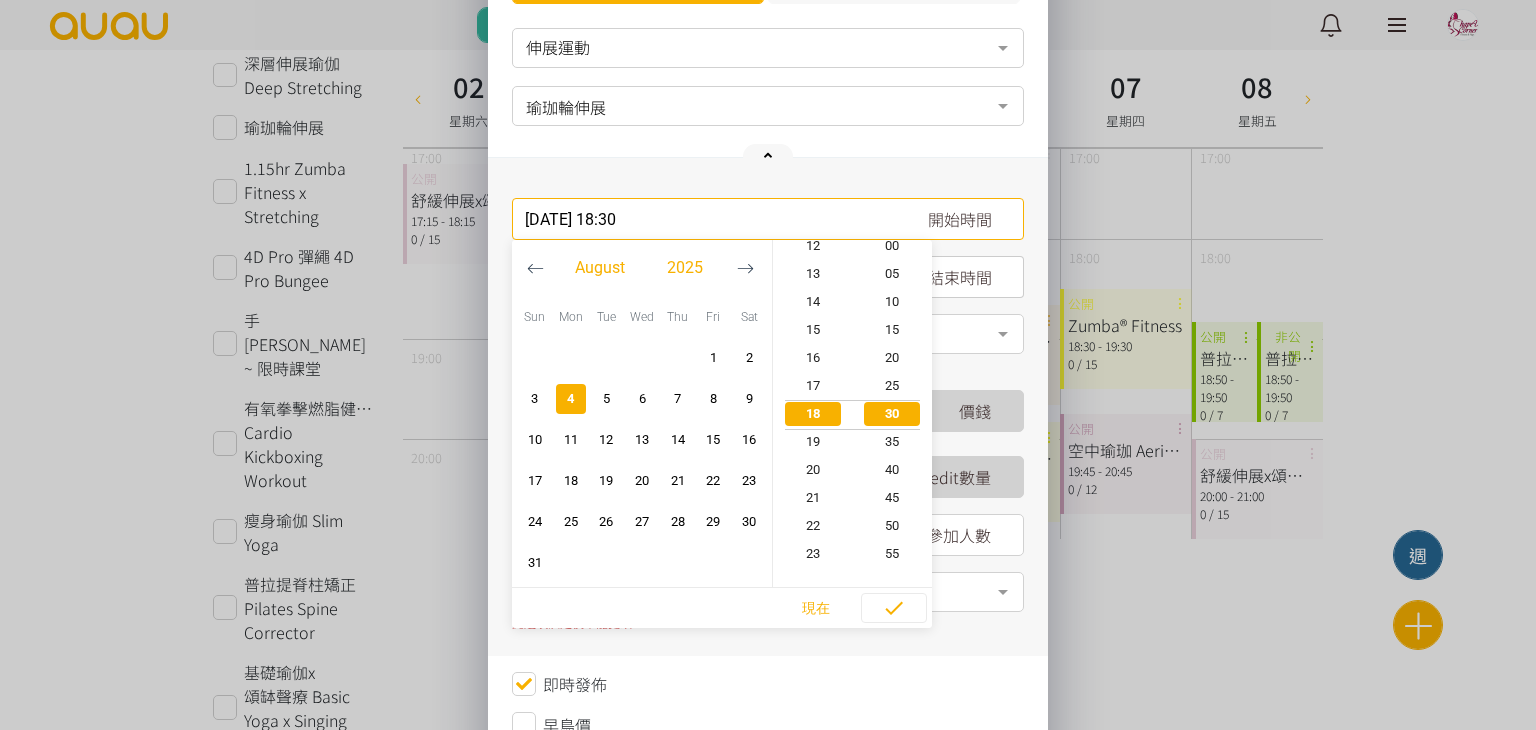 scroll, scrollTop: 504, scrollLeft: 0, axis: vertical 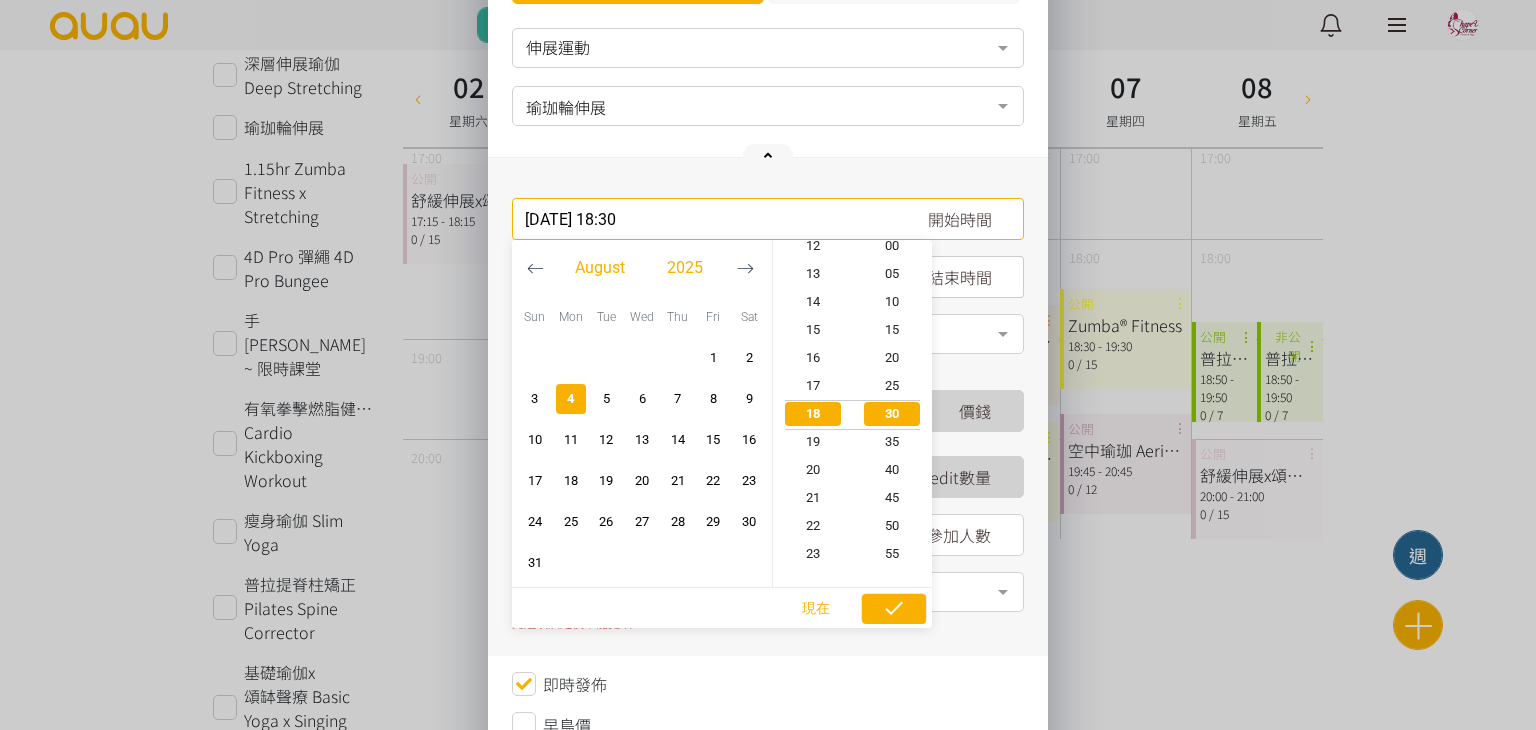 click 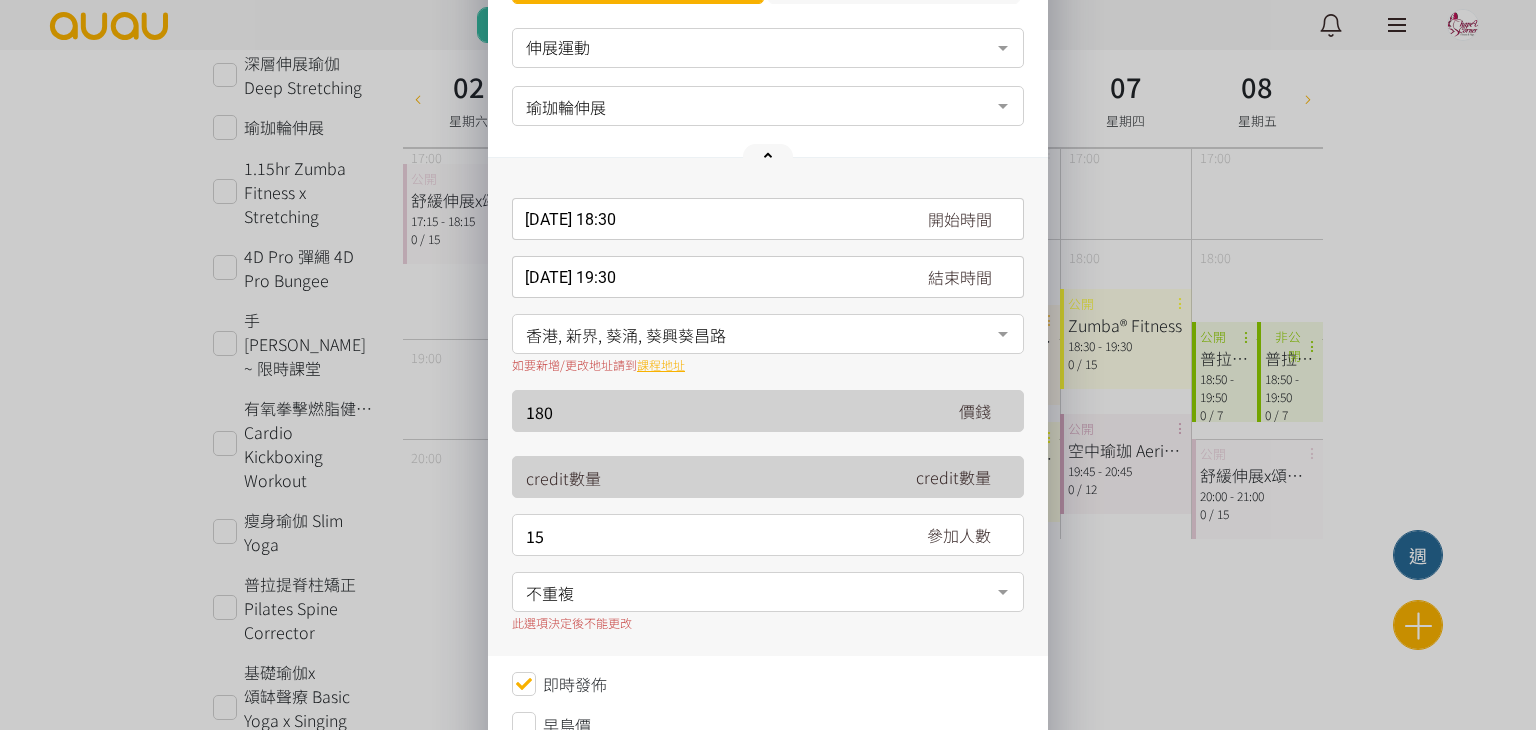 click on "不重複" at bounding box center (768, 592) 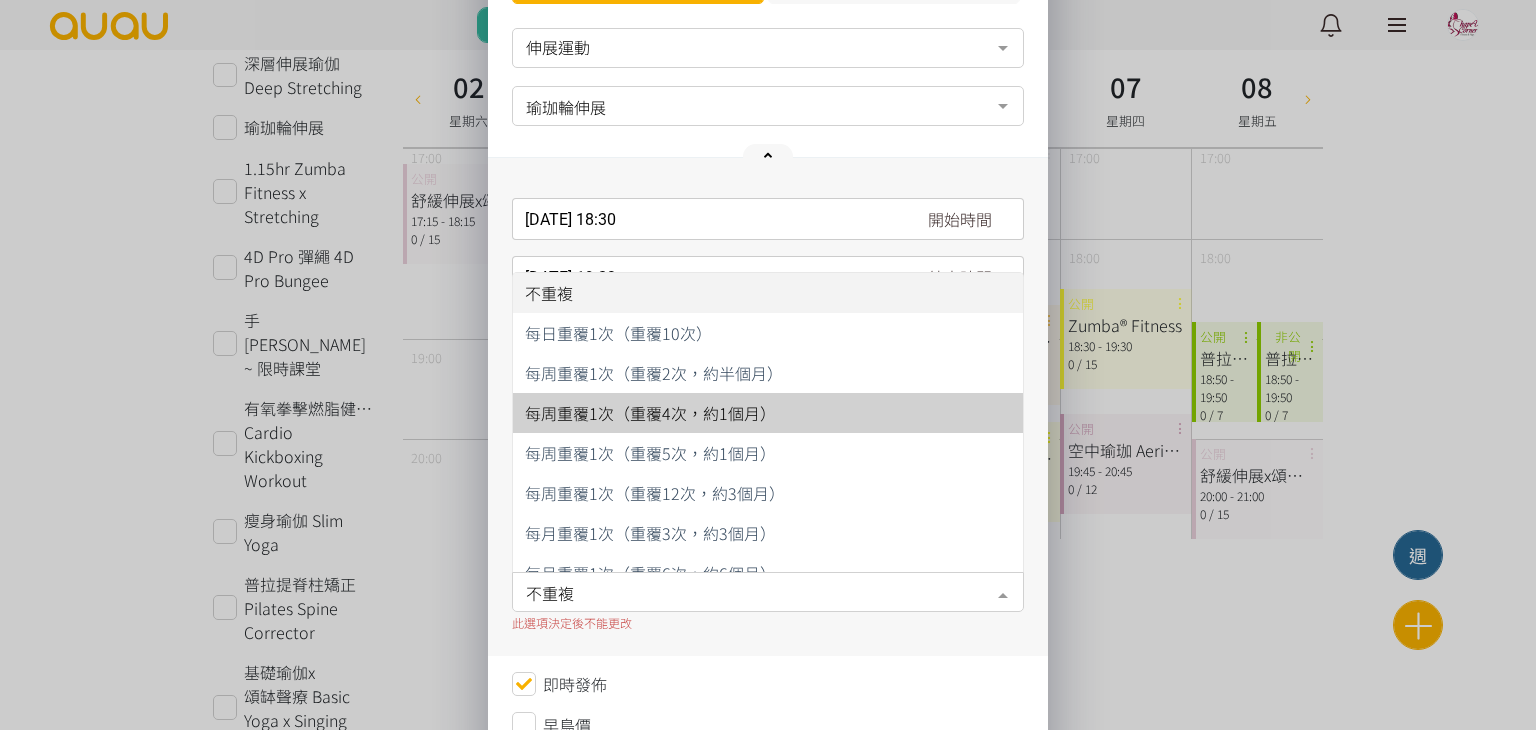 click on "每周重覆1次（重覆4次，約1個月）" at bounding box center [768, 413] 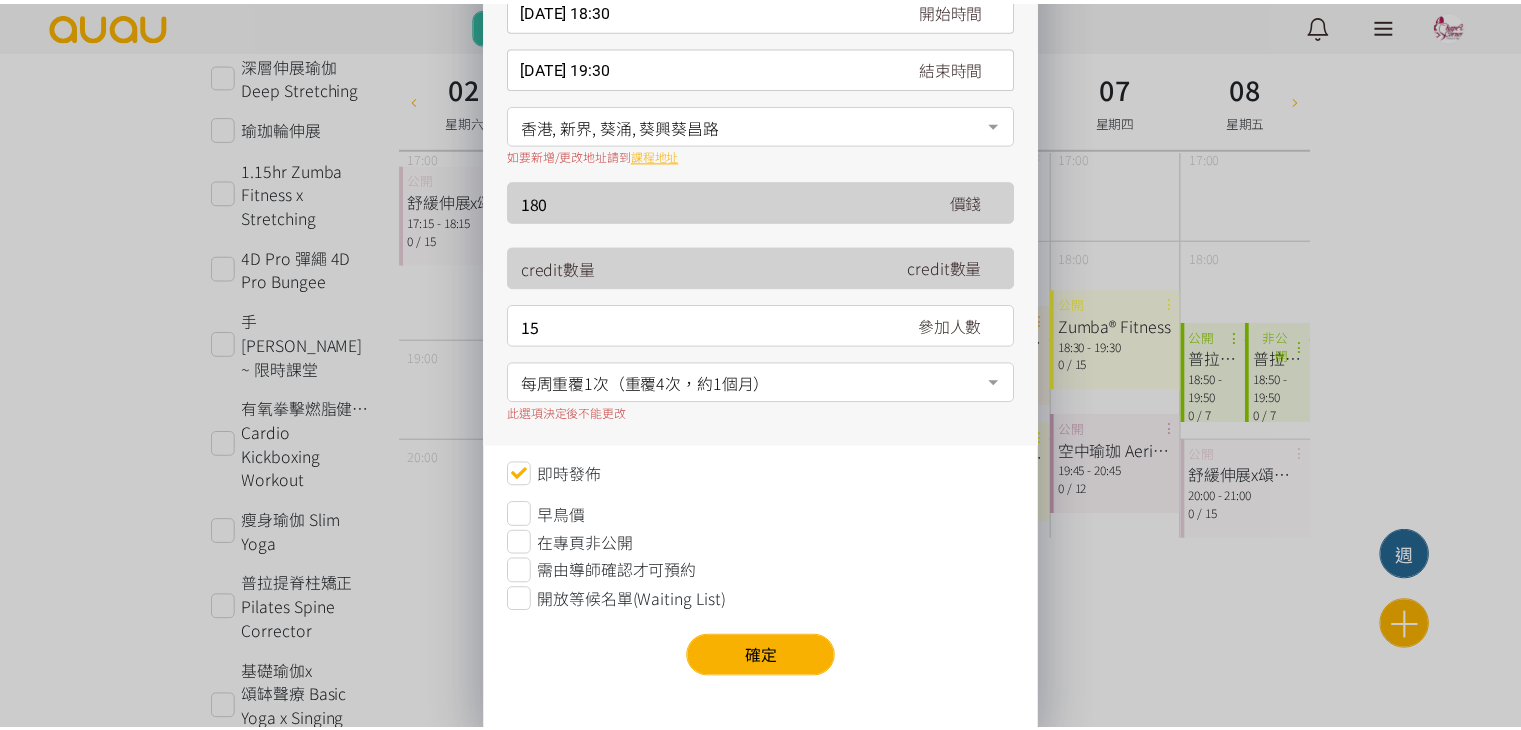 scroll, scrollTop: 313, scrollLeft: 0, axis: vertical 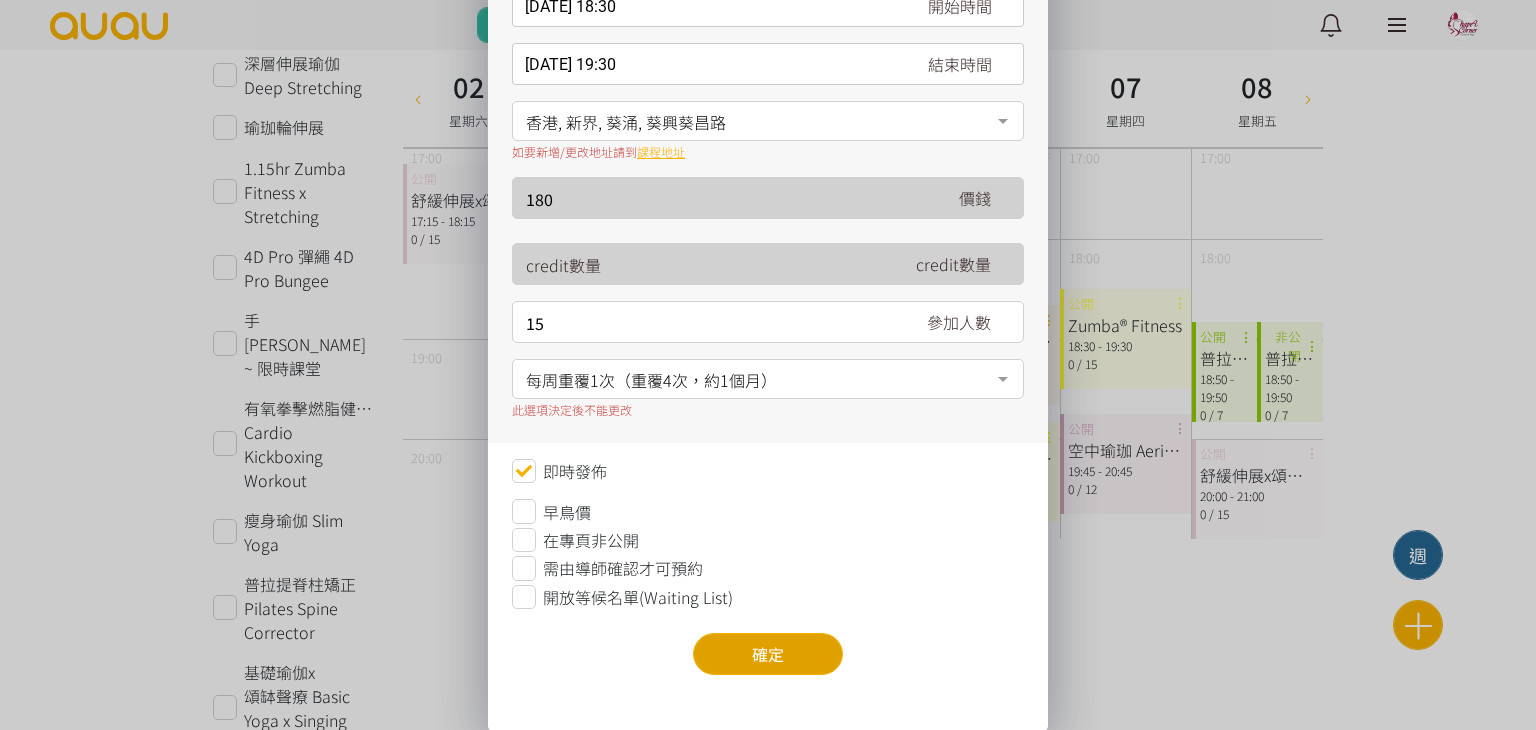 click on "確定" at bounding box center (768, 654) 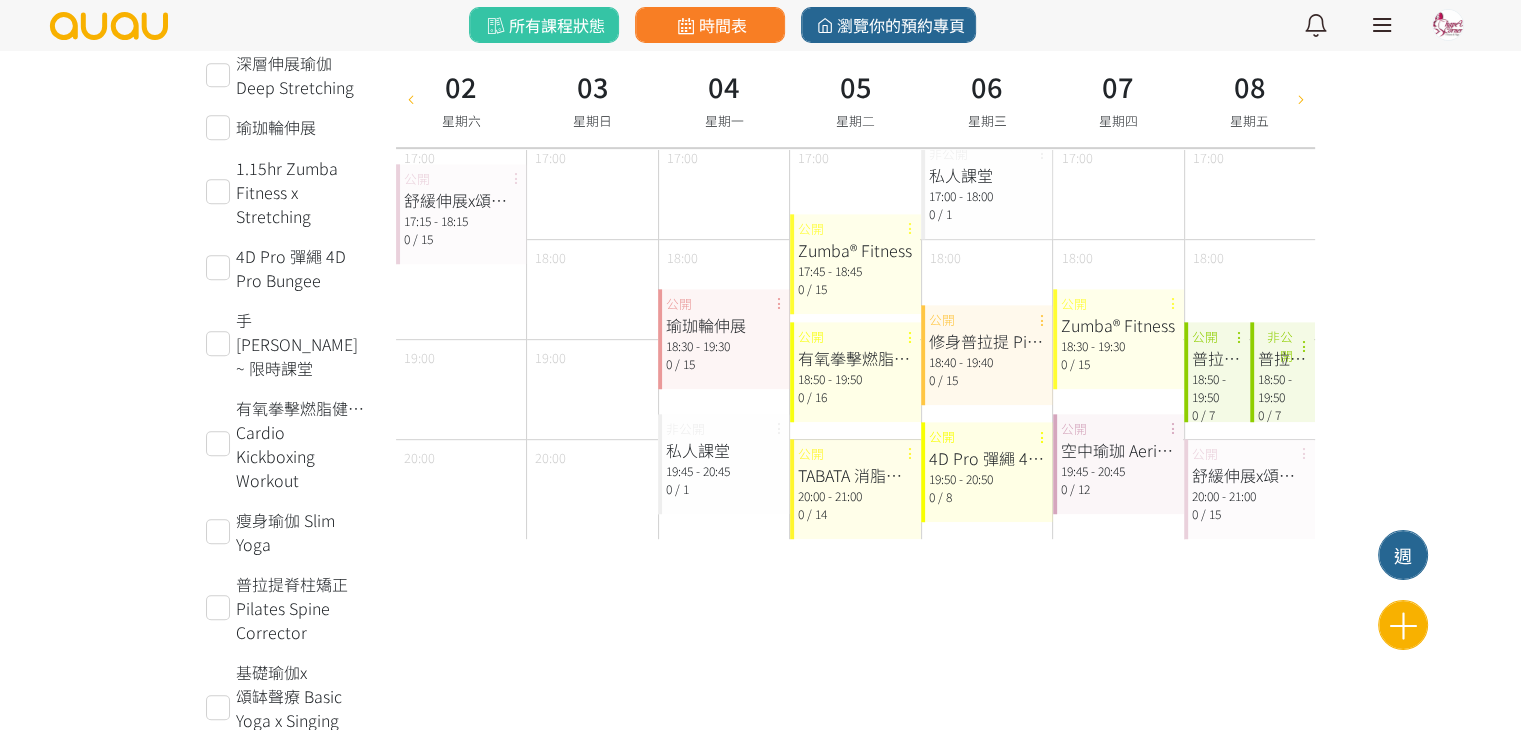 scroll, scrollTop: 0, scrollLeft: 0, axis: both 